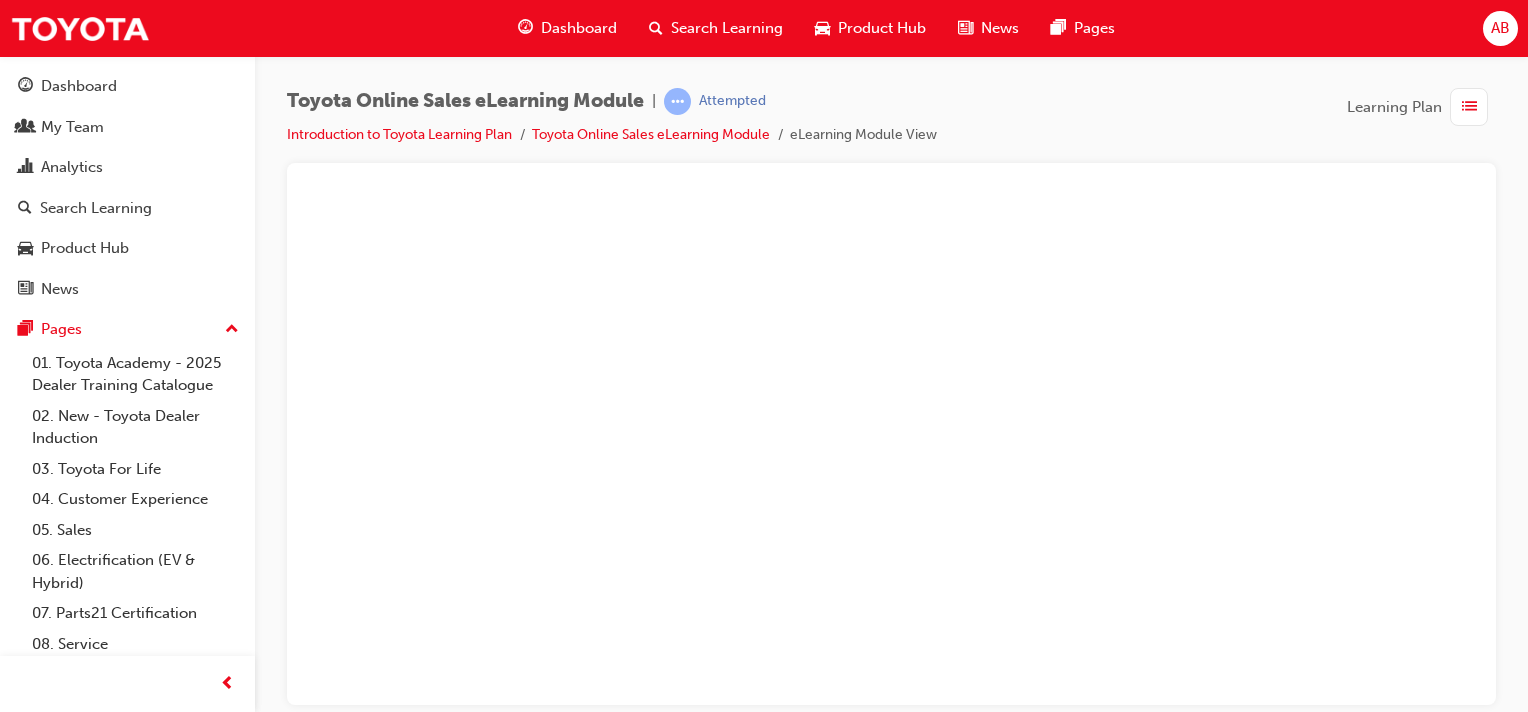 scroll, scrollTop: 0, scrollLeft: 0, axis: both 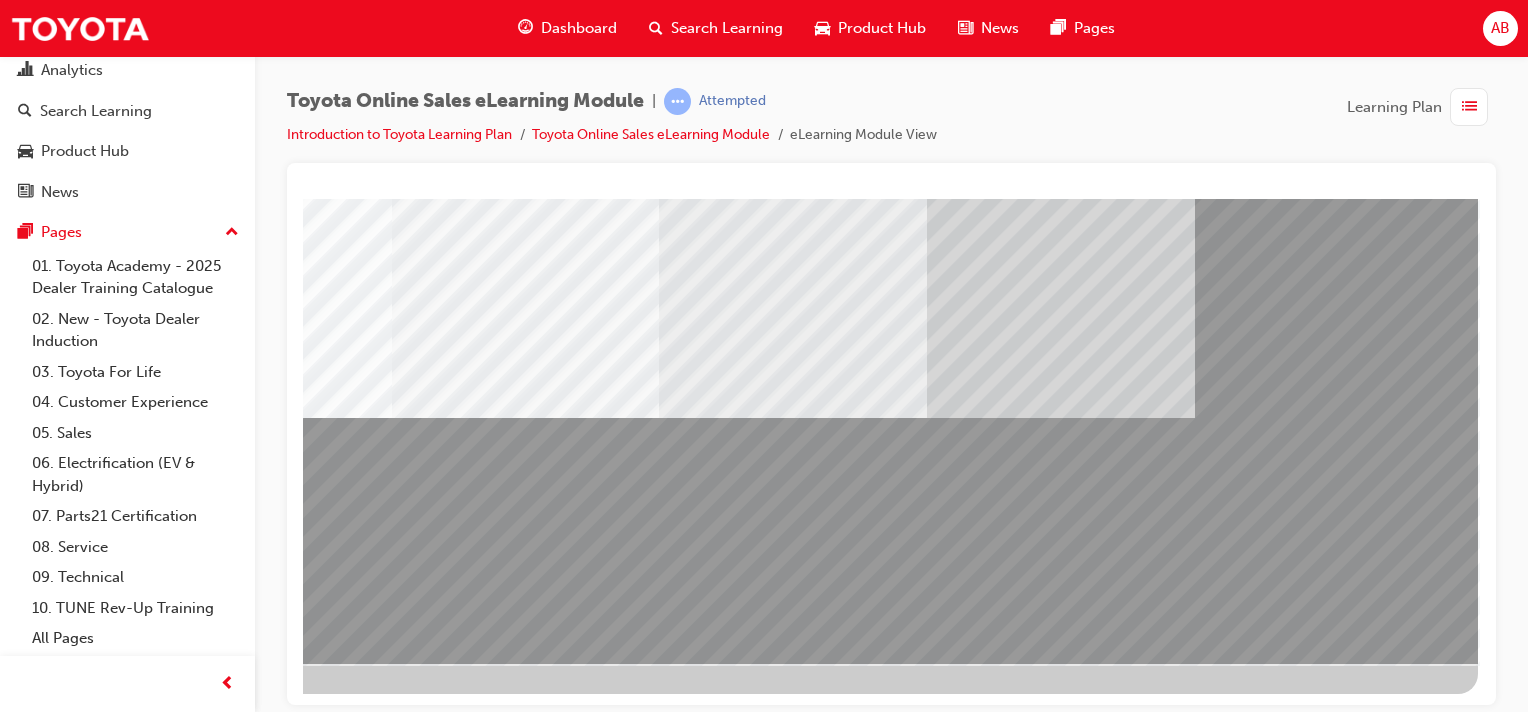 click at bounding box center [181, 3643] 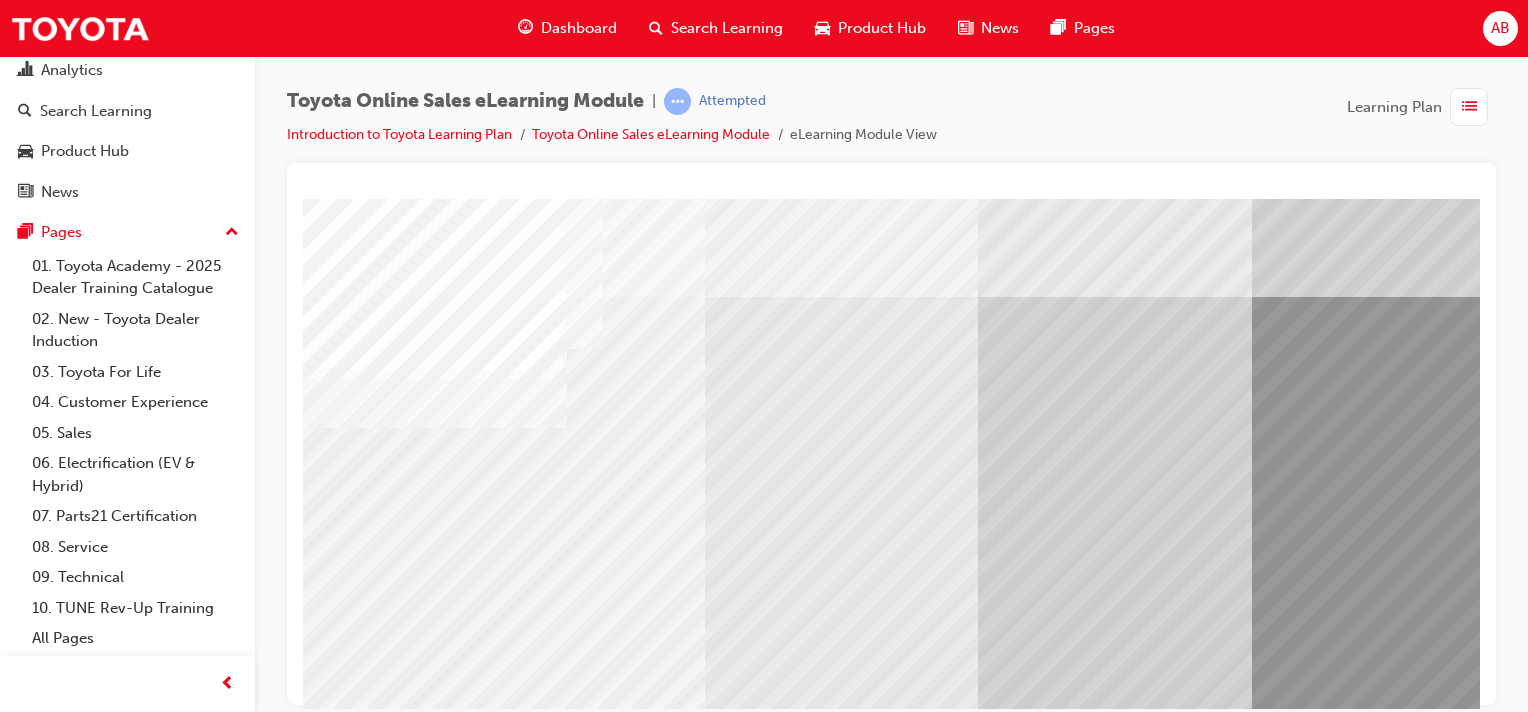 scroll, scrollTop: 255, scrollLeft: 0, axis: vertical 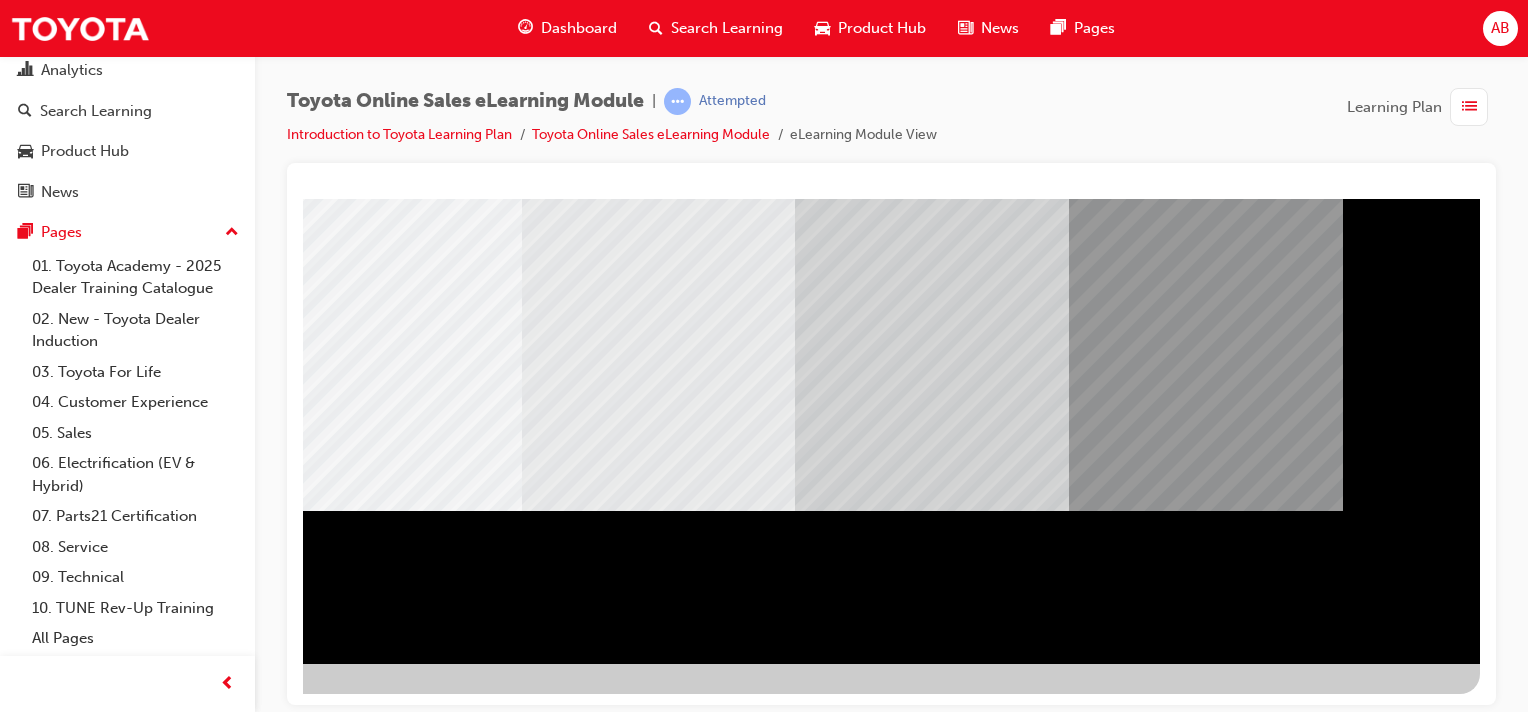 click at bounding box center [183, 2015] 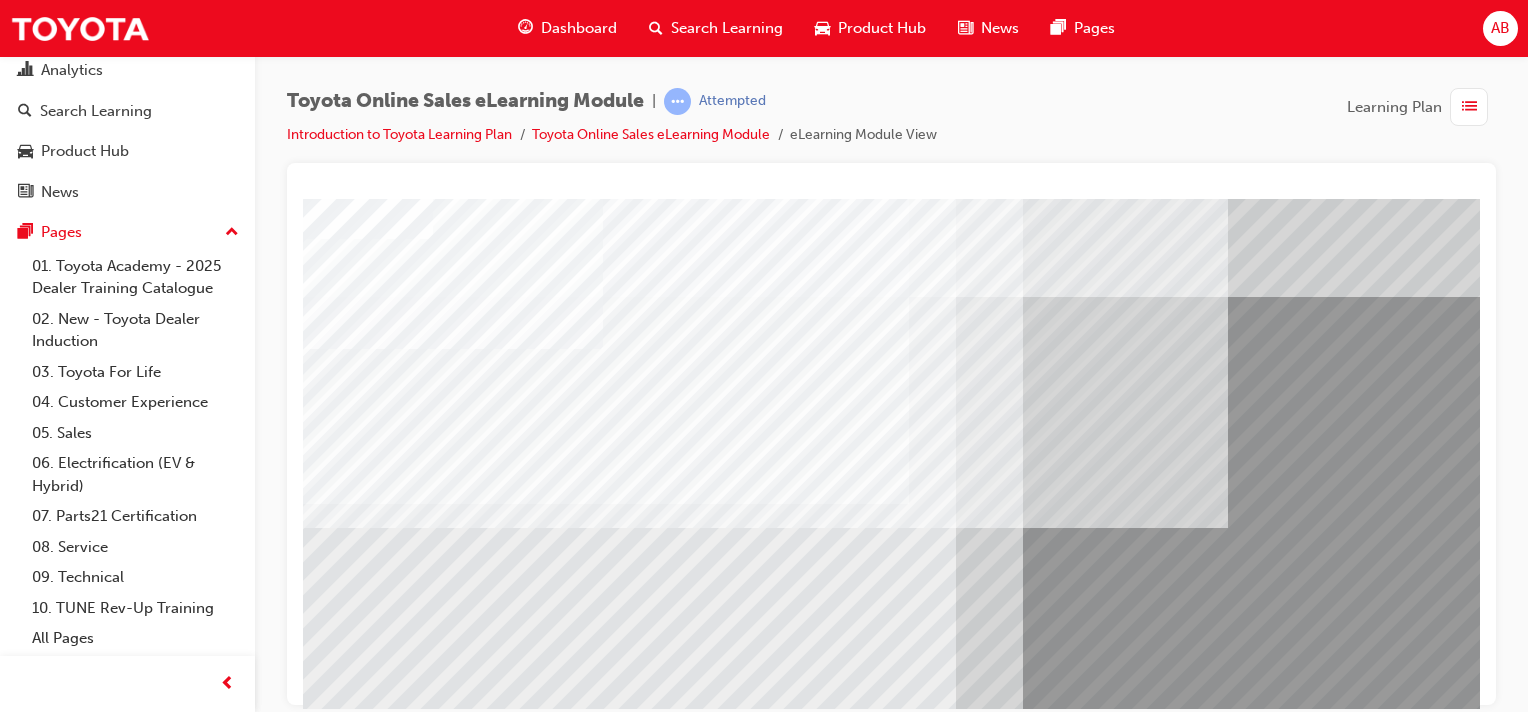 scroll, scrollTop: 255, scrollLeft: 0, axis: vertical 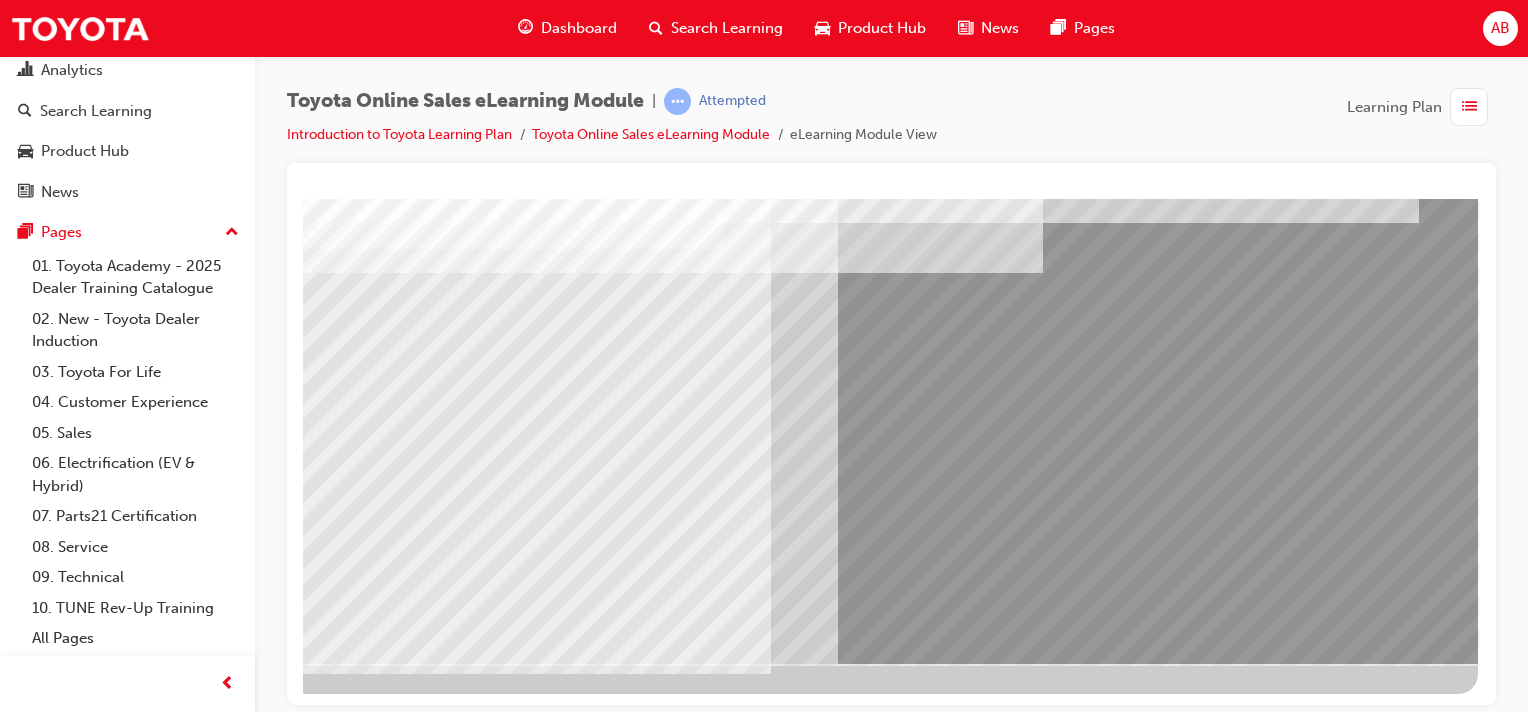 click at bounding box center (181, 3645) 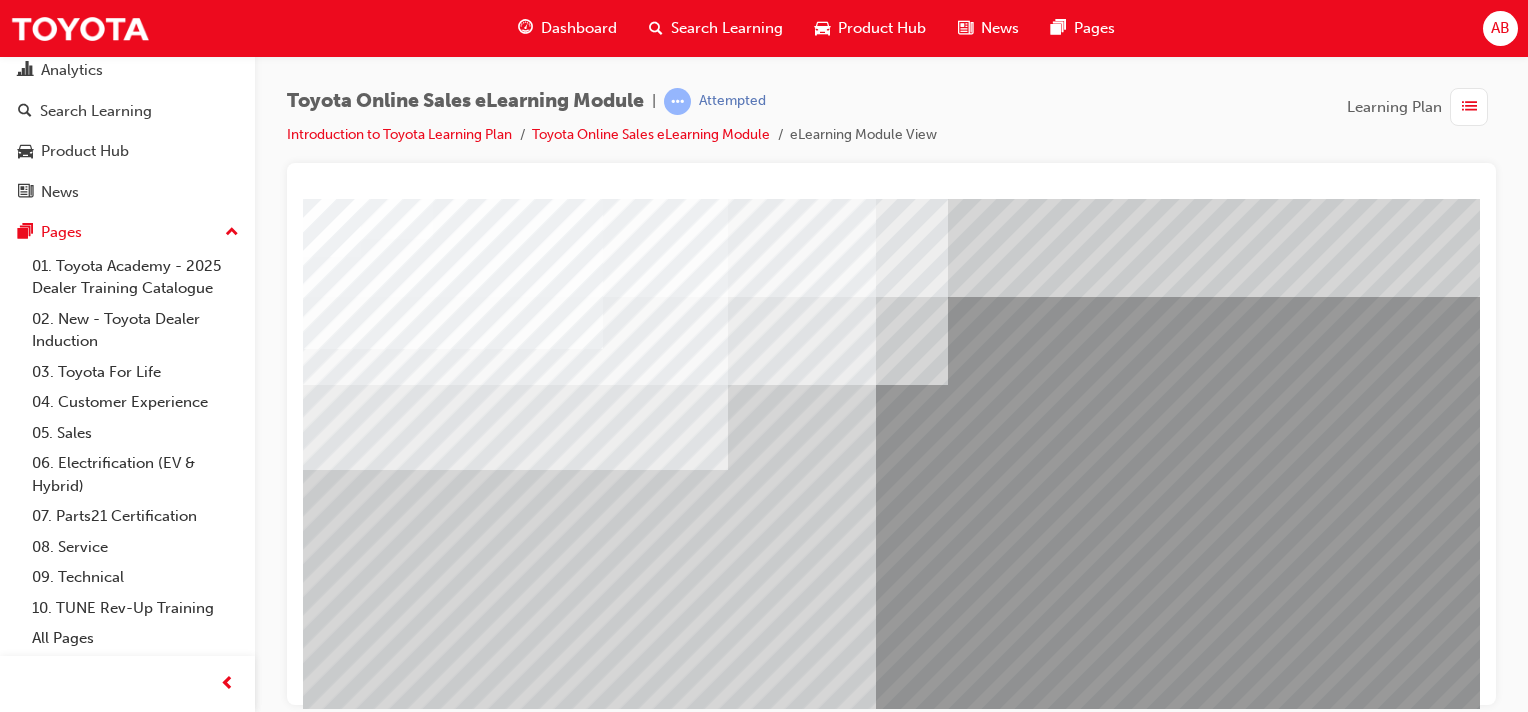 scroll, scrollTop: 255, scrollLeft: 0, axis: vertical 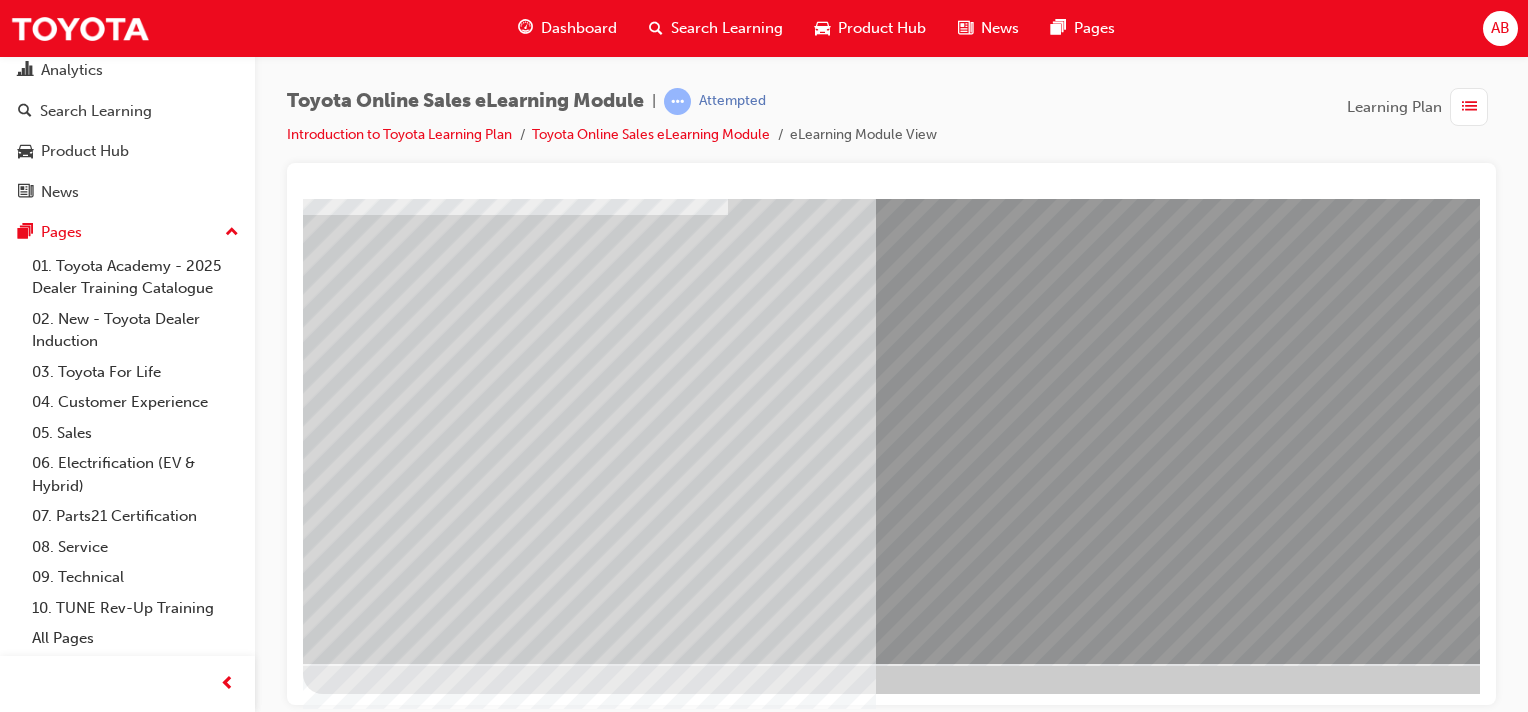 click at bounding box center (328, 4096) 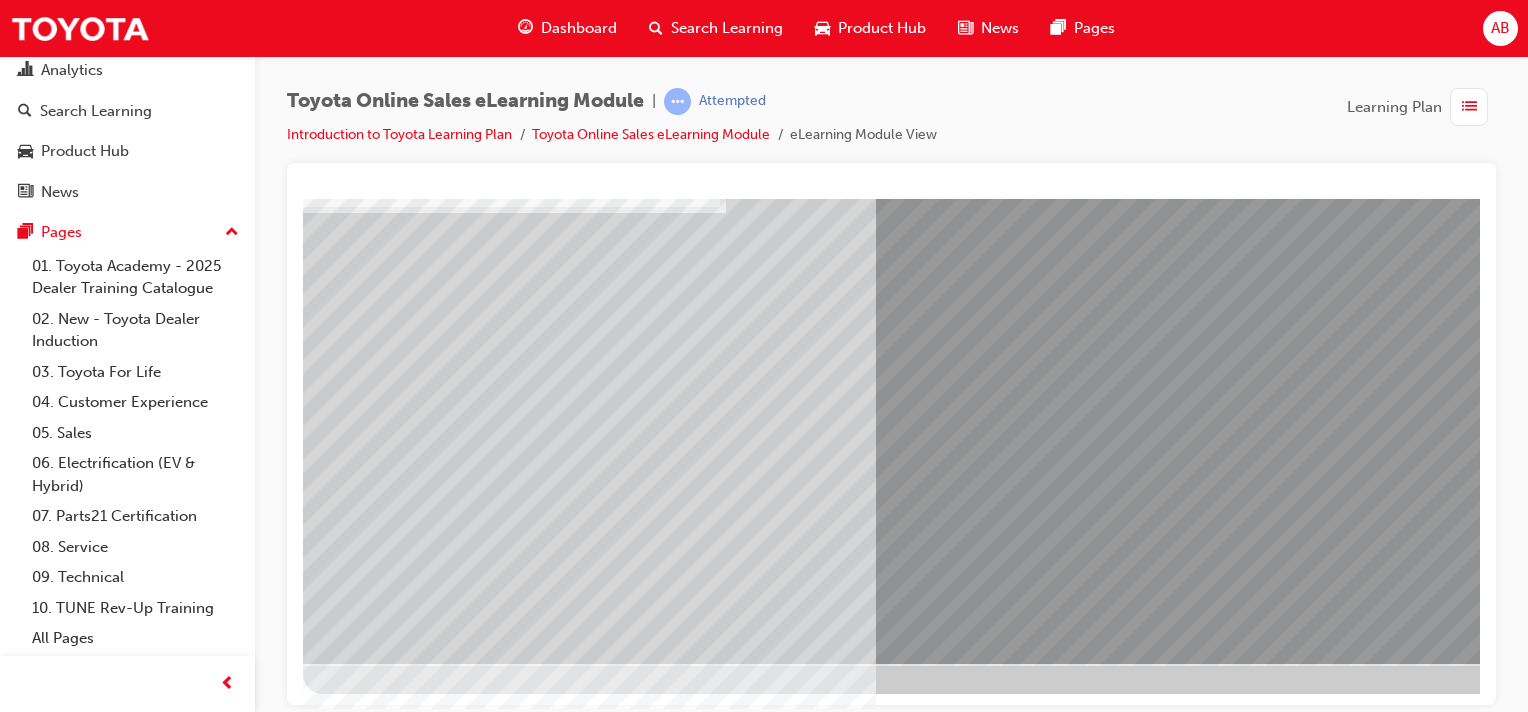 click at bounding box center (328, 4146) 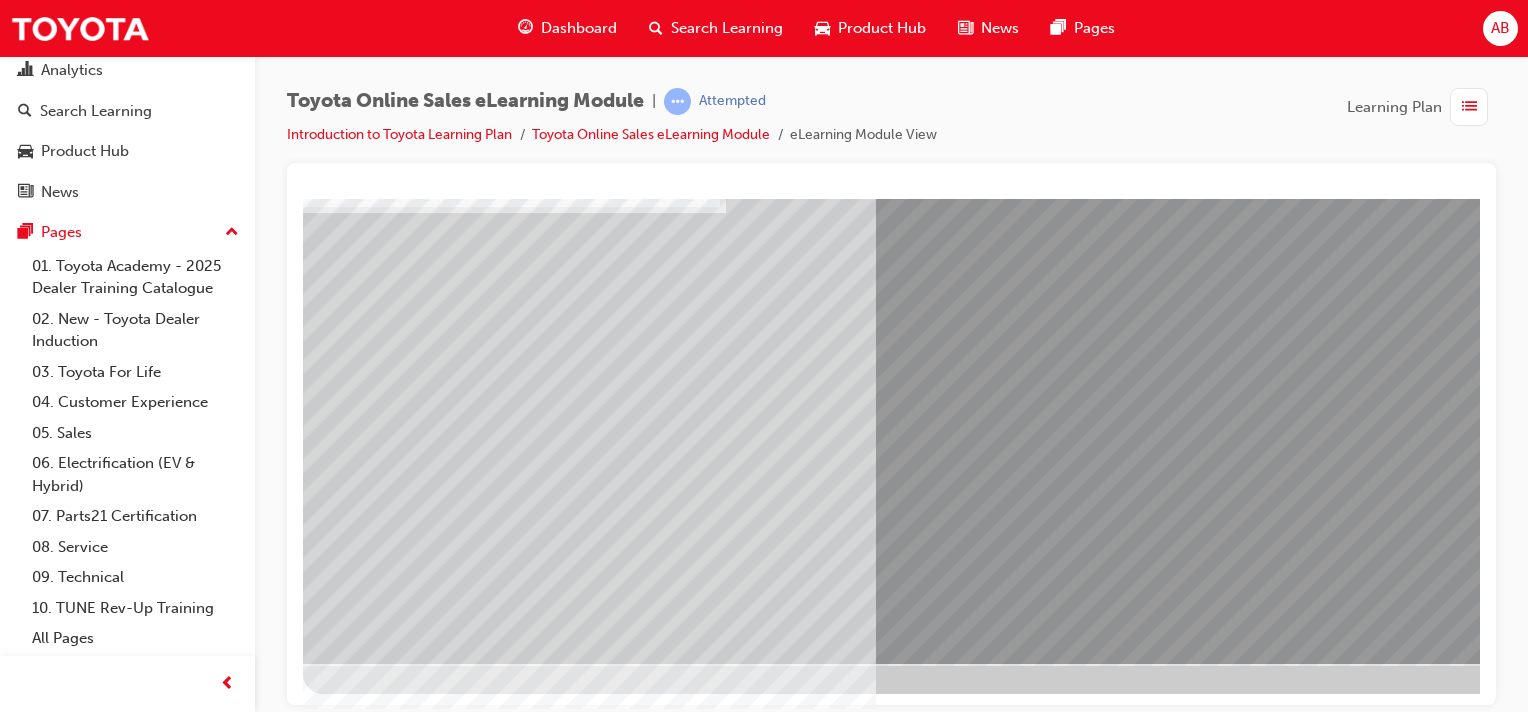 click at bounding box center [328, 4196] 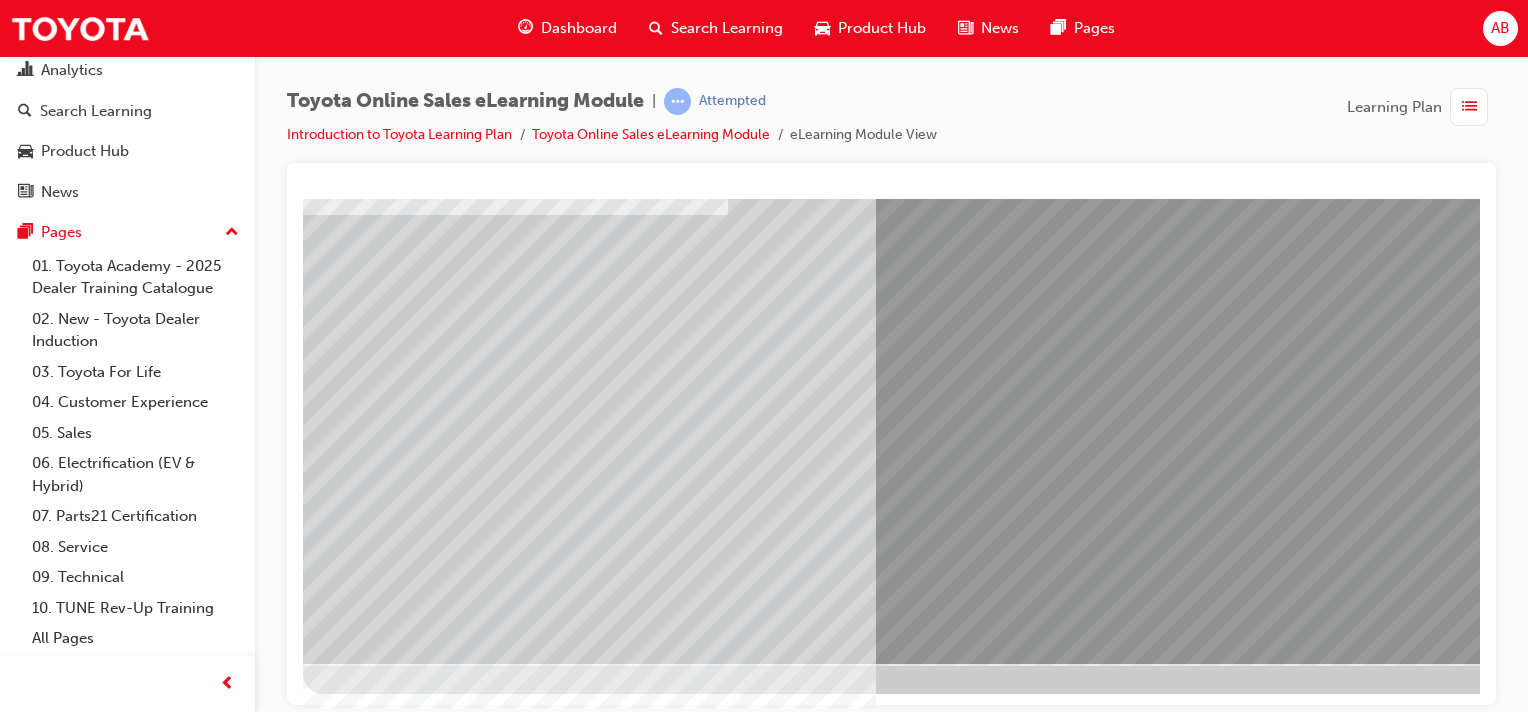 click at bounding box center (328, 4246) 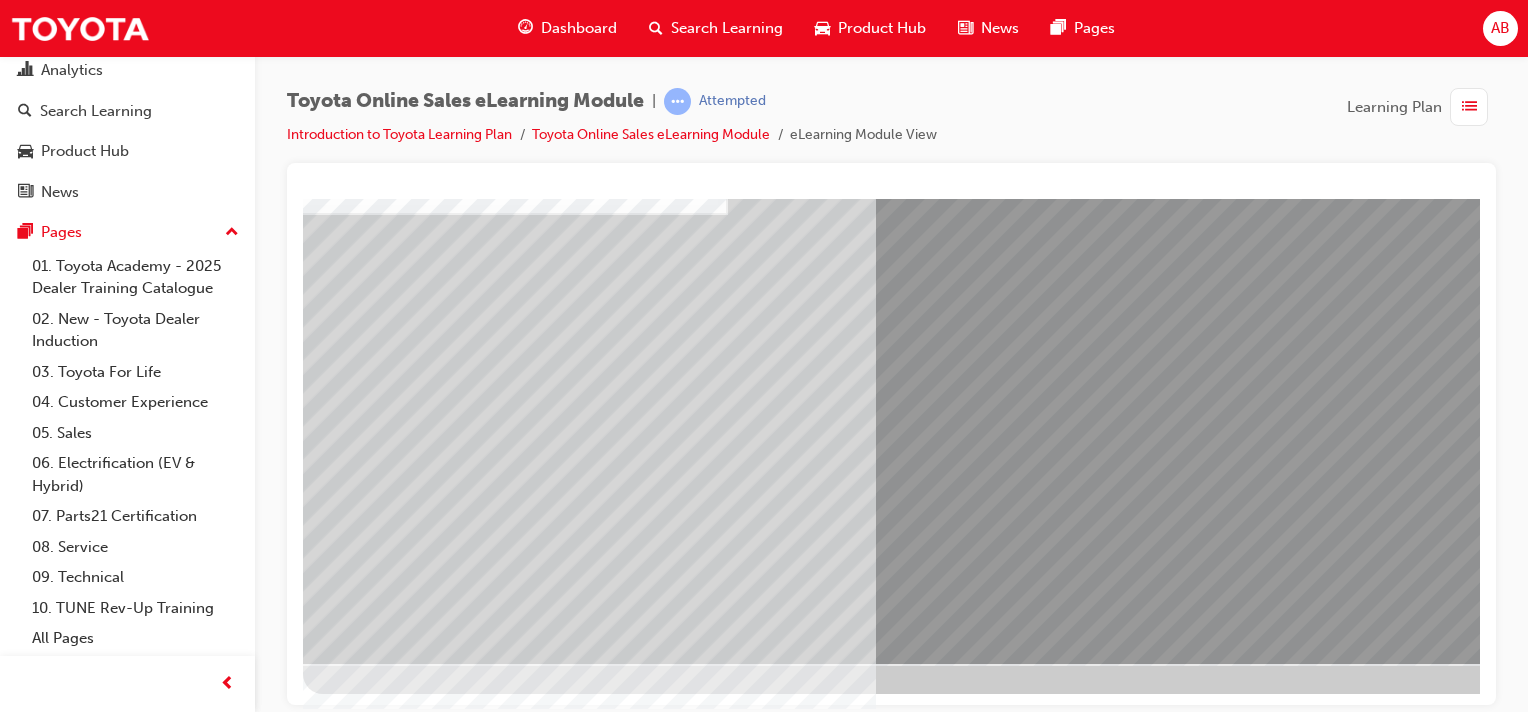 scroll, scrollTop: 255, scrollLeft: 198, axis: both 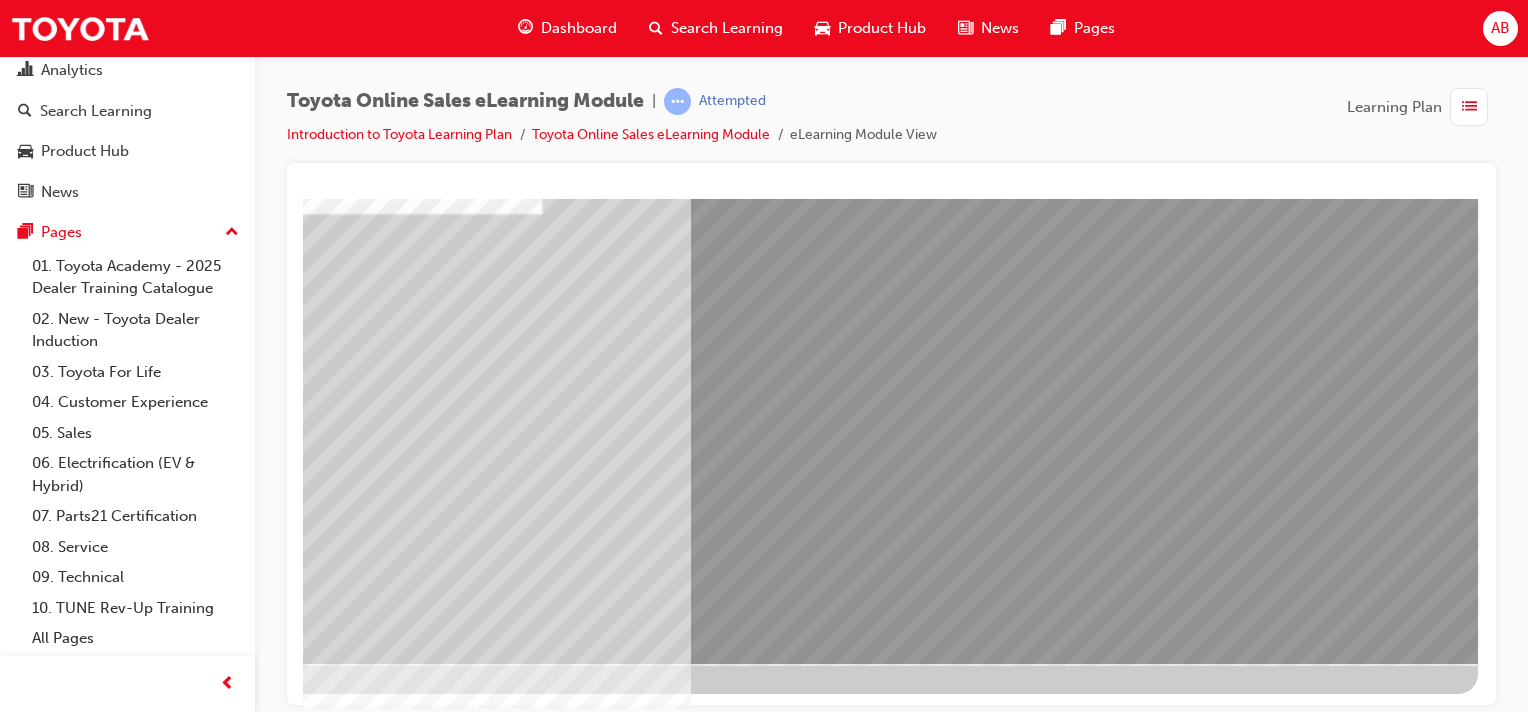 click at bounding box center (181, 5041) 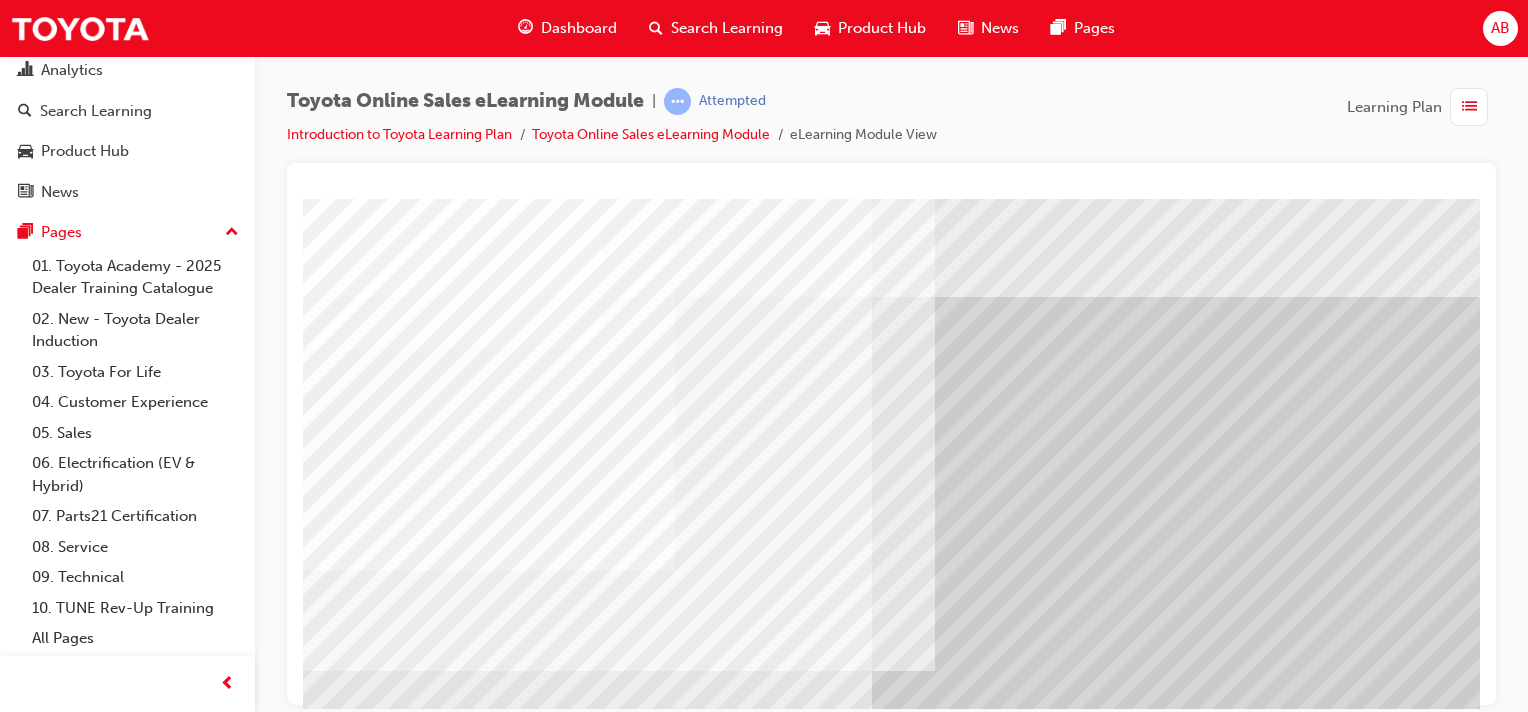 scroll, scrollTop: 255, scrollLeft: 0, axis: vertical 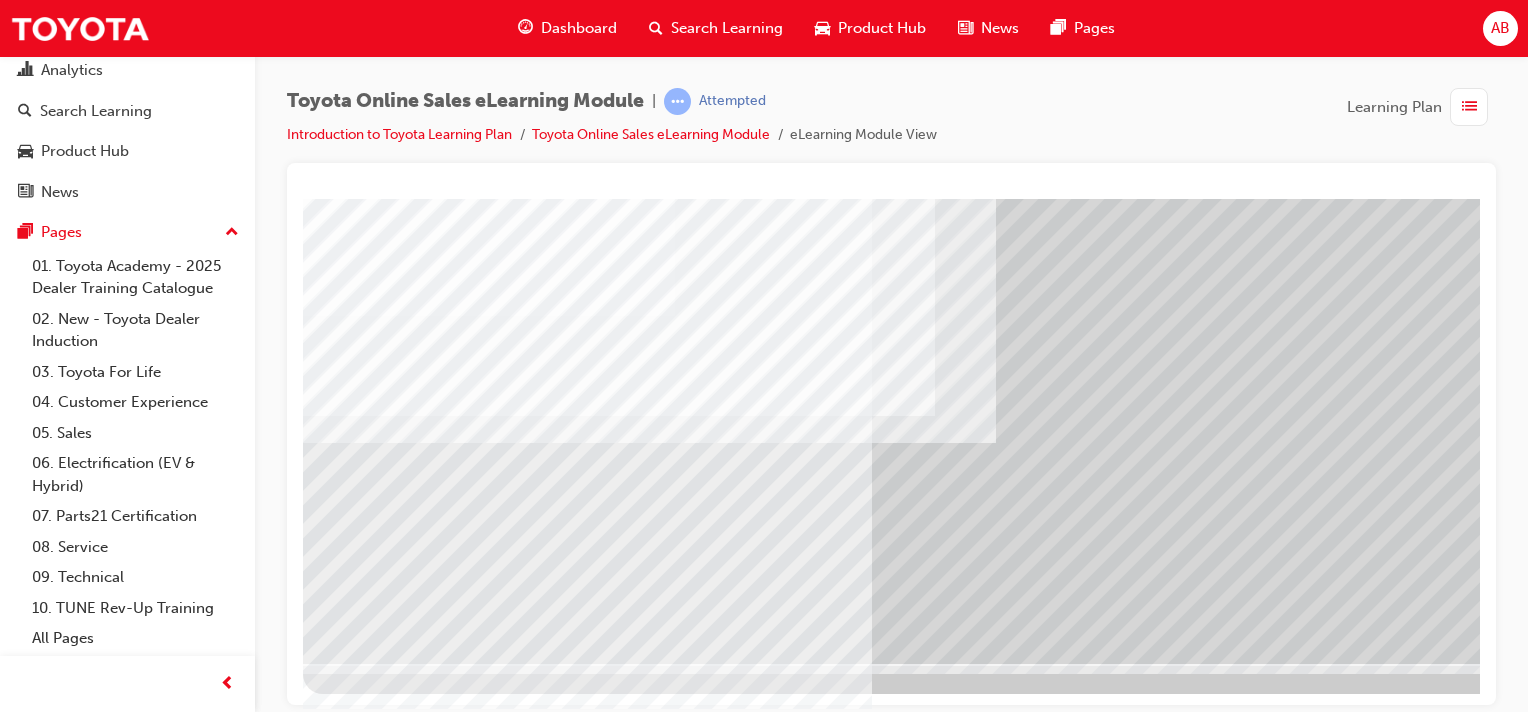 click at bounding box center [366, 4483] 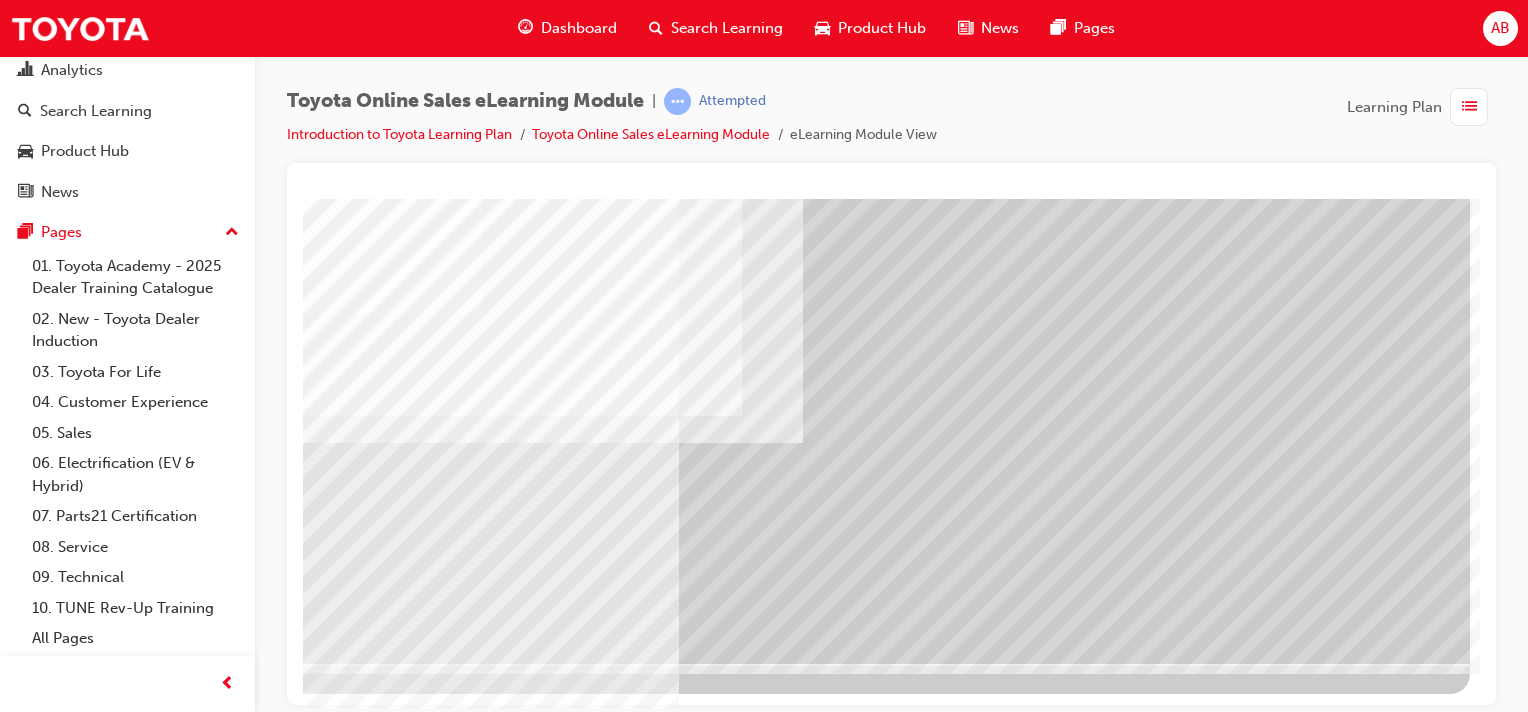 click at bounding box center [173, 3900] 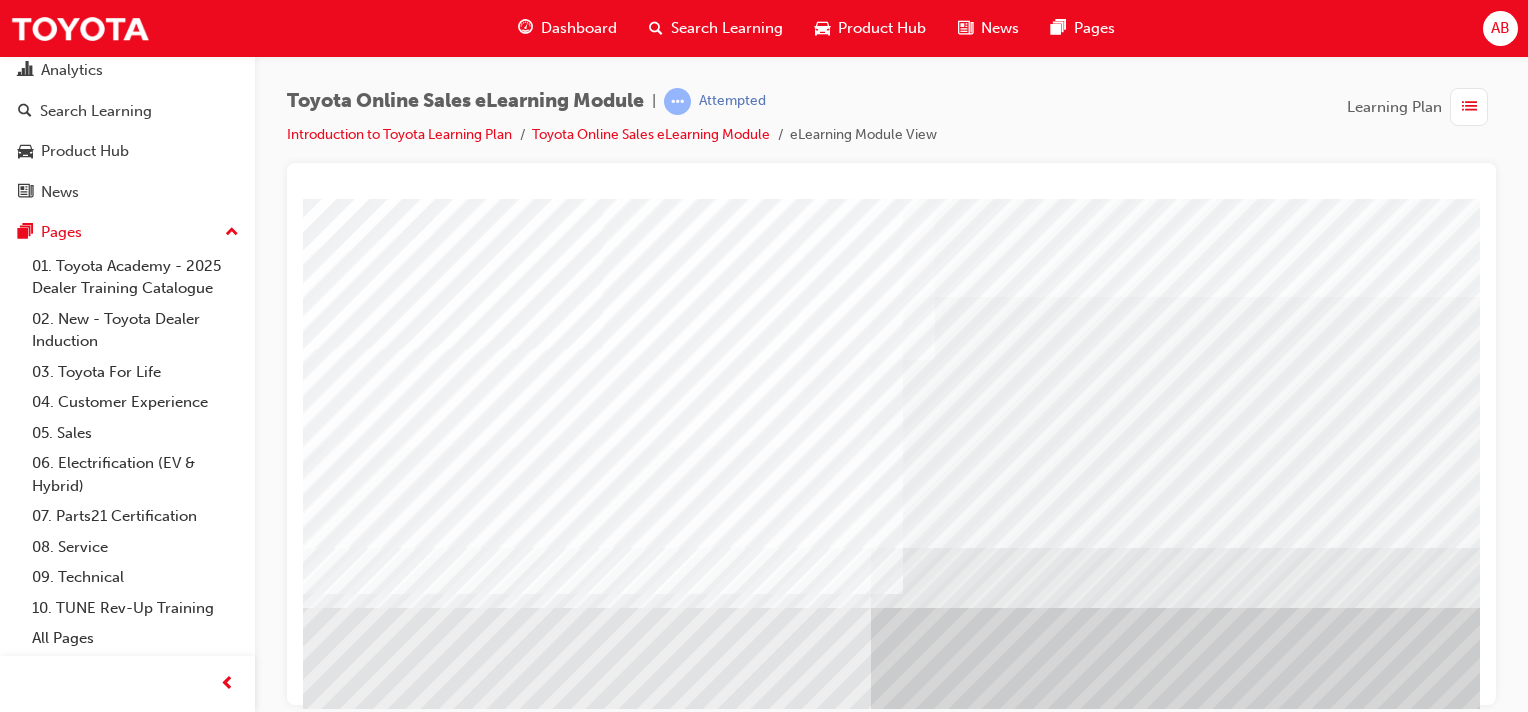 scroll, scrollTop: 255, scrollLeft: 0, axis: vertical 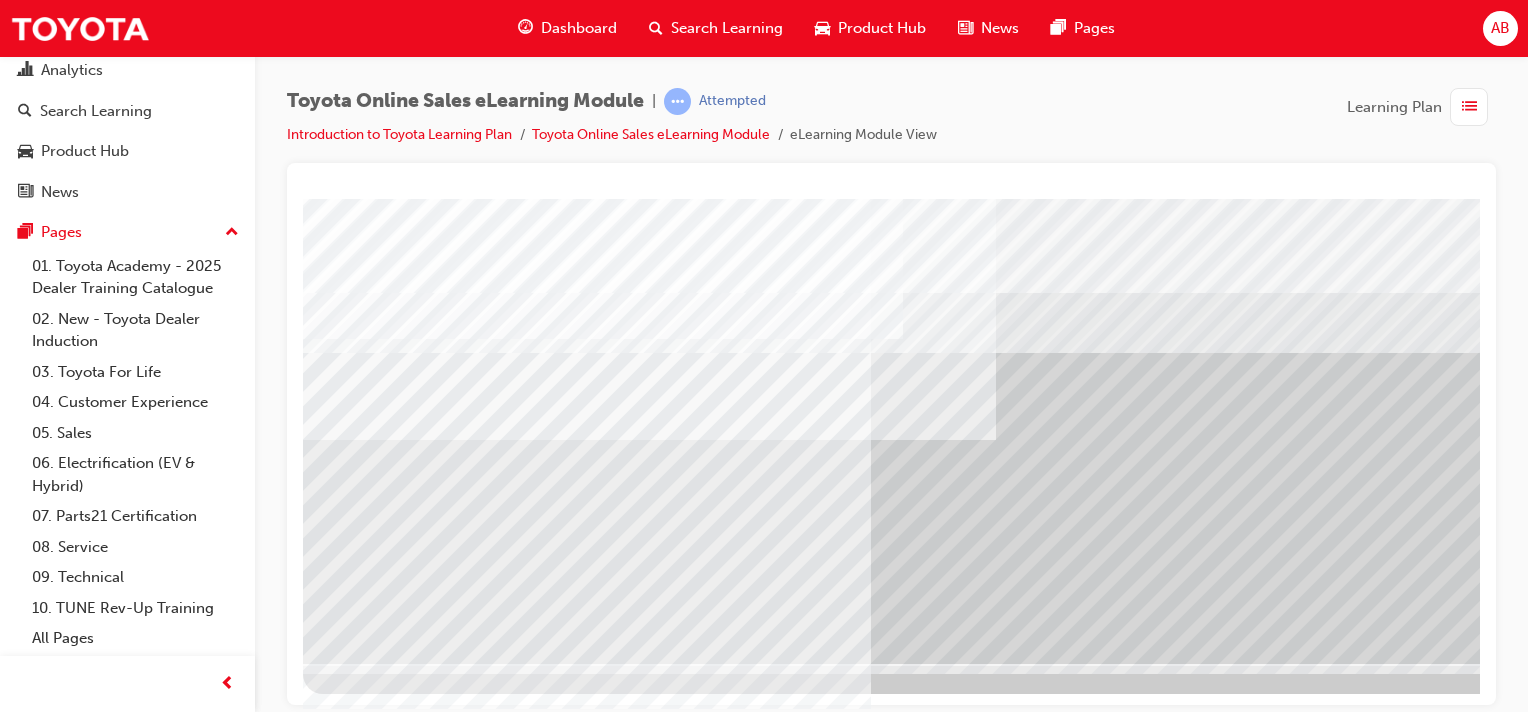 click at bounding box center [363, 4481] 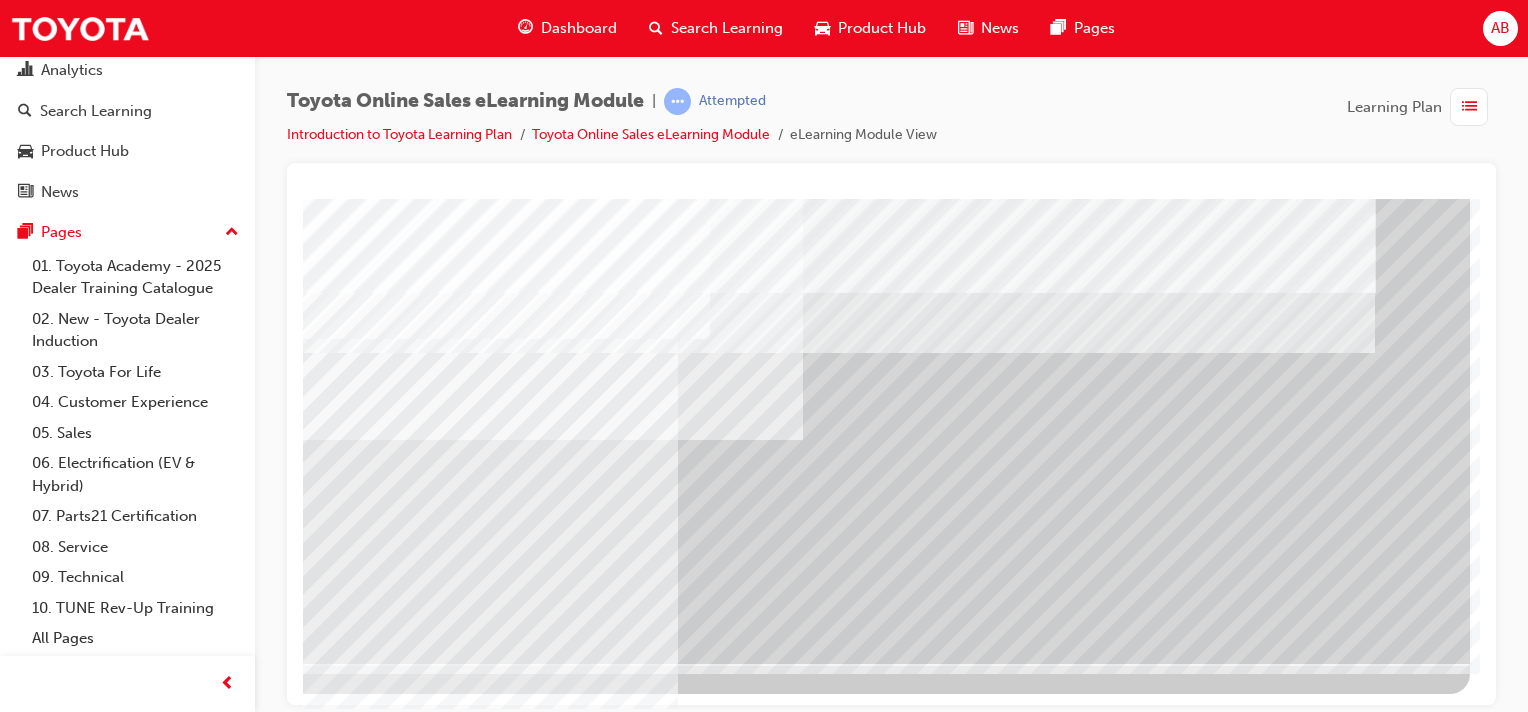 click at bounding box center (173, 3549) 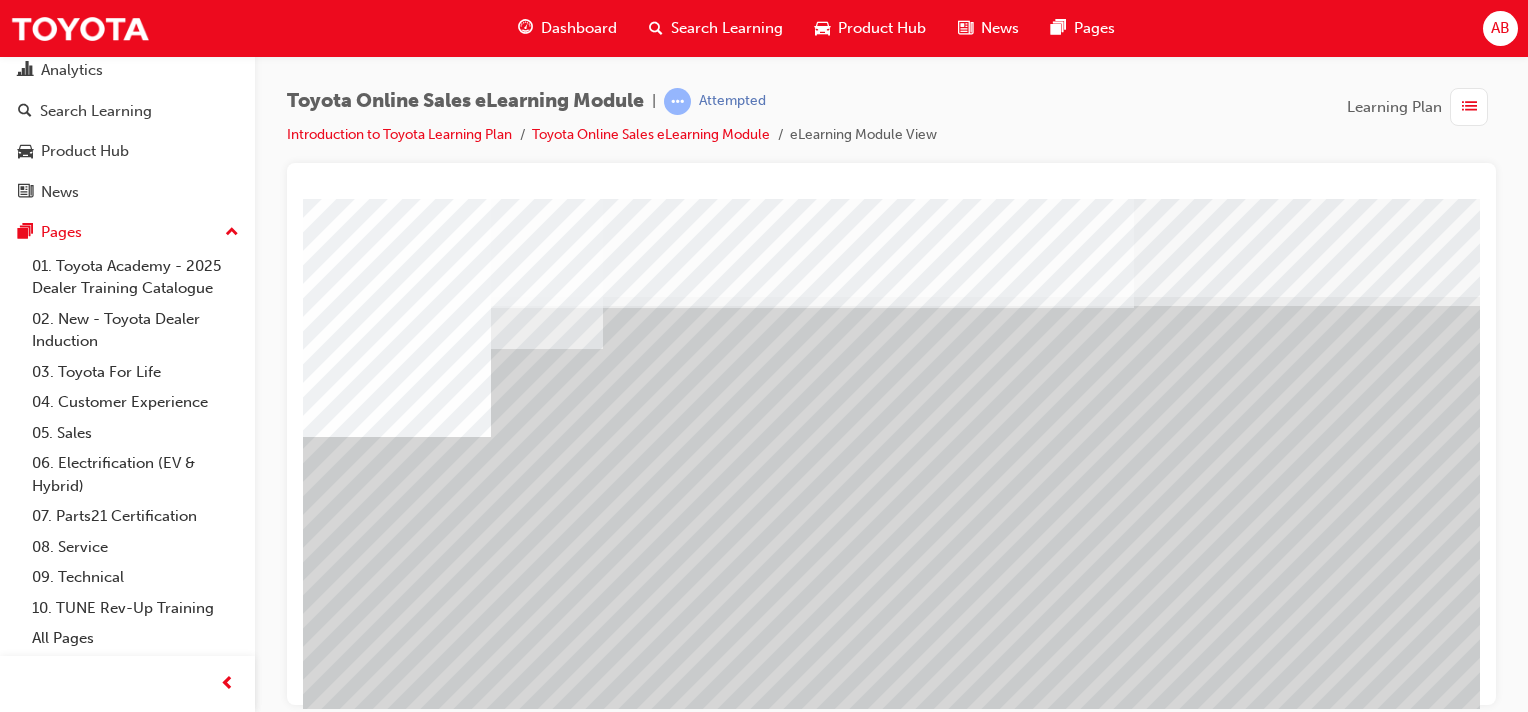 scroll, scrollTop: 255, scrollLeft: 0, axis: vertical 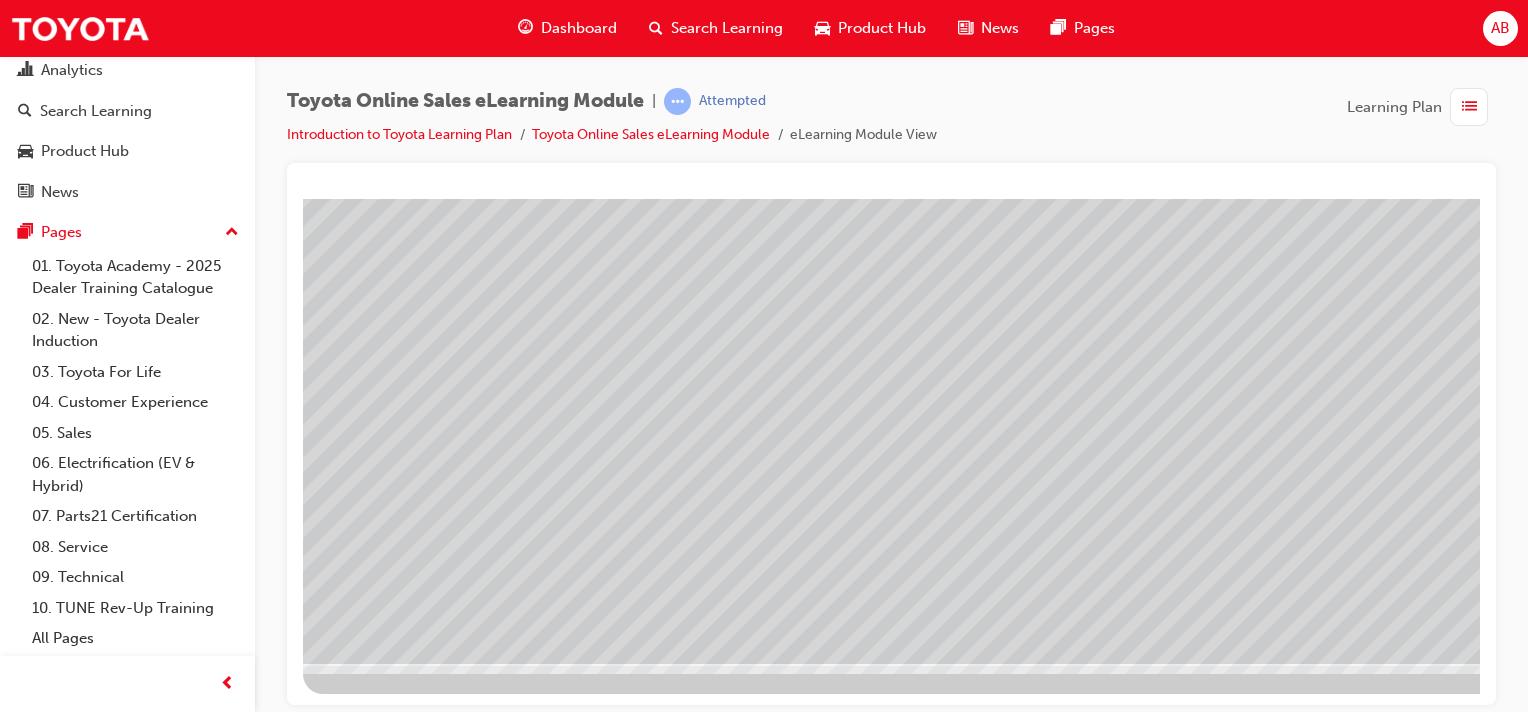 click at bounding box center [393, 4524] 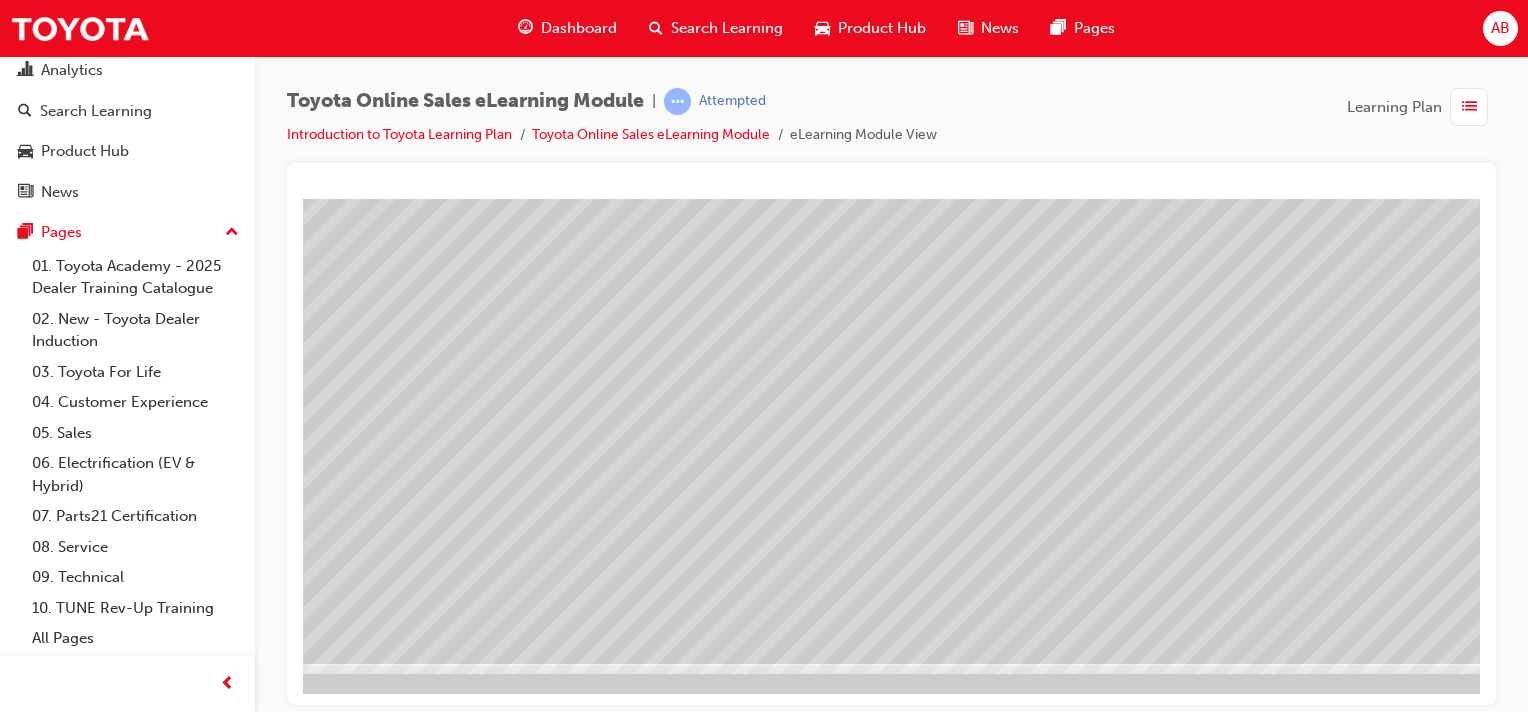scroll, scrollTop: 255, scrollLeft: 198, axis: both 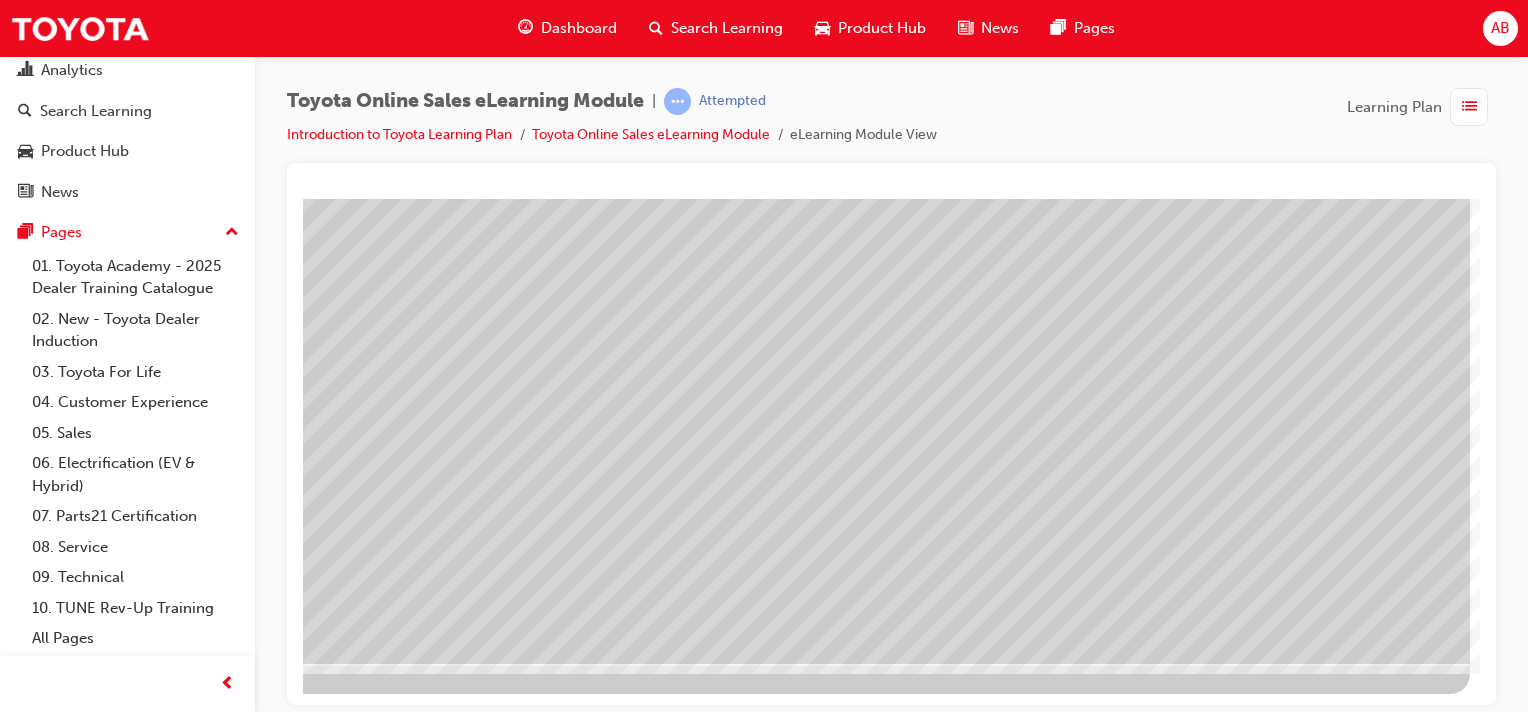 drag, startPoint x: 1252, startPoint y: 702, endPoint x: 1827, endPoint y: 809, distance: 584.8709 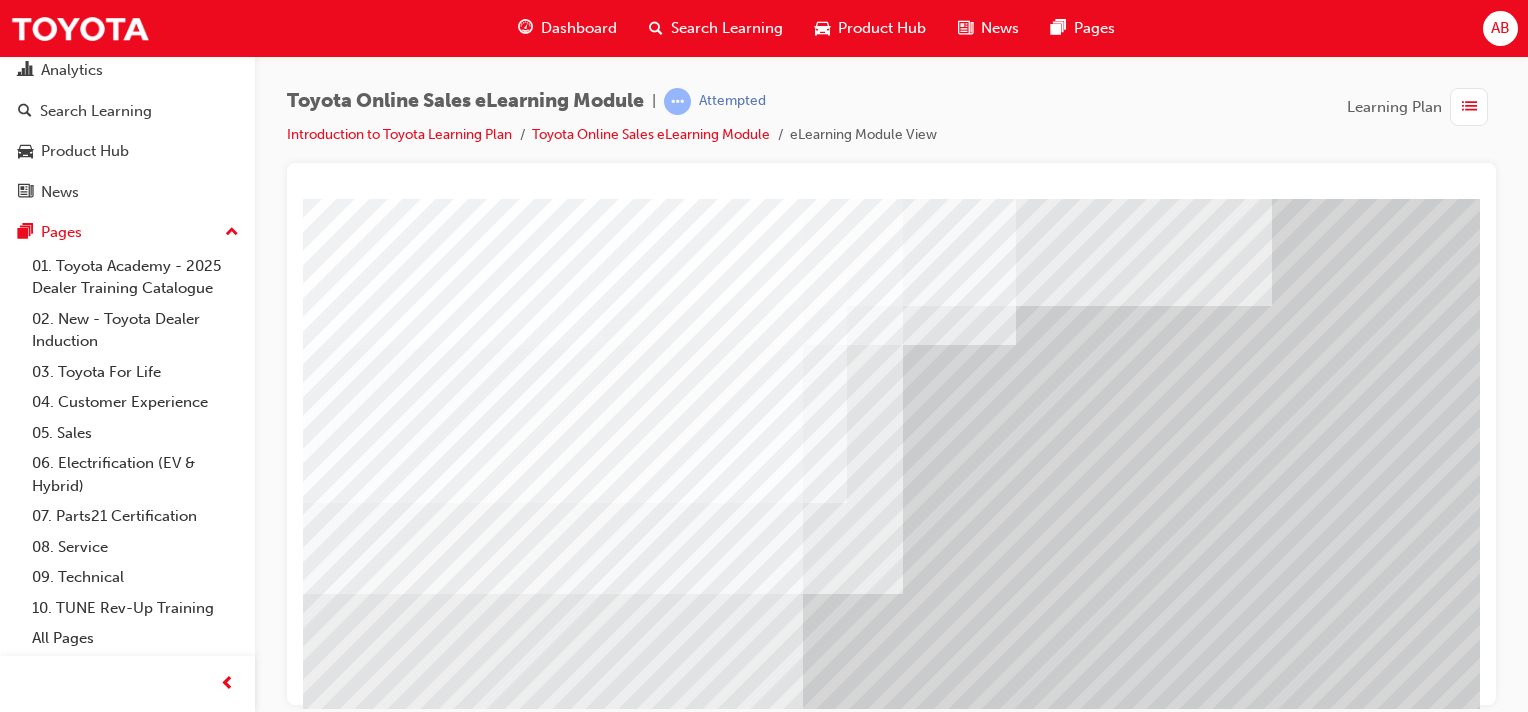 scroll, scrollTop: 255, scrollLeft: 0, axis: vertical 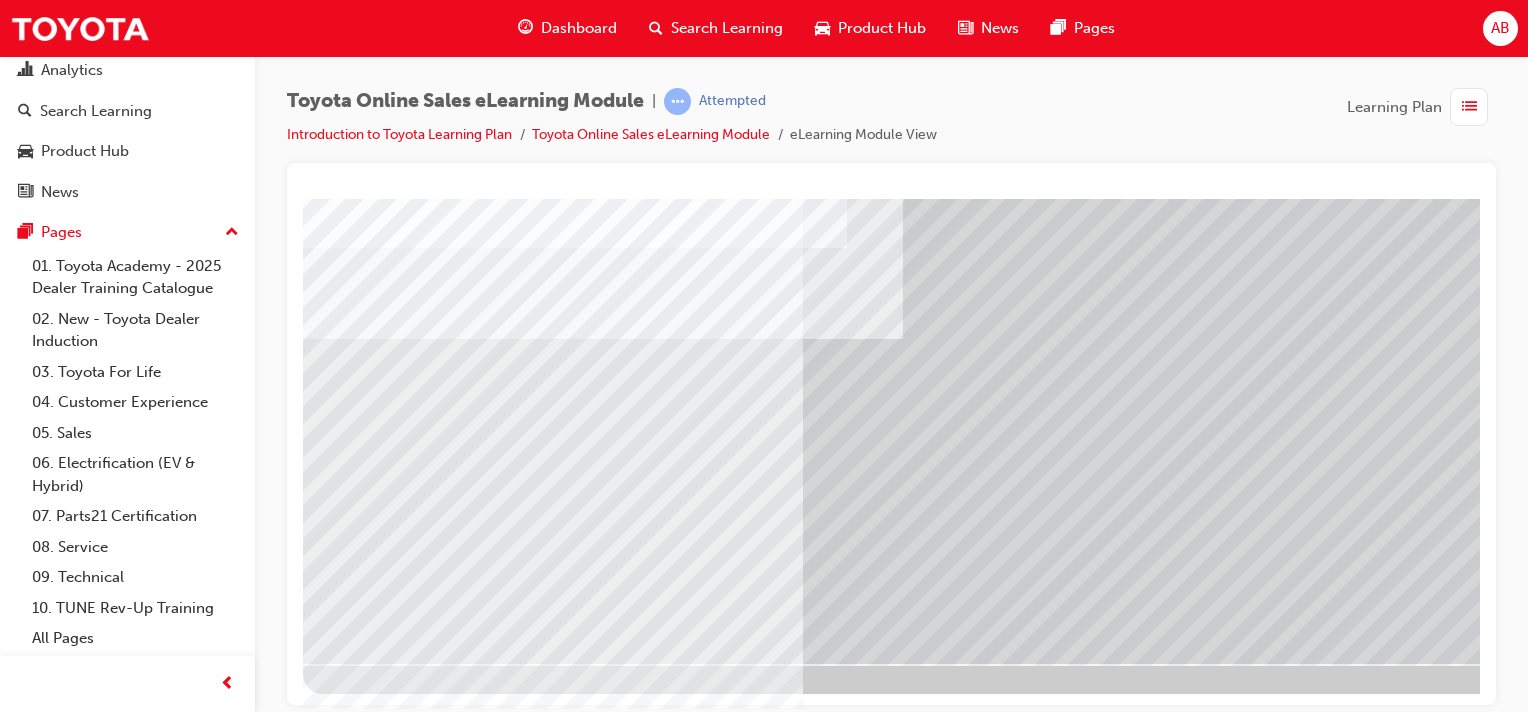 click at bounding box center (366, 2771) 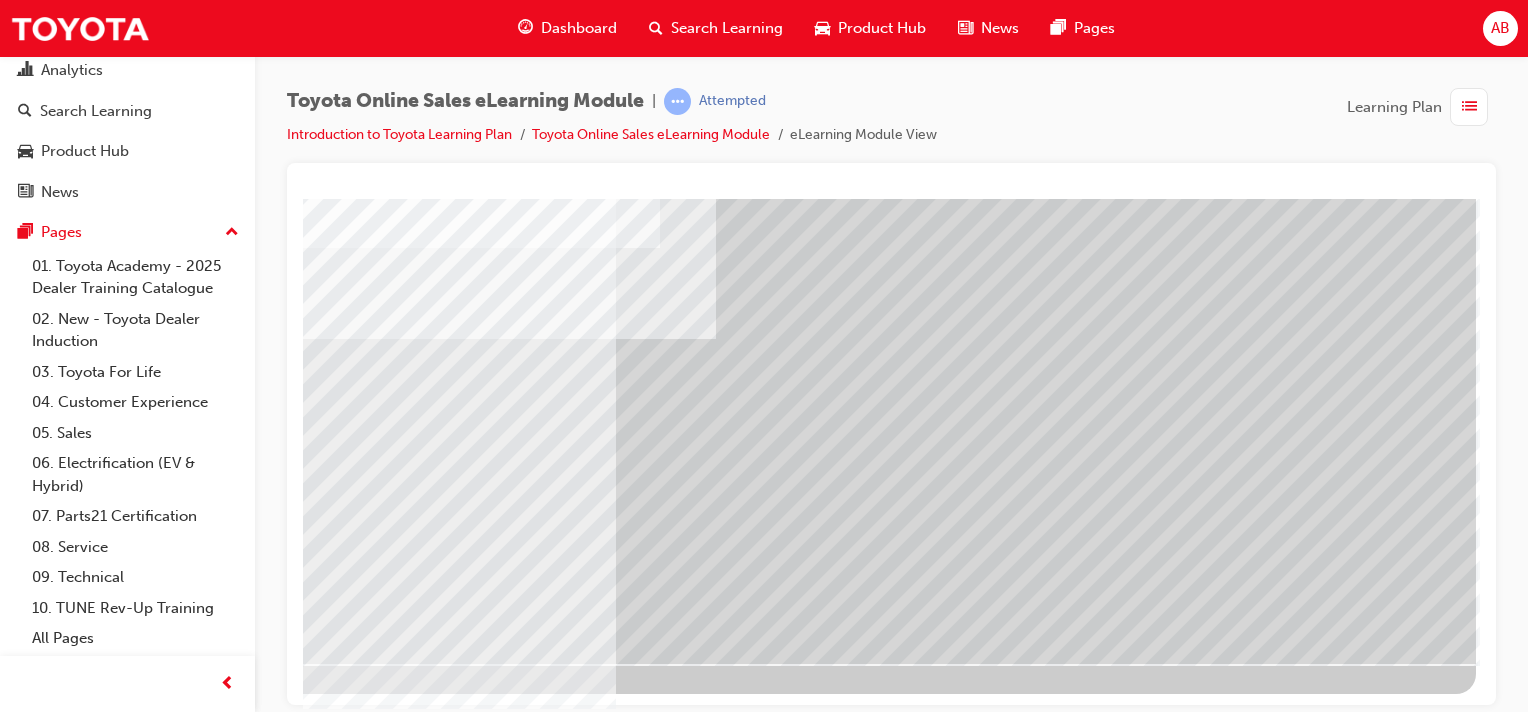 drag, startPoint x: 1112, startPoint y: 701, endPoint x: 1815, endPoint y: 850, distance: 718.6167 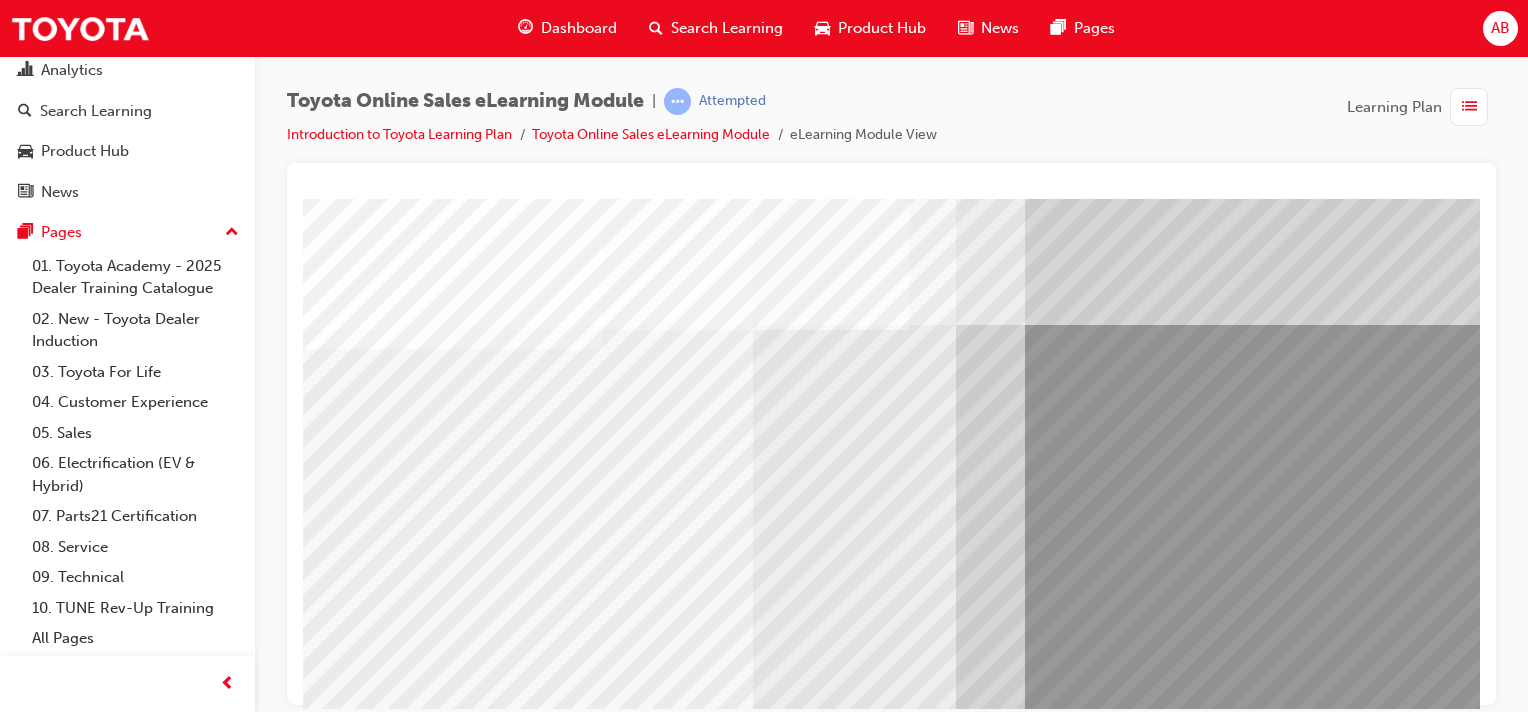 scroll, scrollTop: 255, scrollLeft: 0, axis: vertical 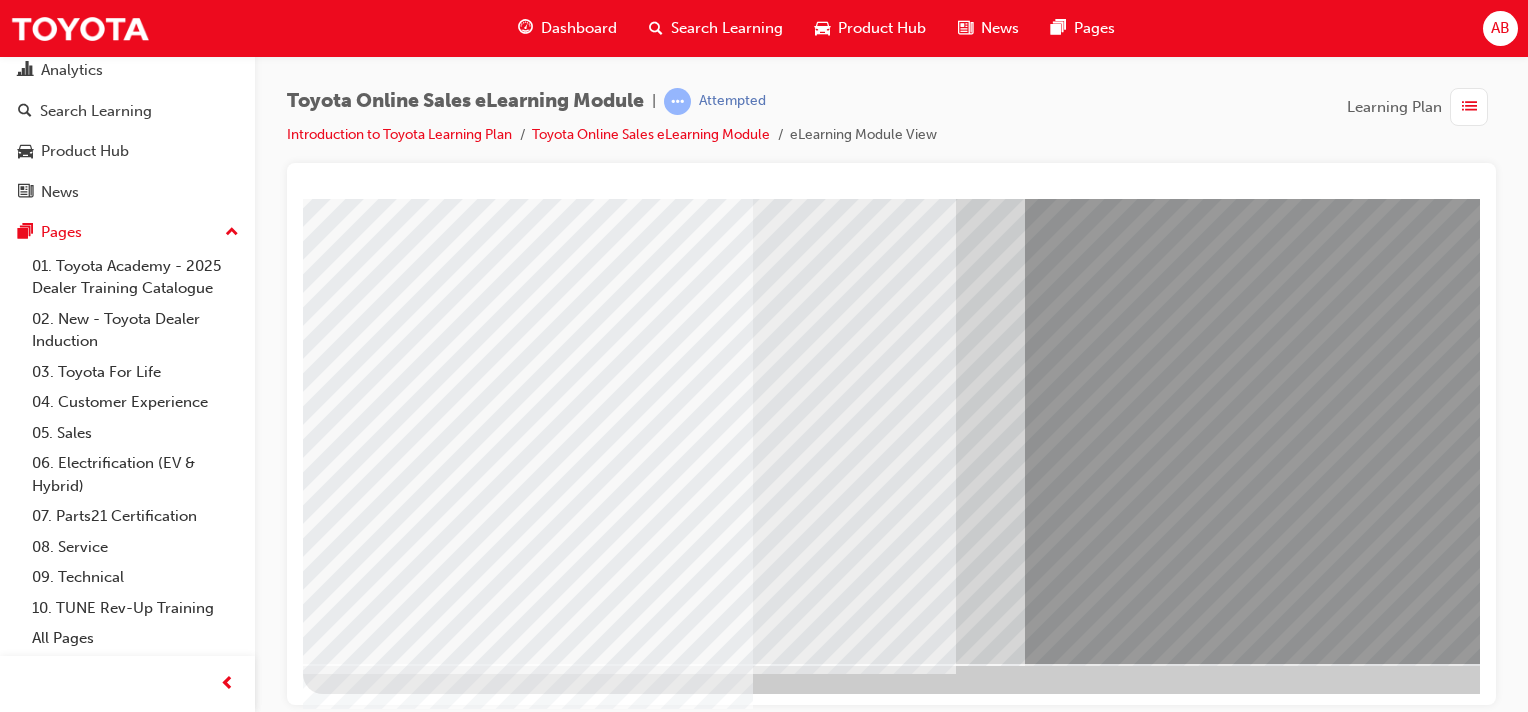 click at bounding box center [378, 4164] 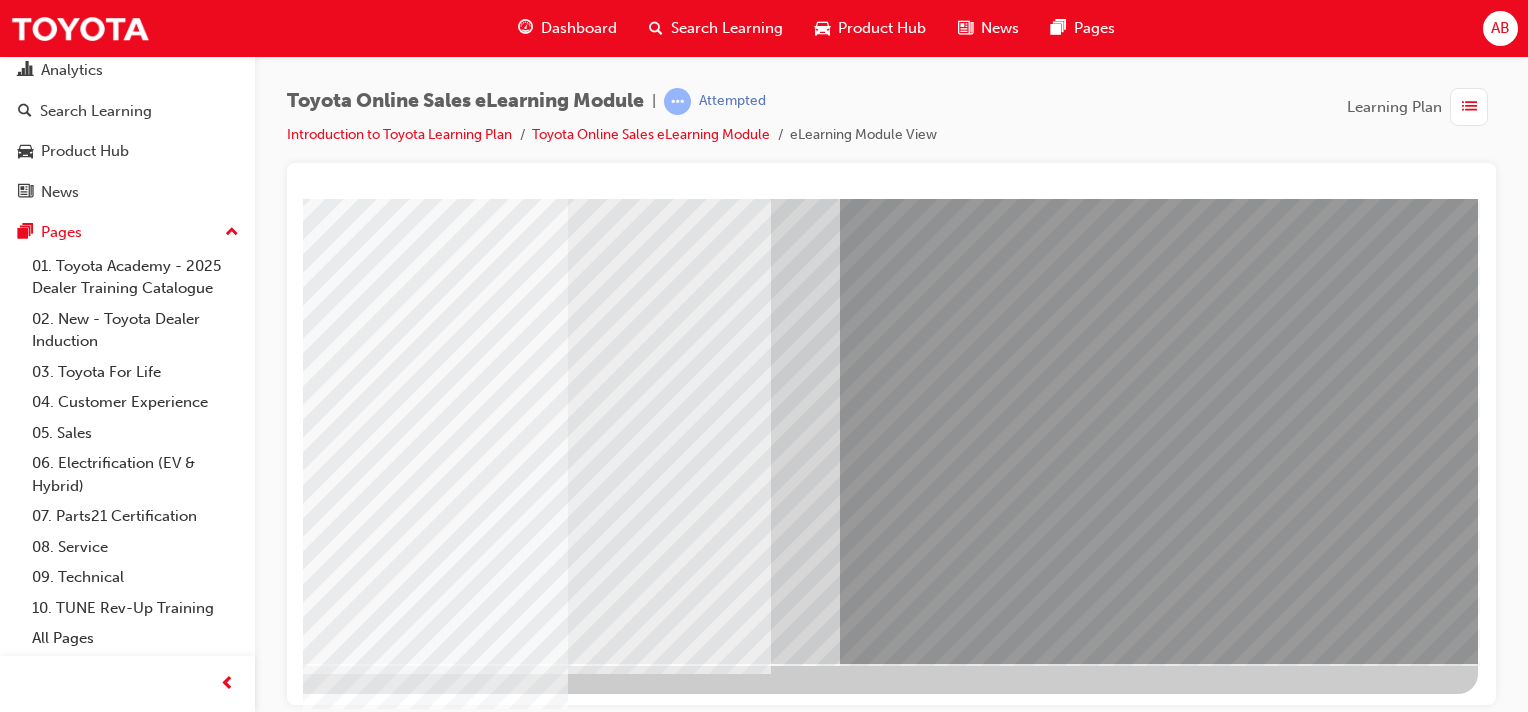 click at bounding box center (181, 3176) 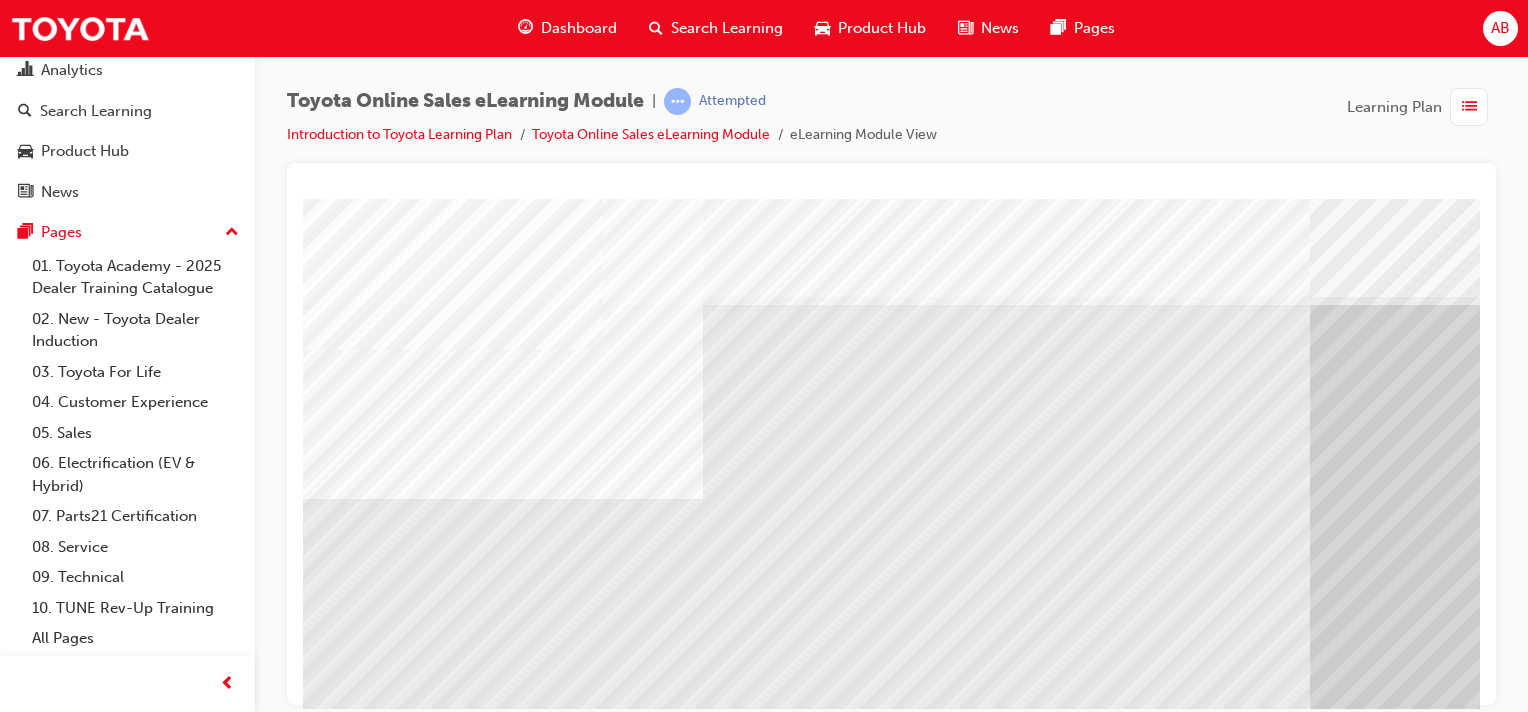 scroll, scrollTop: 255, scrollLeft: 0, axis: vertical 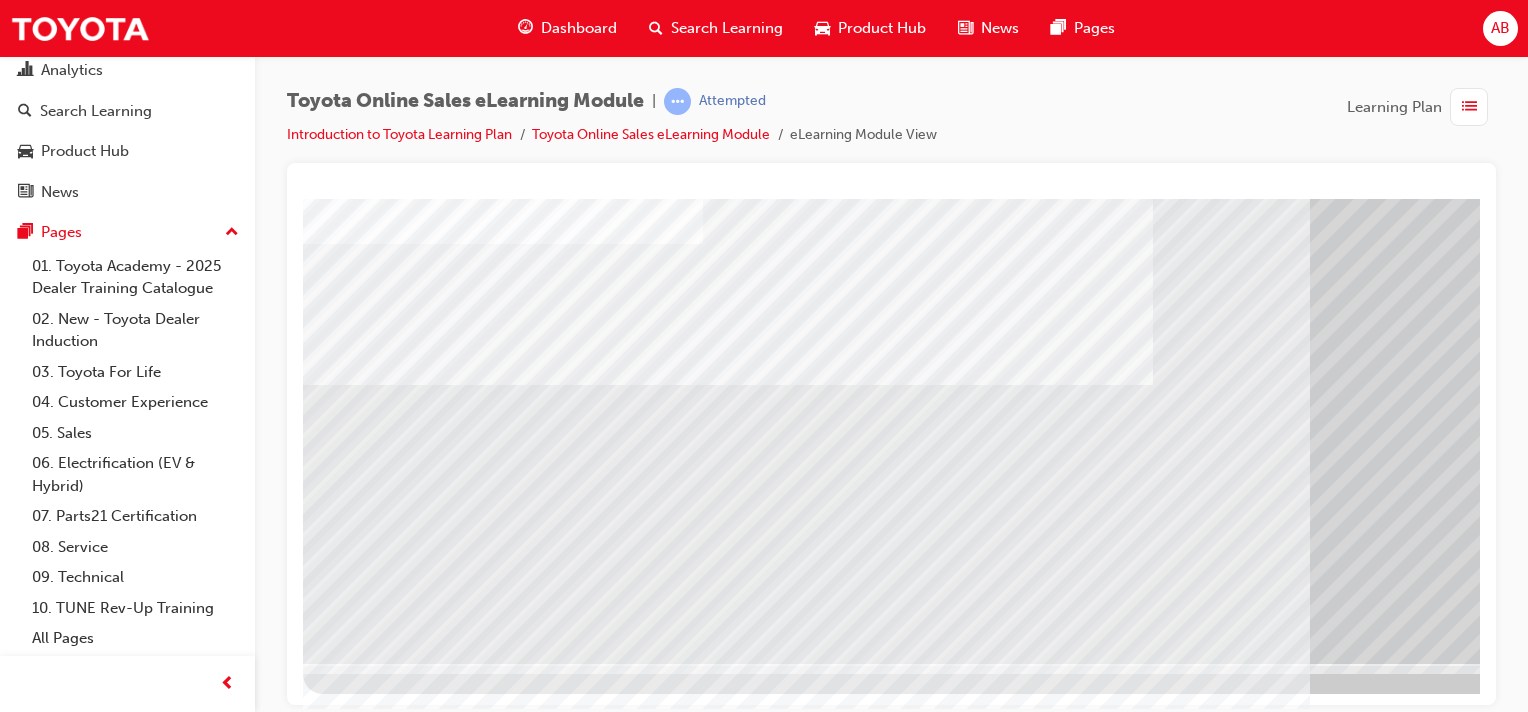 click at bounding box center [503, 2835] 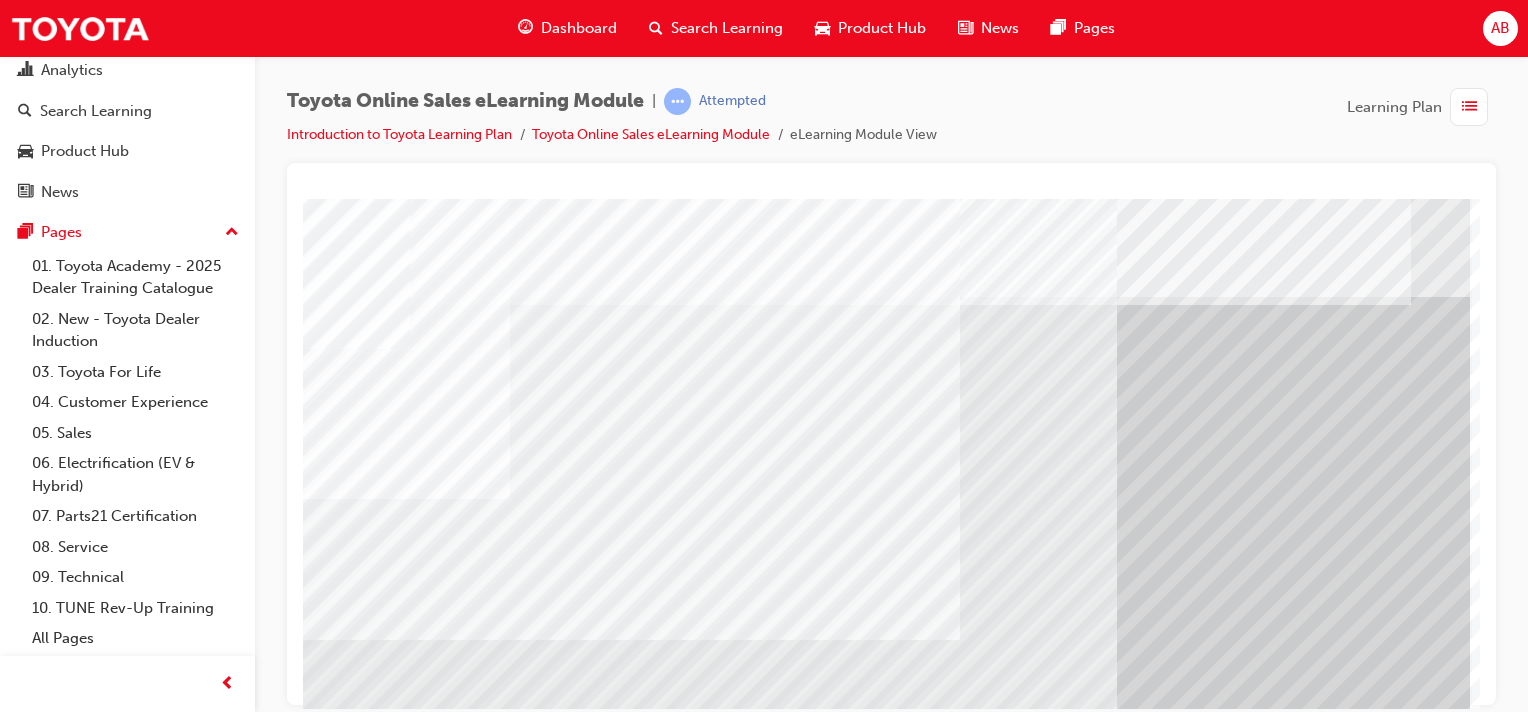 scroll, scrollTop: 255, scrollLeft: 198, axis: both 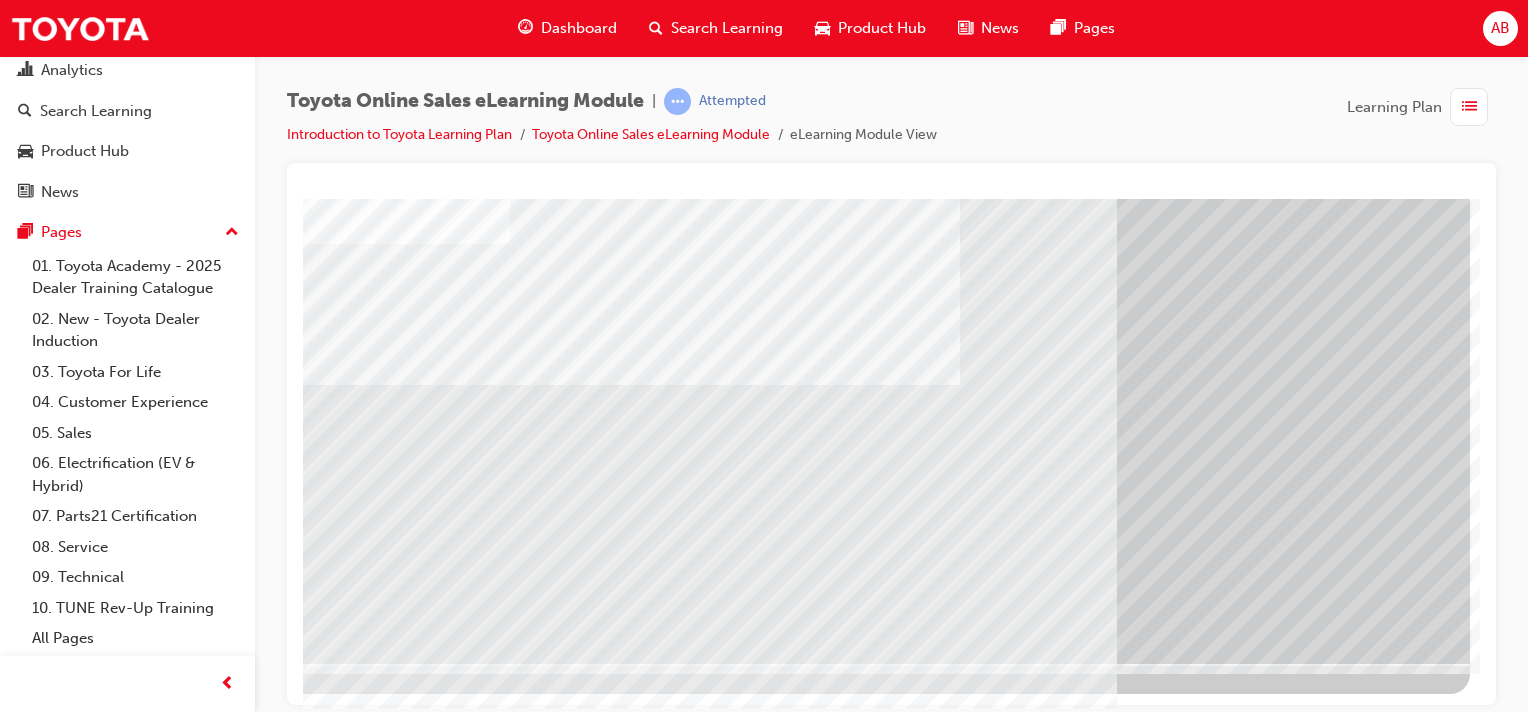 click at bounding box center (310, 3205) 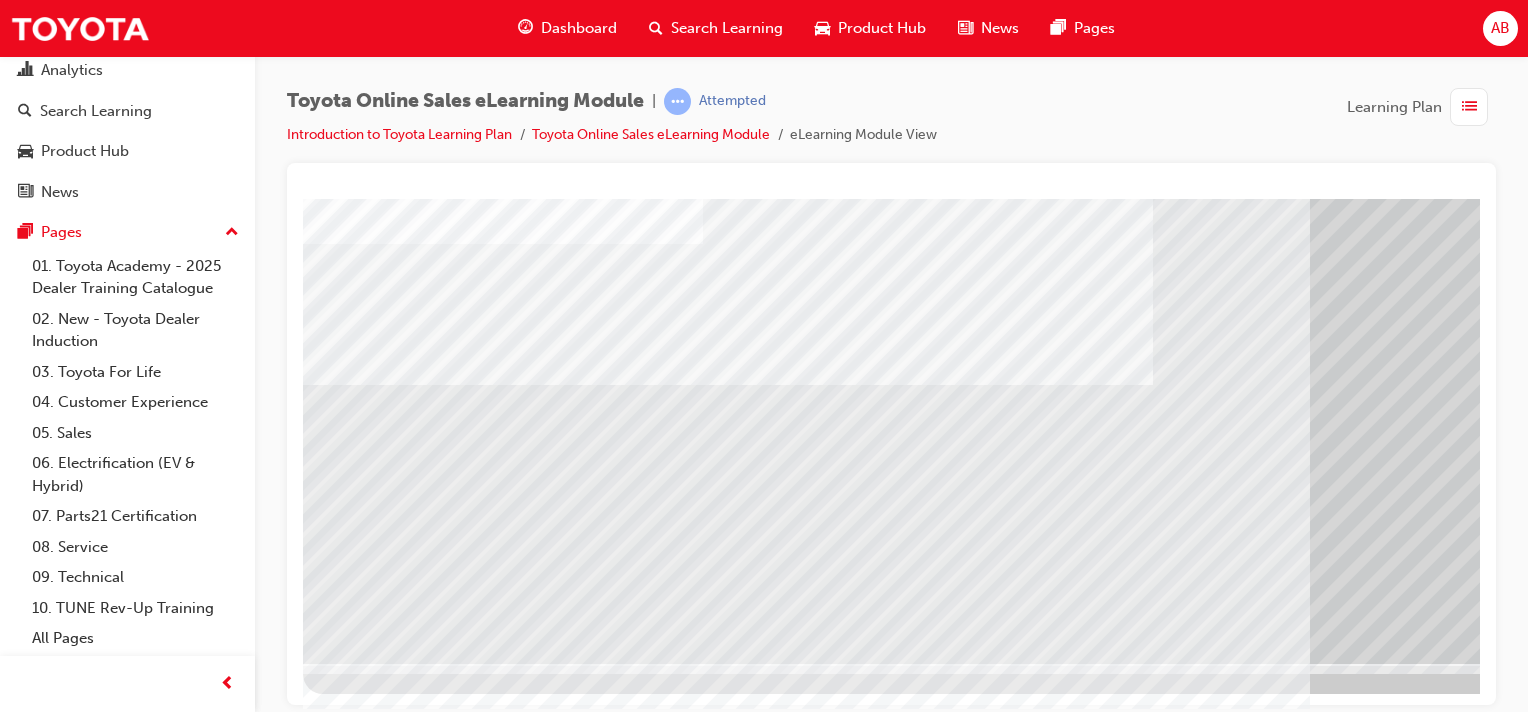 drag, startPoint x: 846, startPoint y: 695, endPoint x: 738, endPoint y: 907, distance: 237.92436 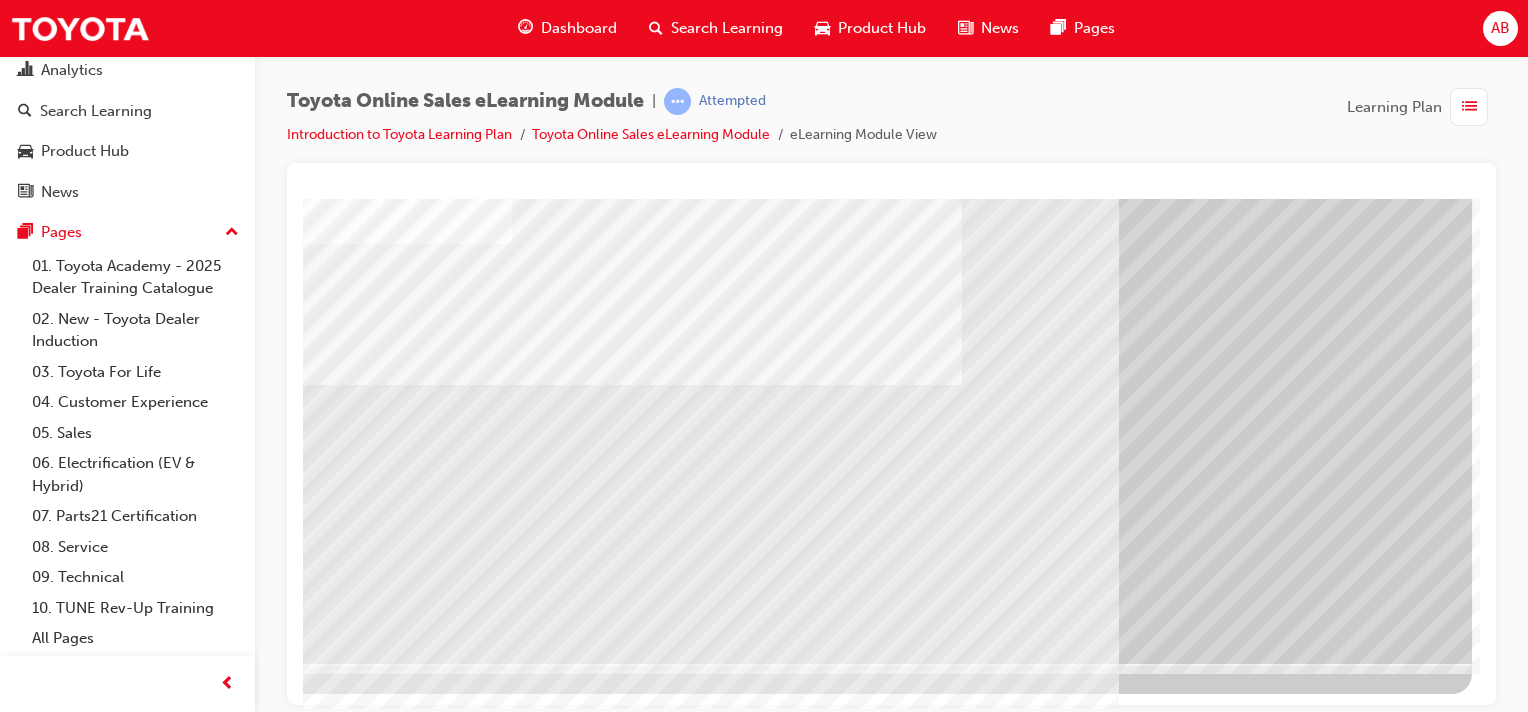 scroll, scrollTop: 255, scrollLeft: 0, axis: vertical 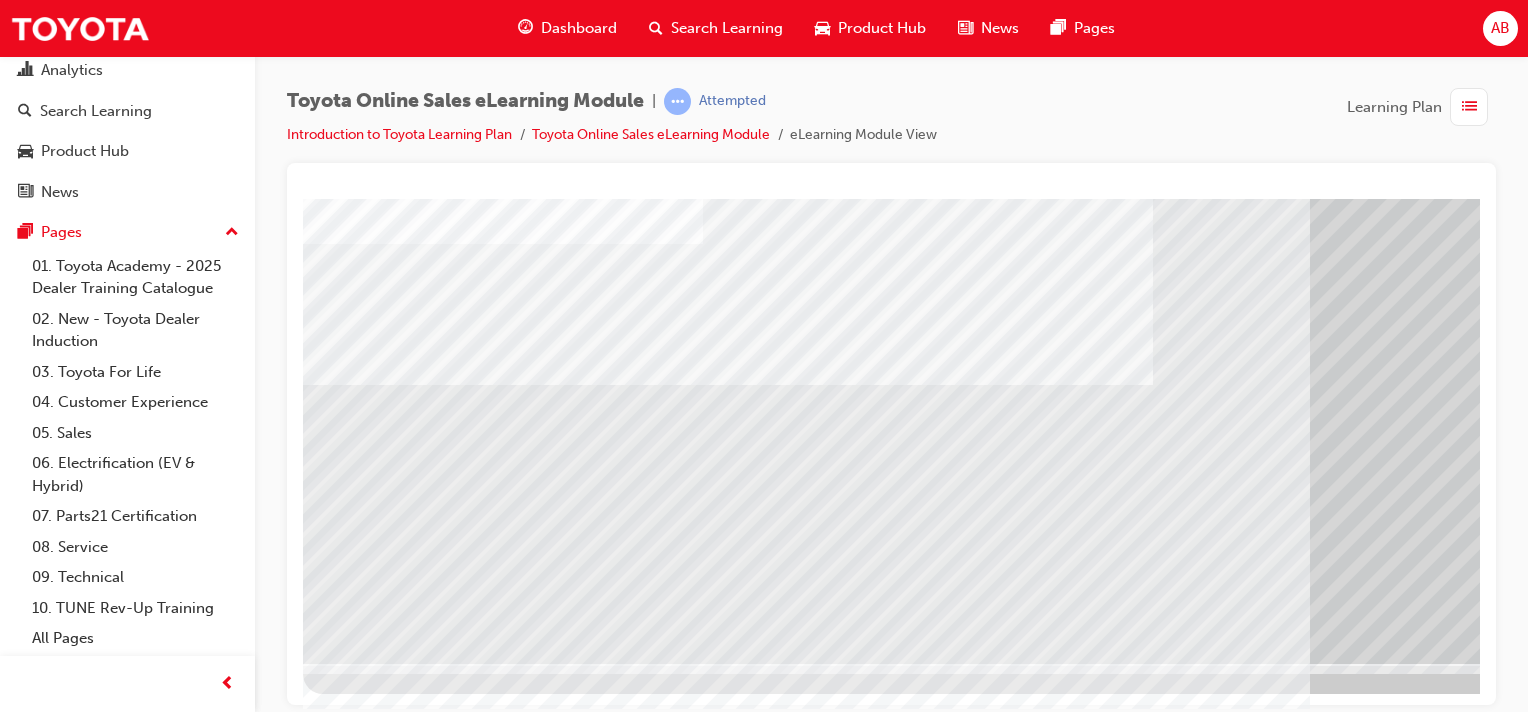click at bounding box center [503, 2650] 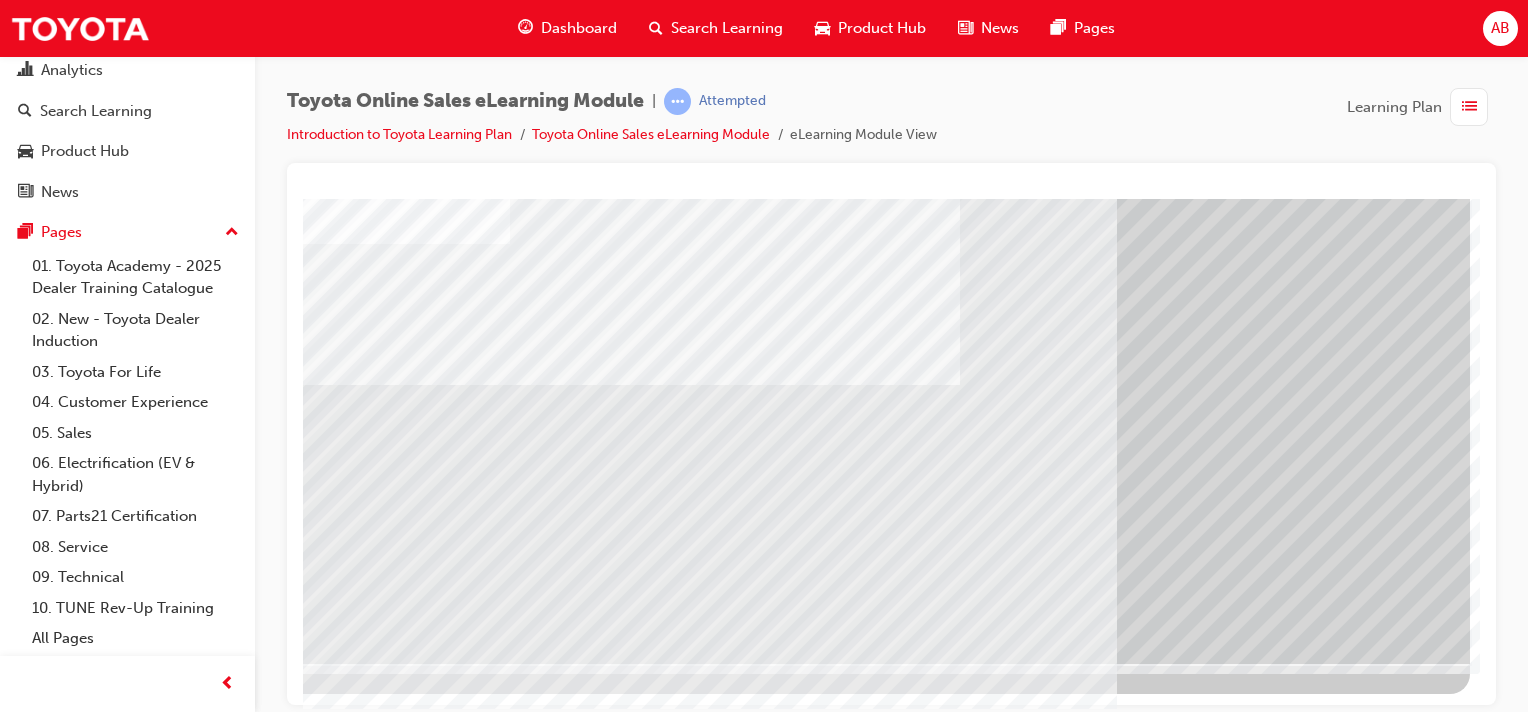 click at bounding box center (173, 2597) 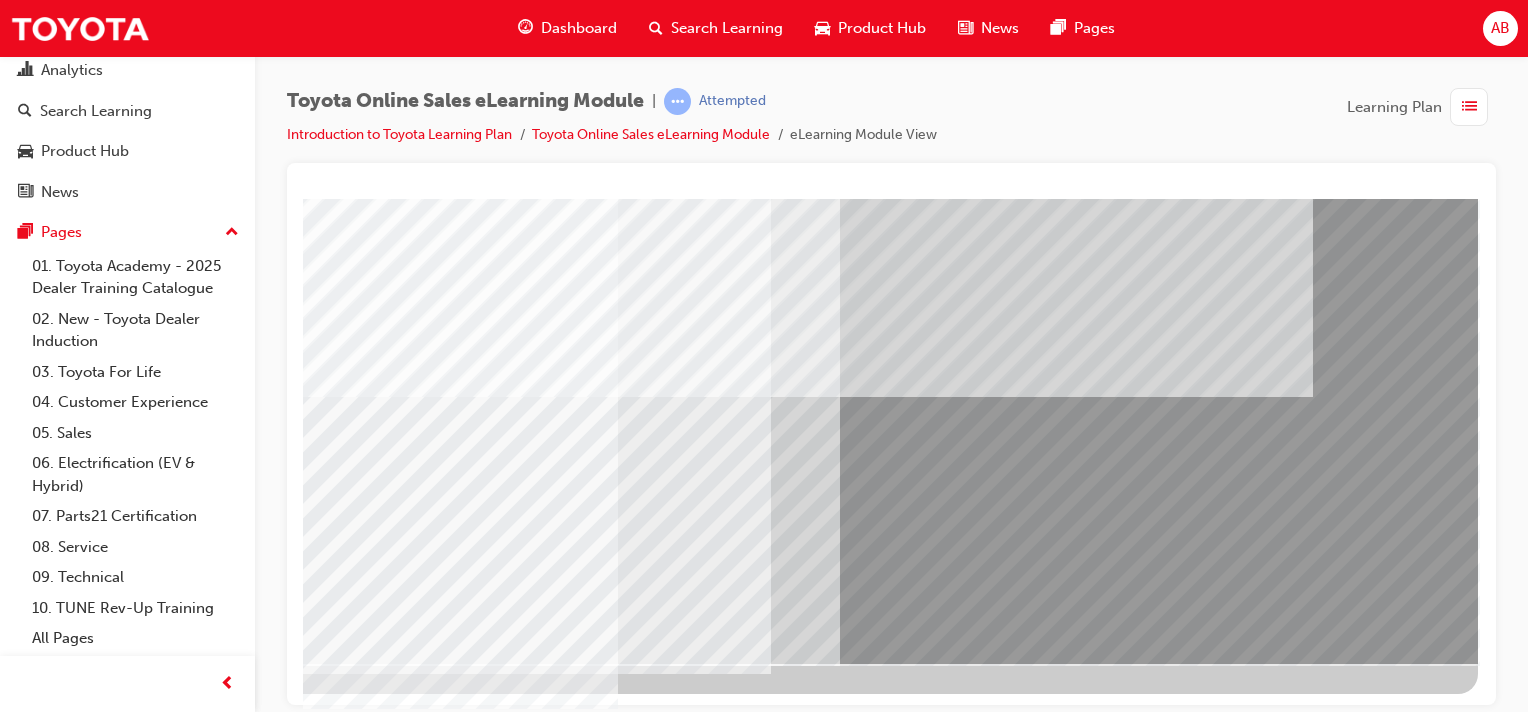 scroll, scrollTop: 0, scrollLeft: 0, axis: both 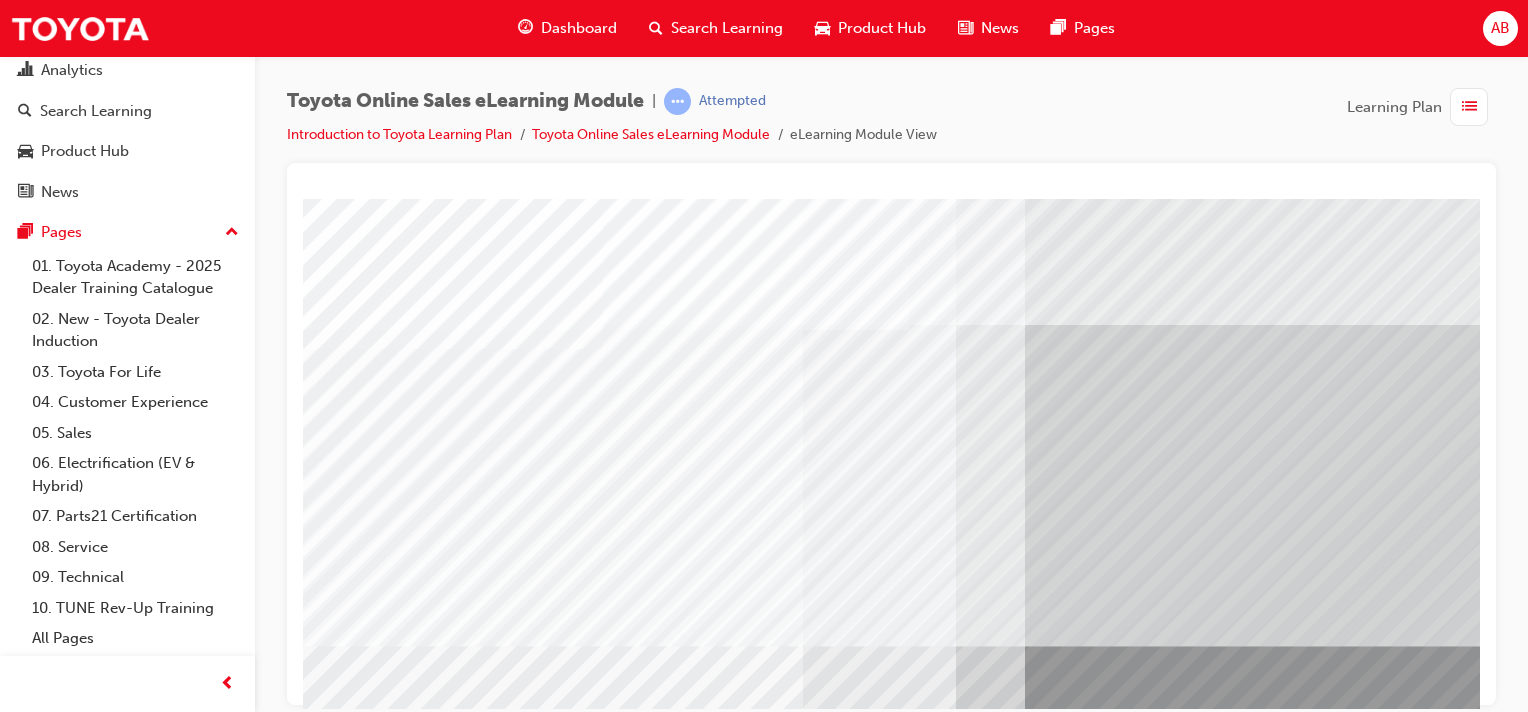 click at bounding box center (507, 4840) 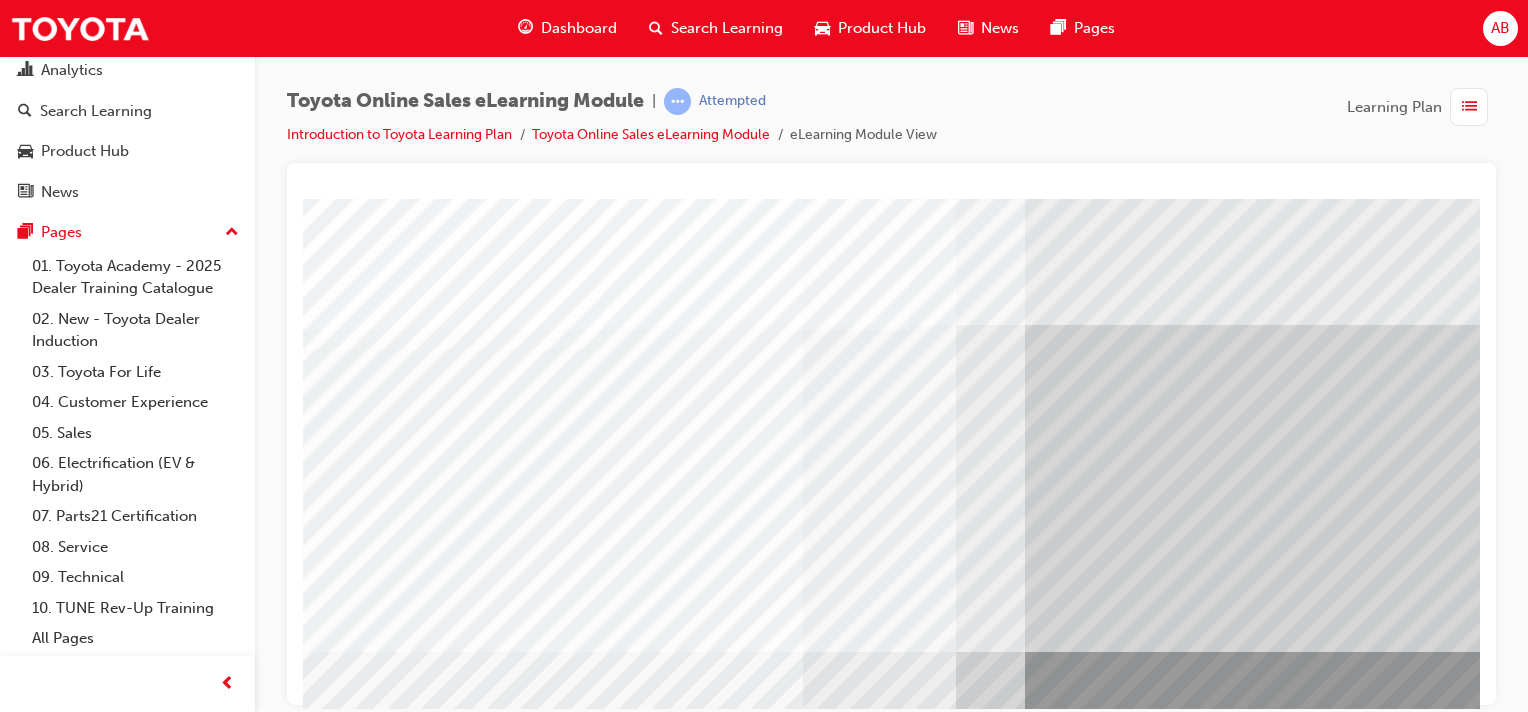 scroll, scrollTop: 255, scrollLeft: 0, axis: vertical 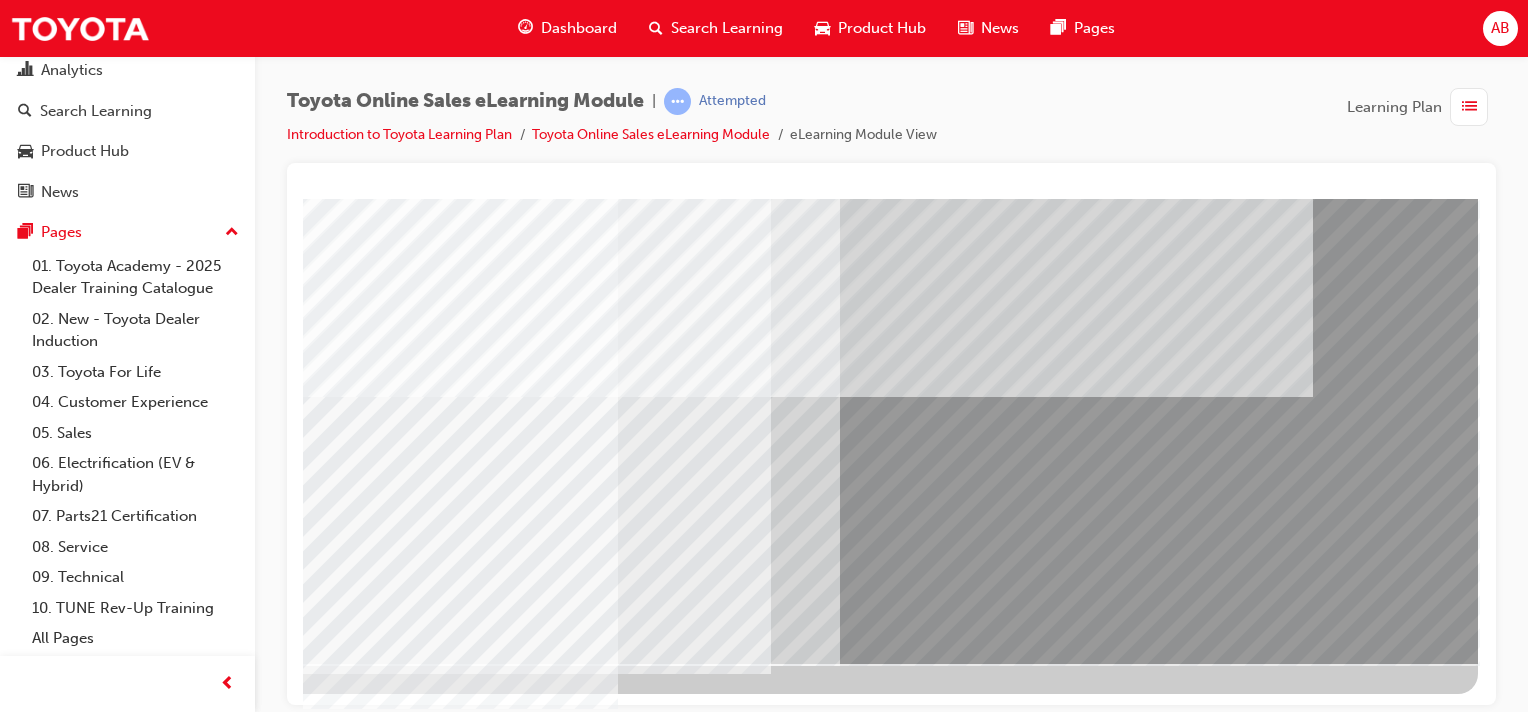 drag, startPoint x: 1190, startPoint y: 698, endPoint x: 1787, endPoint y: 897, distance: 629.2933 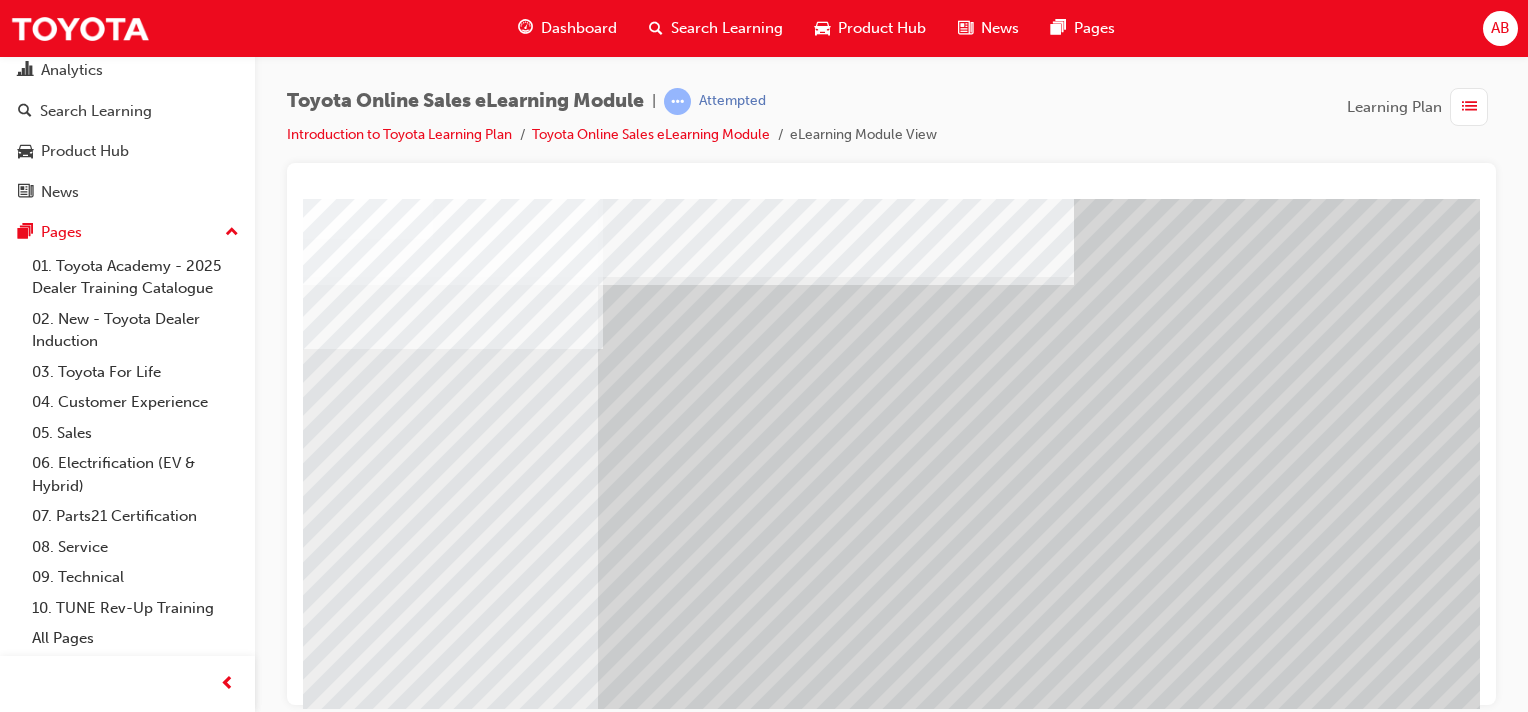 scroll, scrollTop: 255, scrollLeft: 0, axis: vertical 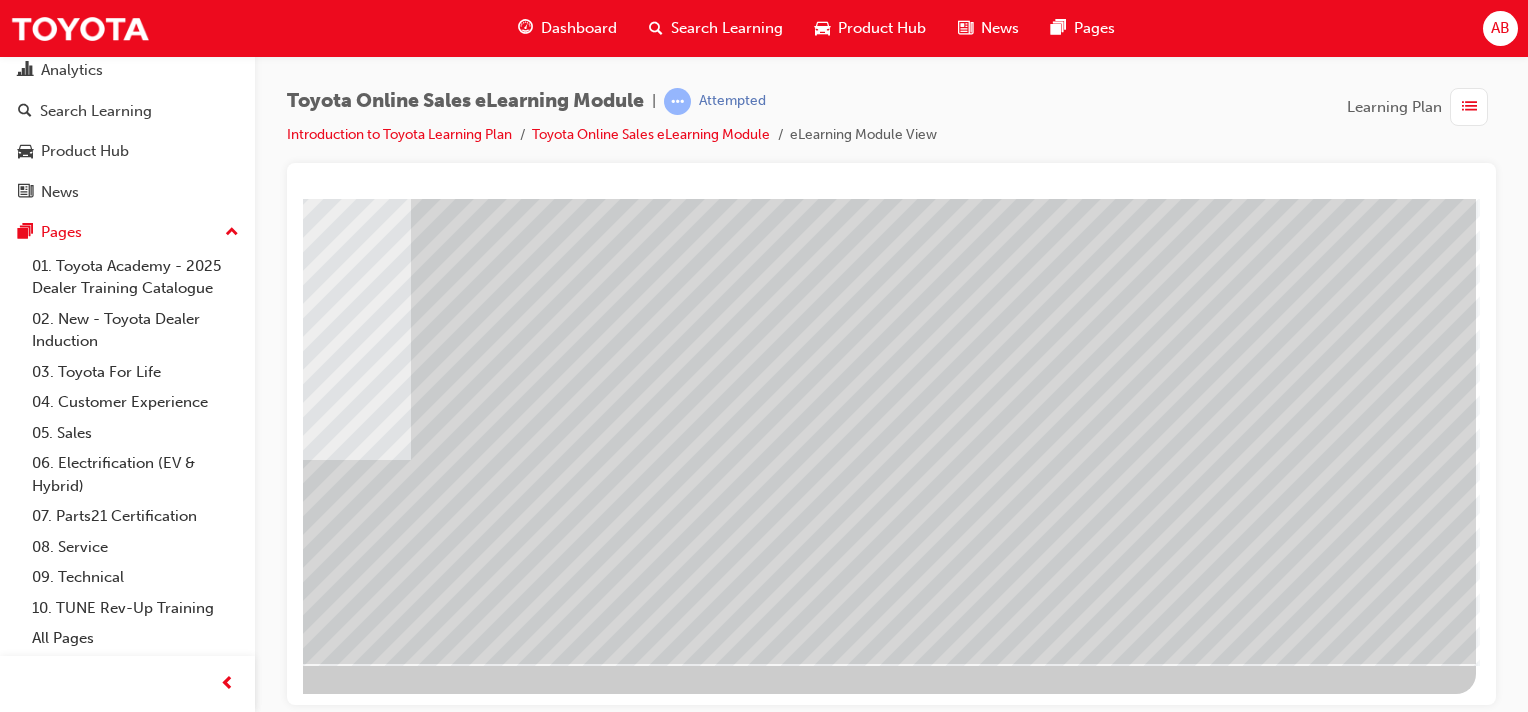 click at bounding box center (179, 2949) 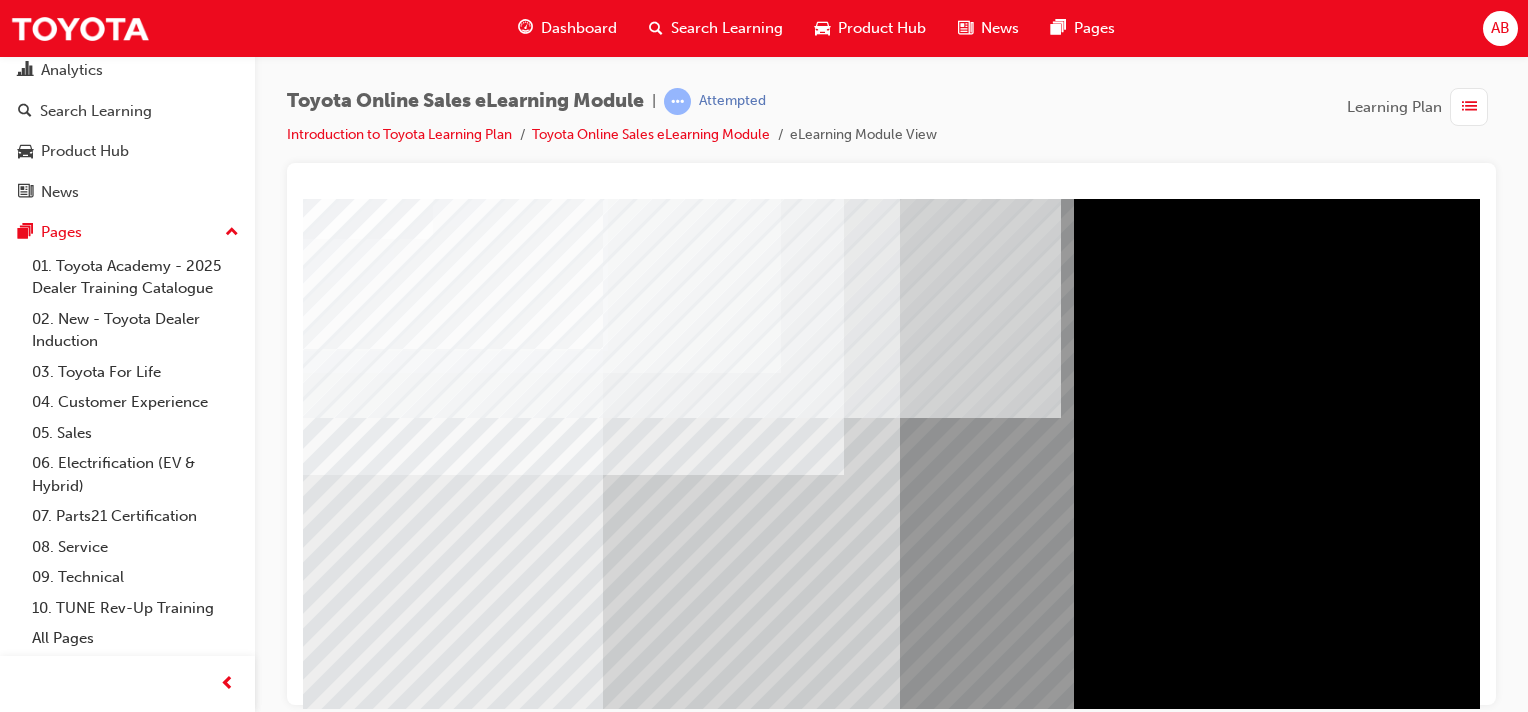 scroll, scrollTop: 255, scrollLeft: 0, axis: vertical 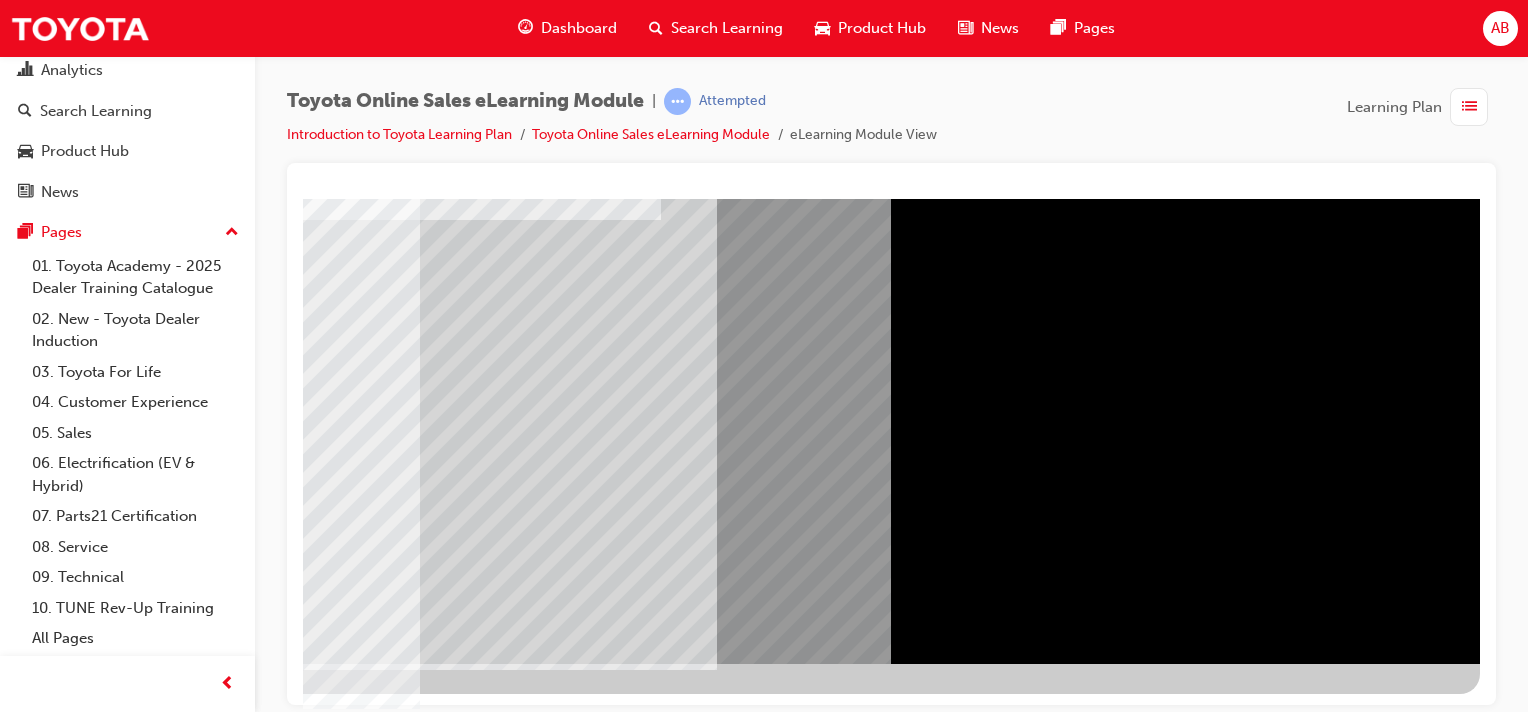 drag, startPoint x: 1222, startPoint y: 697, endPoint x: 1830, endPoint y: 874, distance: 633.24005 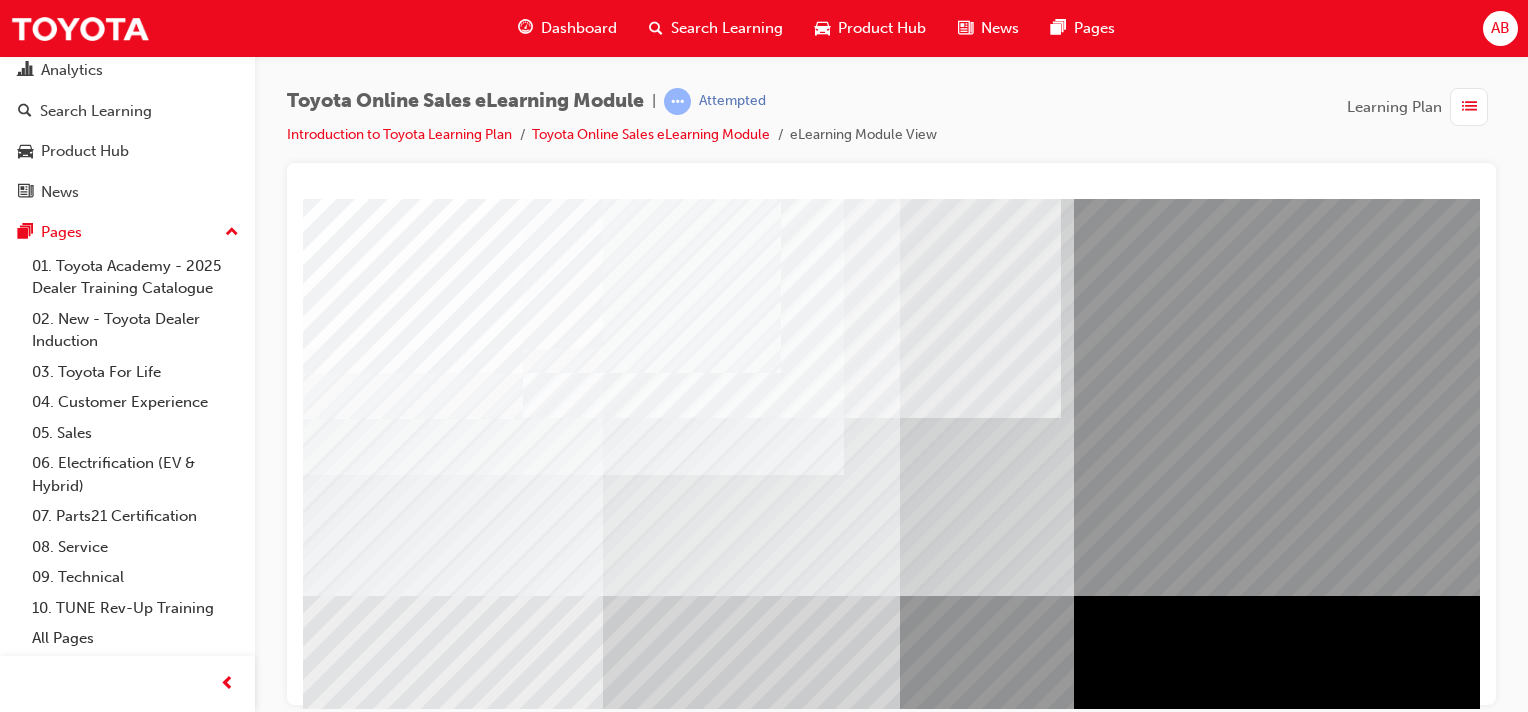 scroll, scrollTop: 255, scrollLeft: 0, axis: vertical 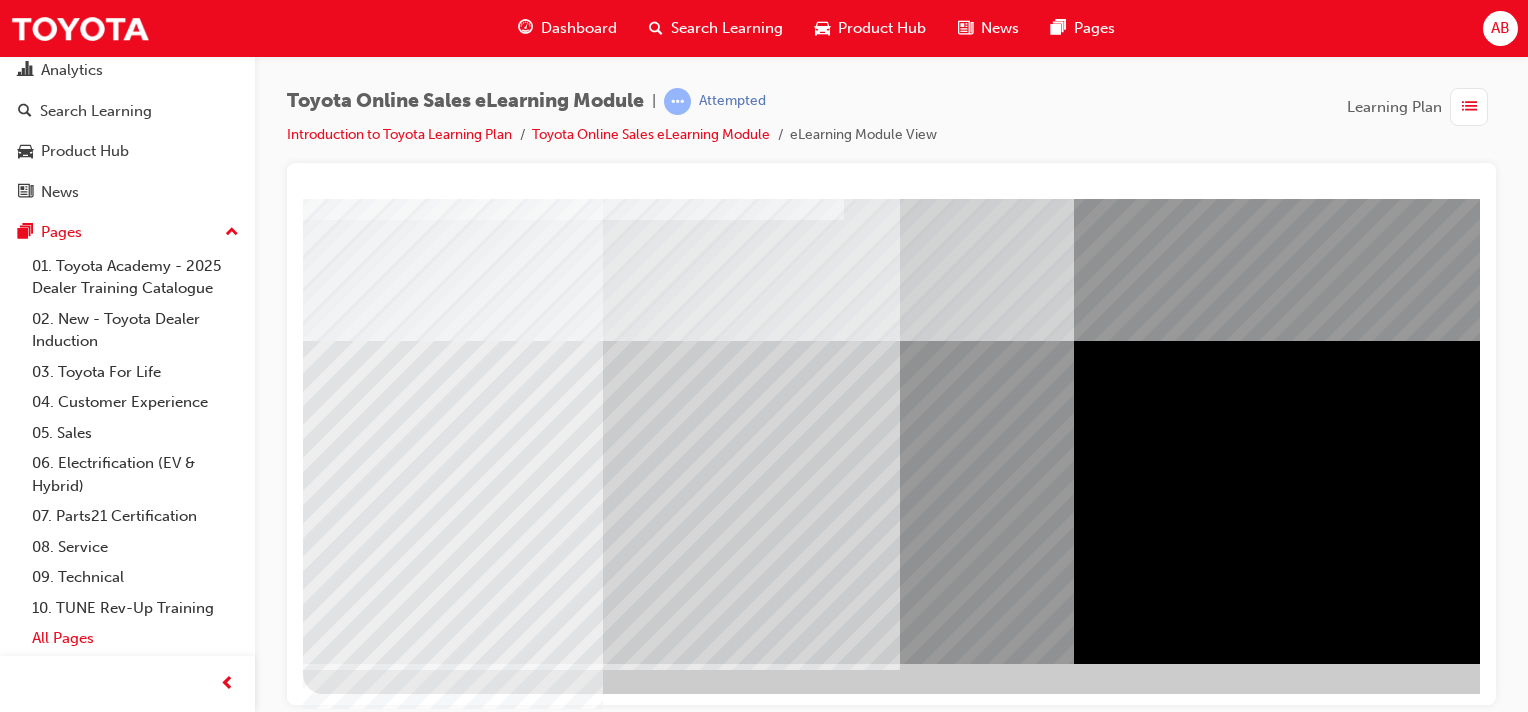 click on "All Pages" at bounding box center (135, 638) 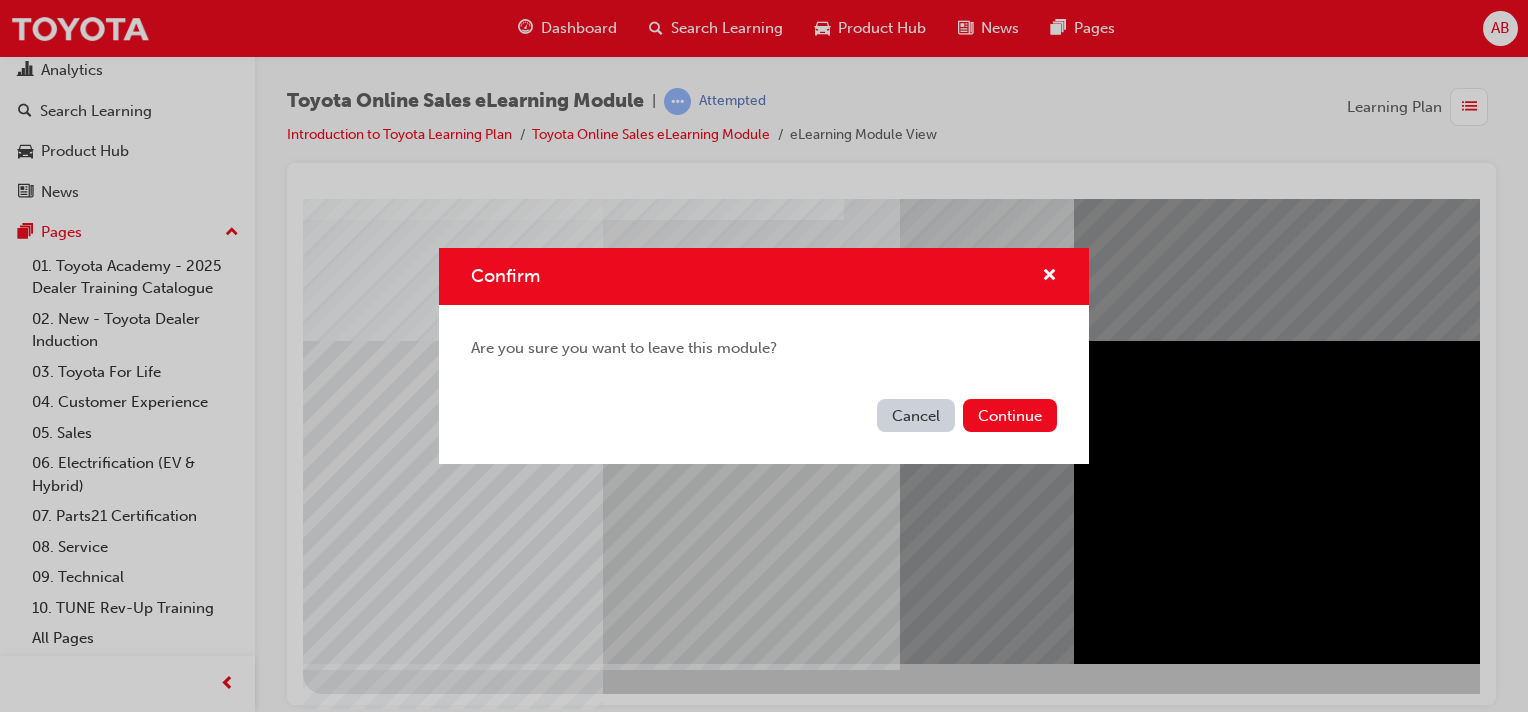 click on "Confirm Are you sure you want to leave this module? Cancel Continue" at bounding box center [764, 356] 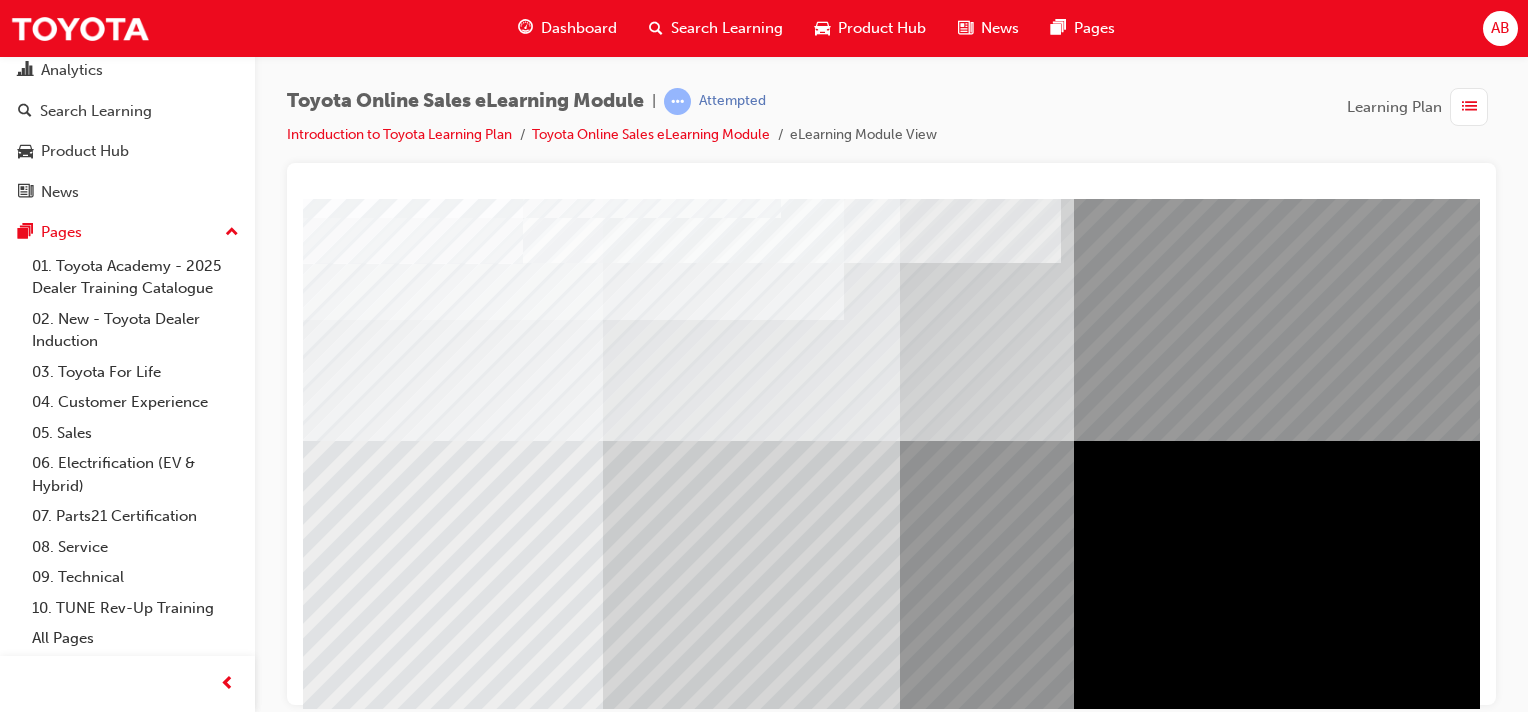 scroll, scrollTop: 0, scrollLeft: 0, axis: both 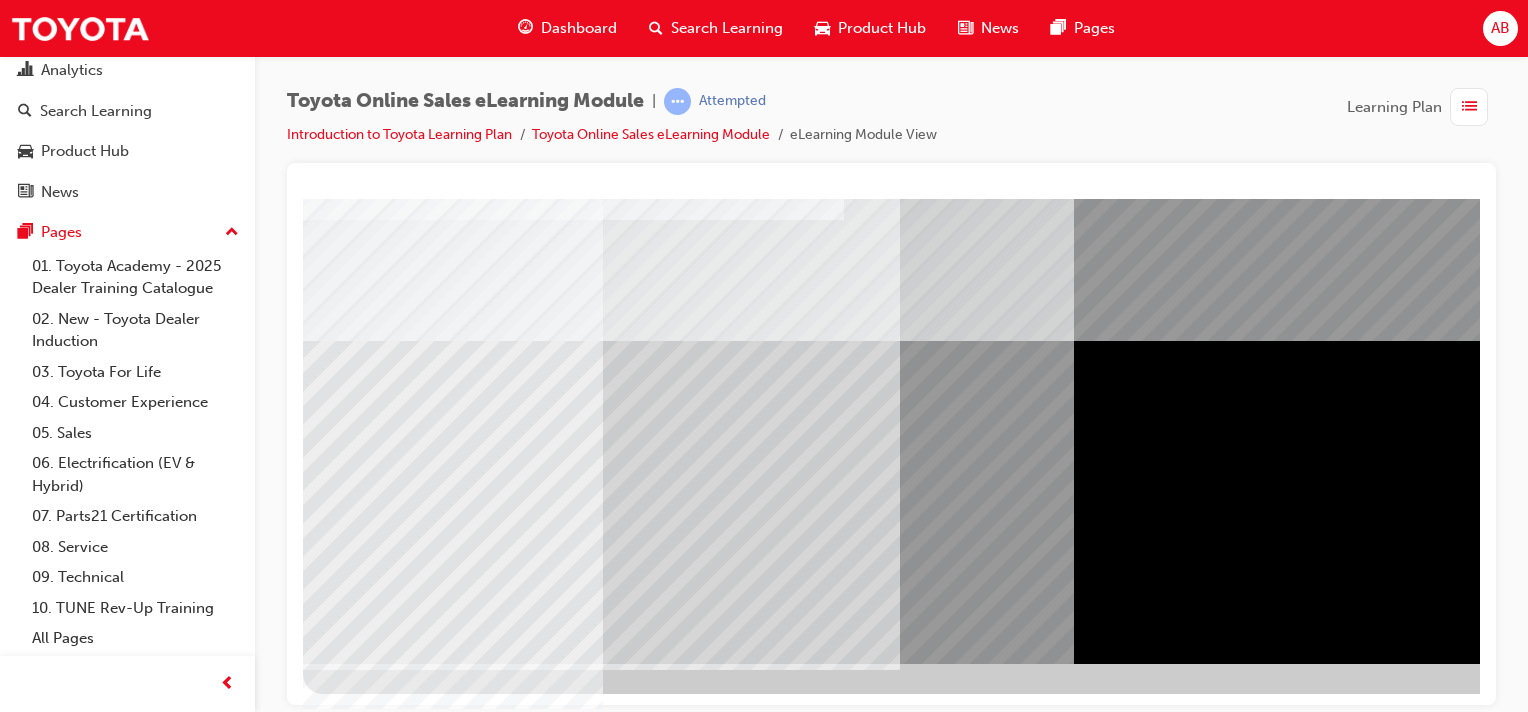 drag, startPoint x: 1470, startPoint y: 634, endPoint x: 1659, endPoint y: 908, distance: 332.86185 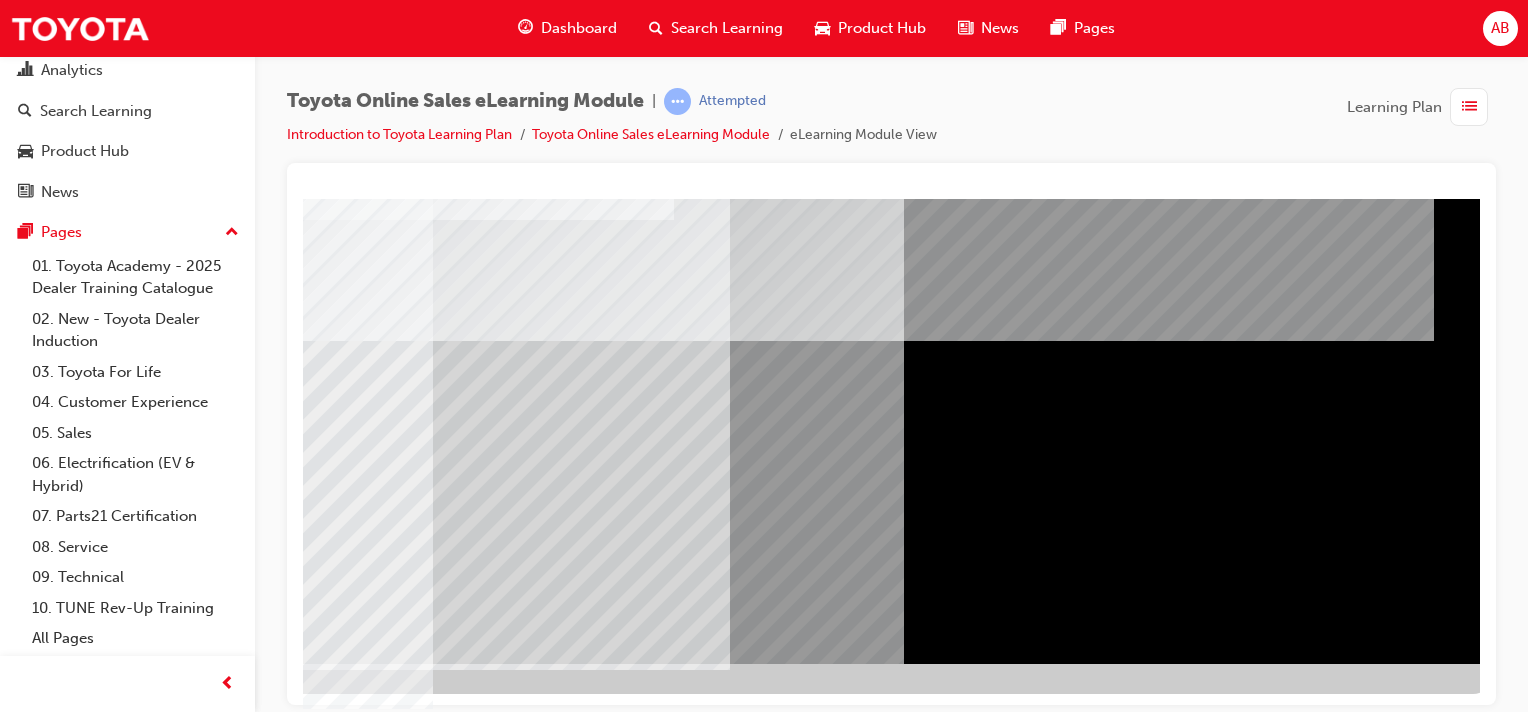 scroll, scrollTop: 255, scrollLeft: 198, axis: both 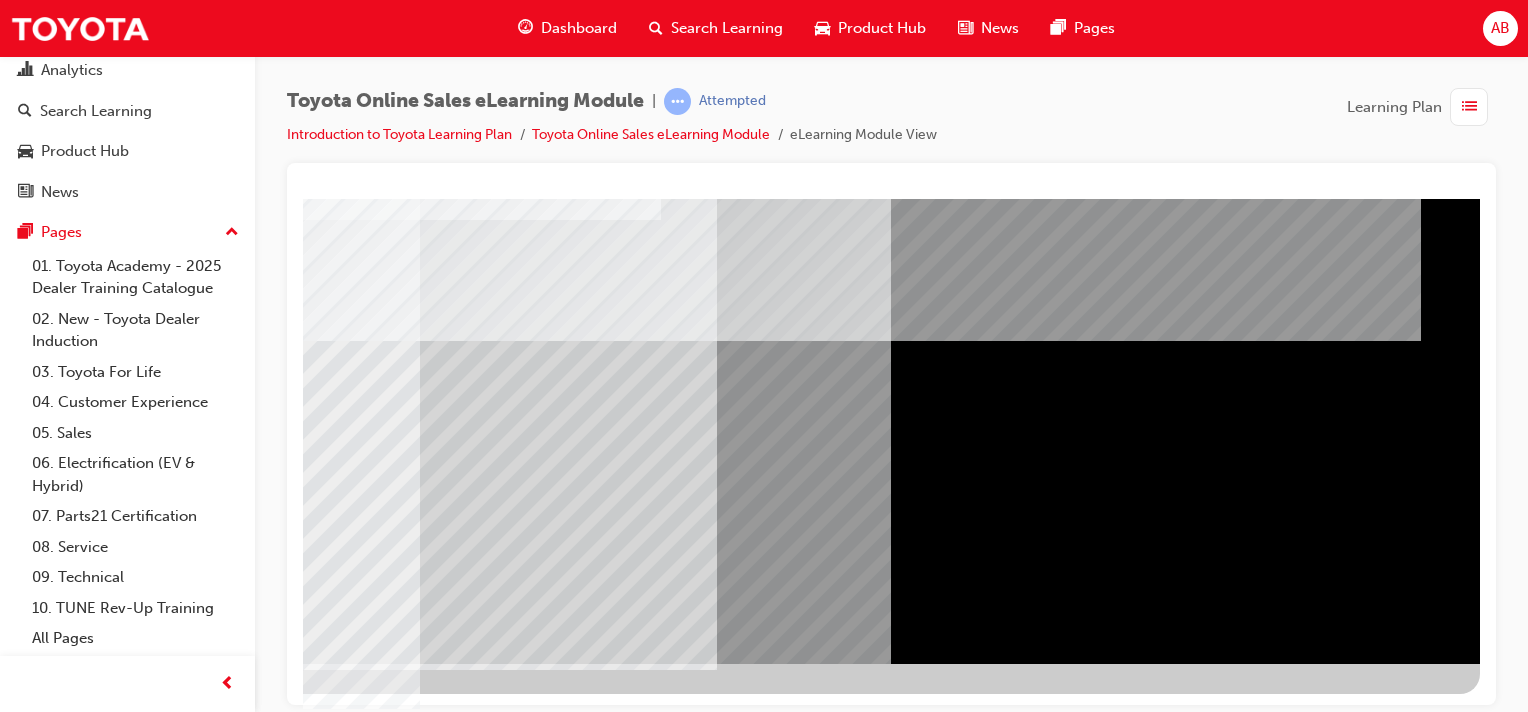 click at bounding box center [183, 4864] 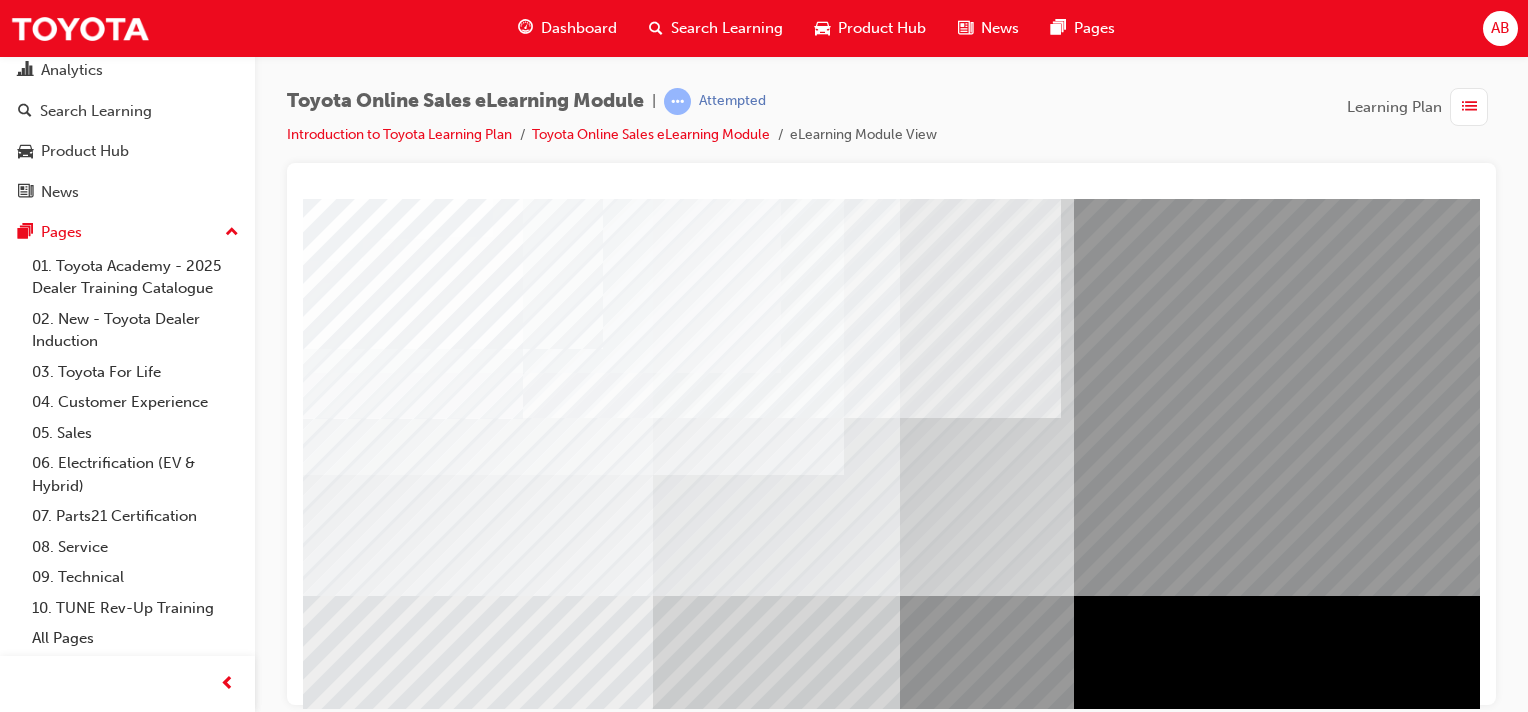 scroll, scrollTop: 255, scrollLeft: 0, axis: vertical 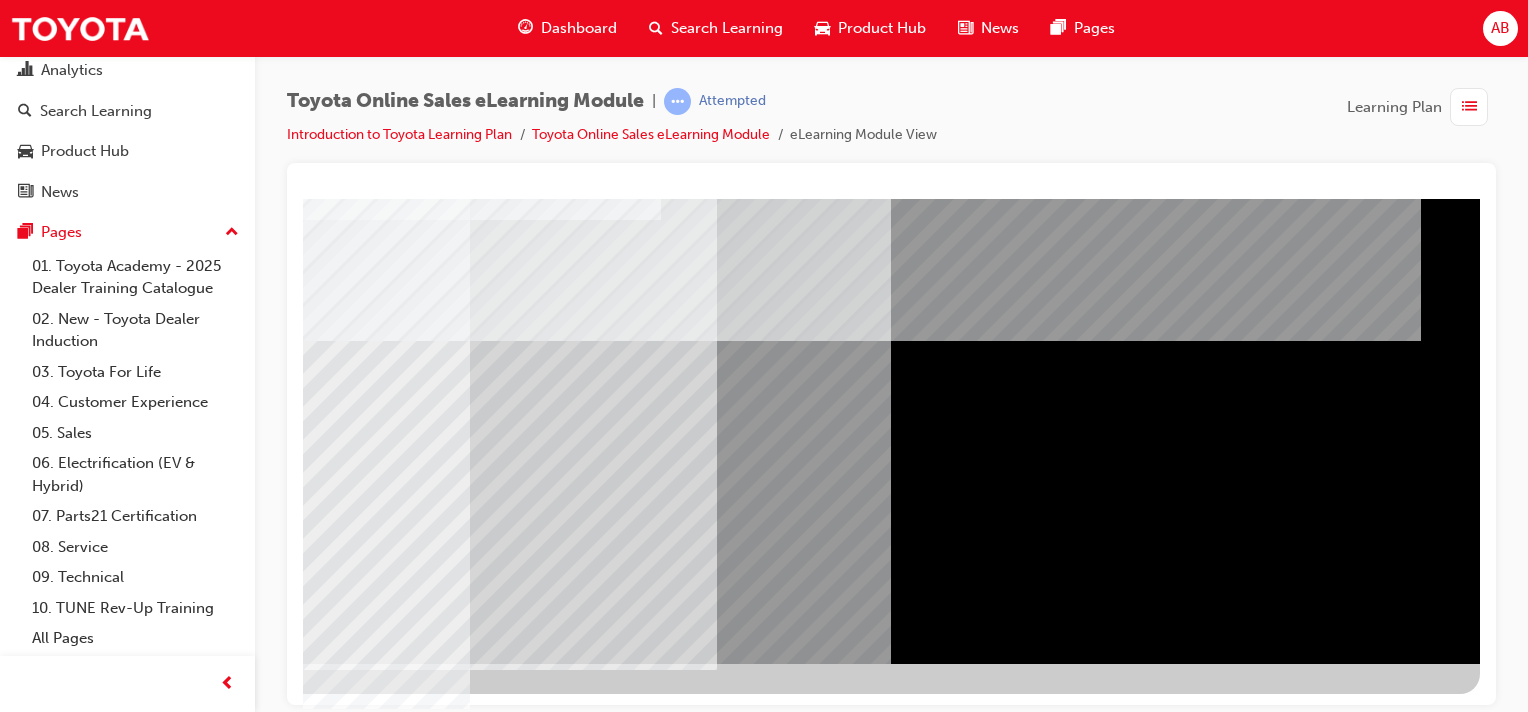drag, startPoint x: 1103, startPoint y: 697, endPoint x: 1790, endPoint y: 858, distance: 705.6132 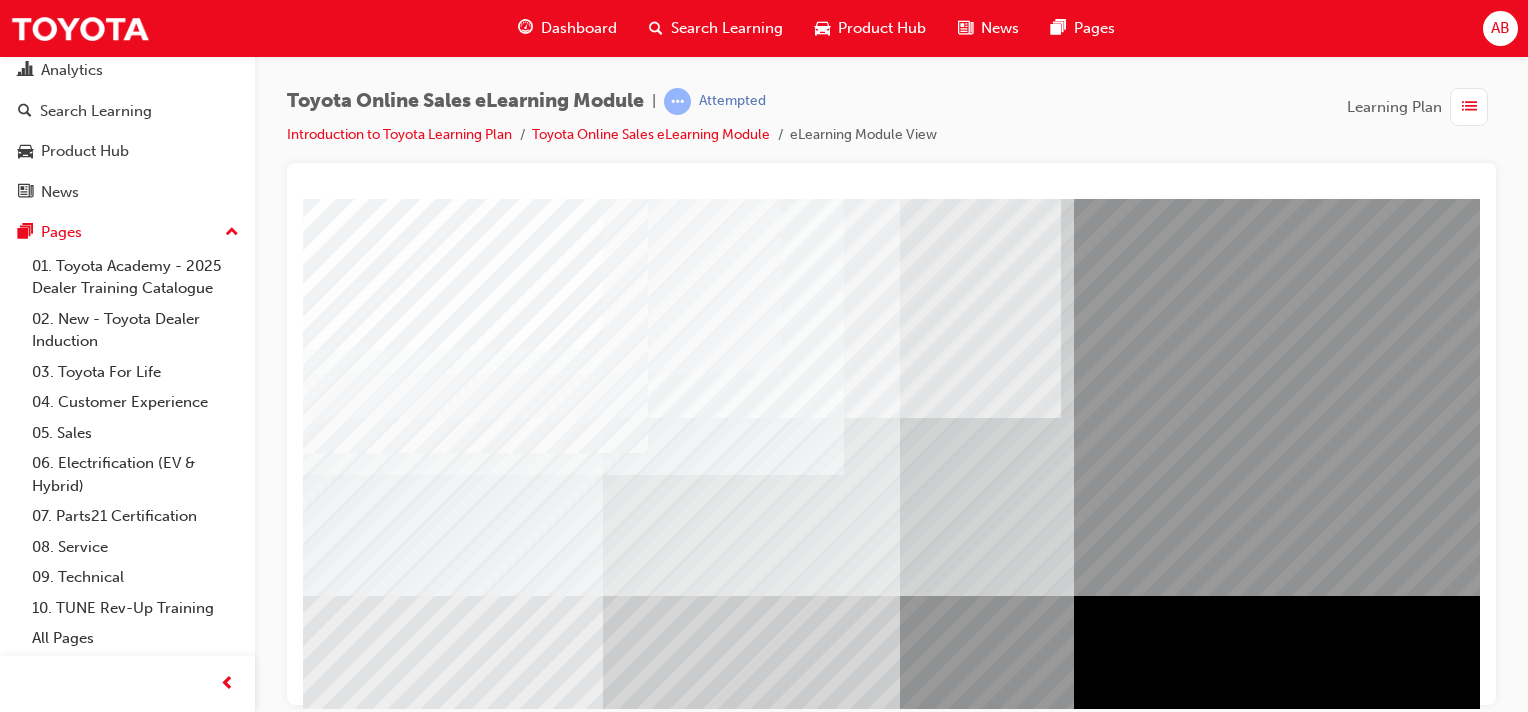 scroll, scrollTop: 255, scrollLeft: 0, axis: vertical 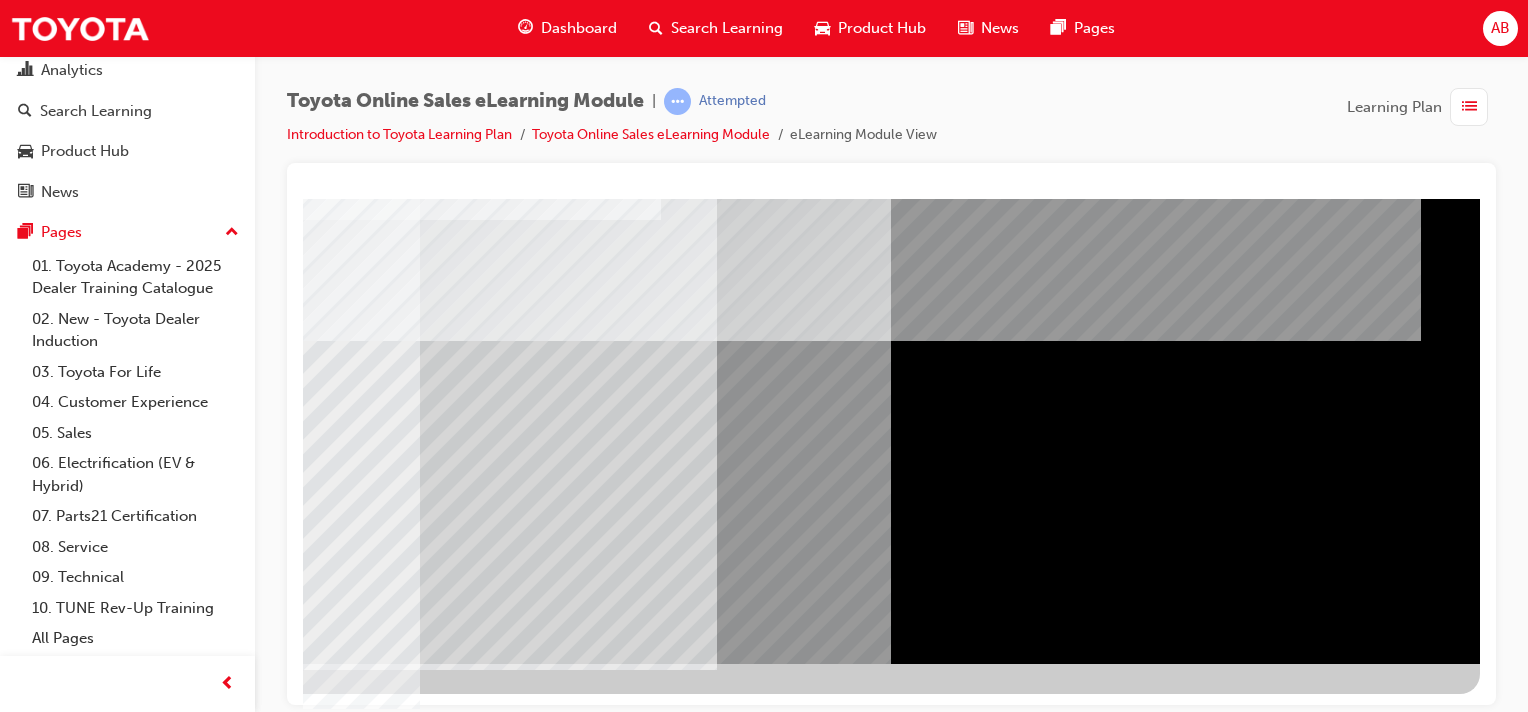 click at bounding box center [183, 5004] 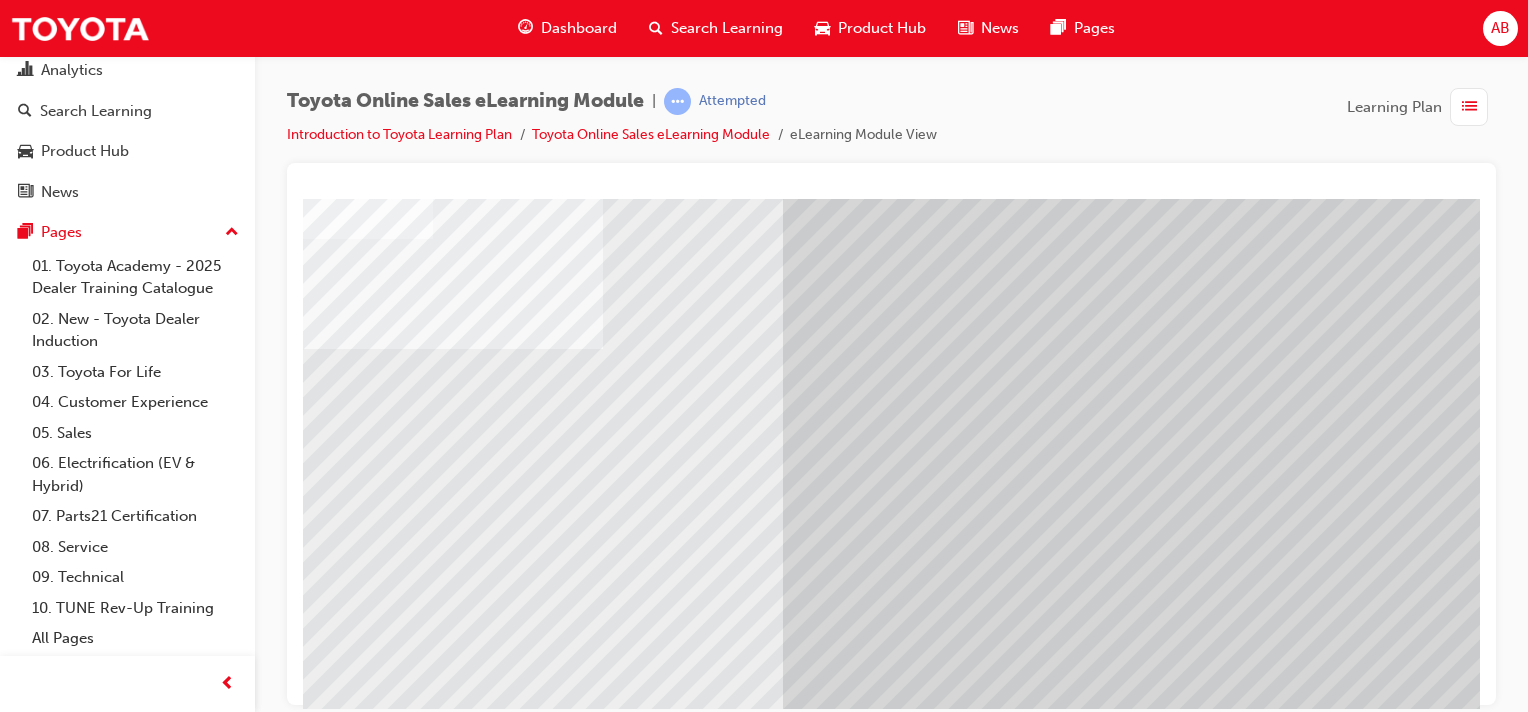 scroll, scrollTop: 255, scrollLeft: 0, axis: vertical 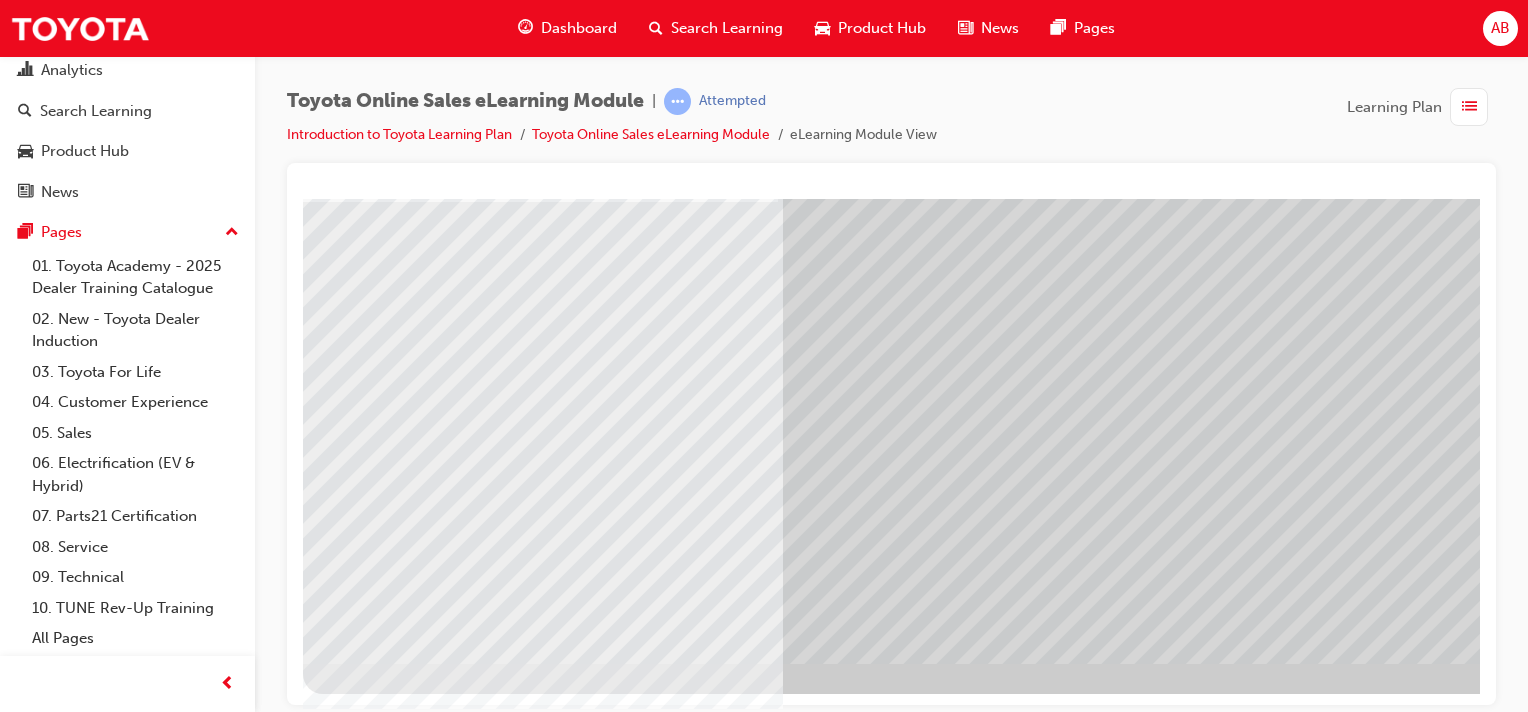 click at bounding box center (983, 318) 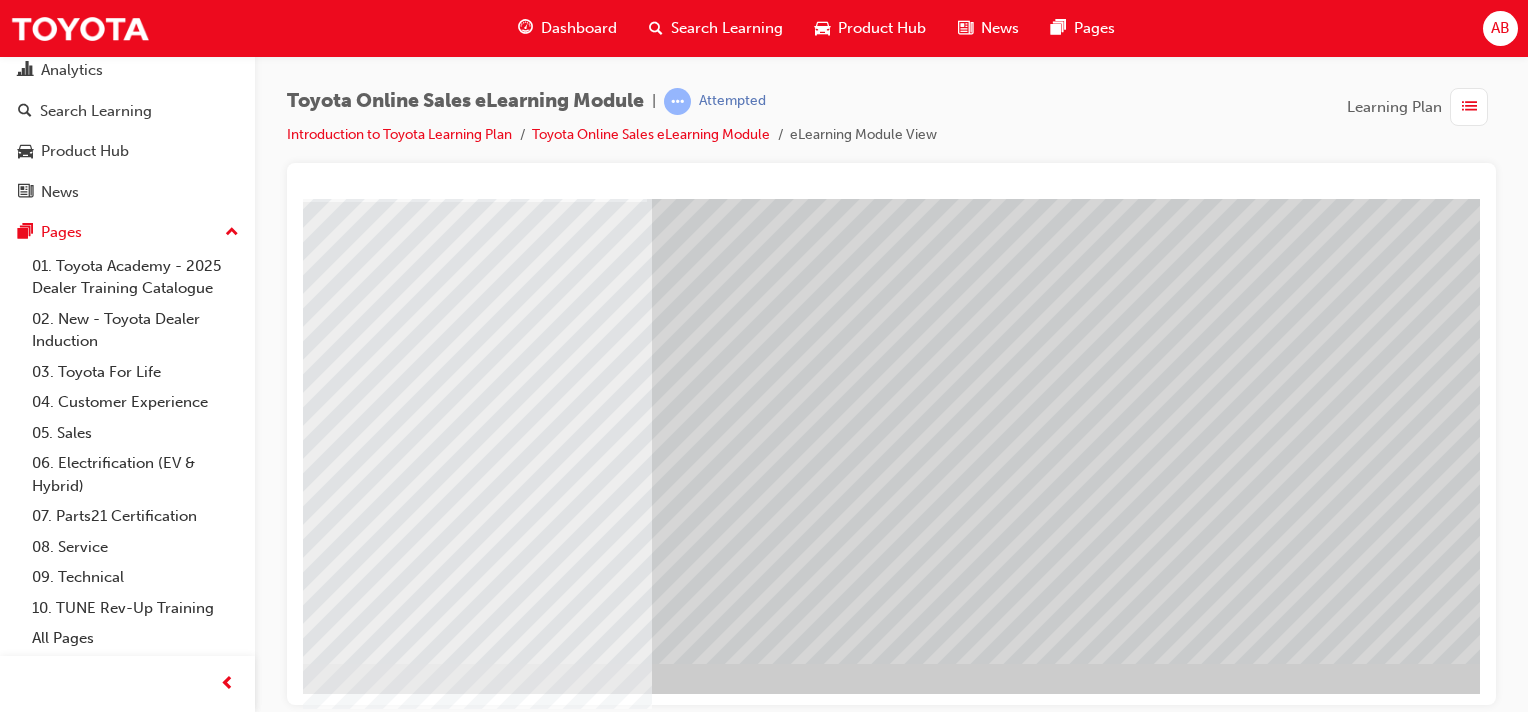 scroll, scrollTop: 255, scrollLeft: 198, axis: both 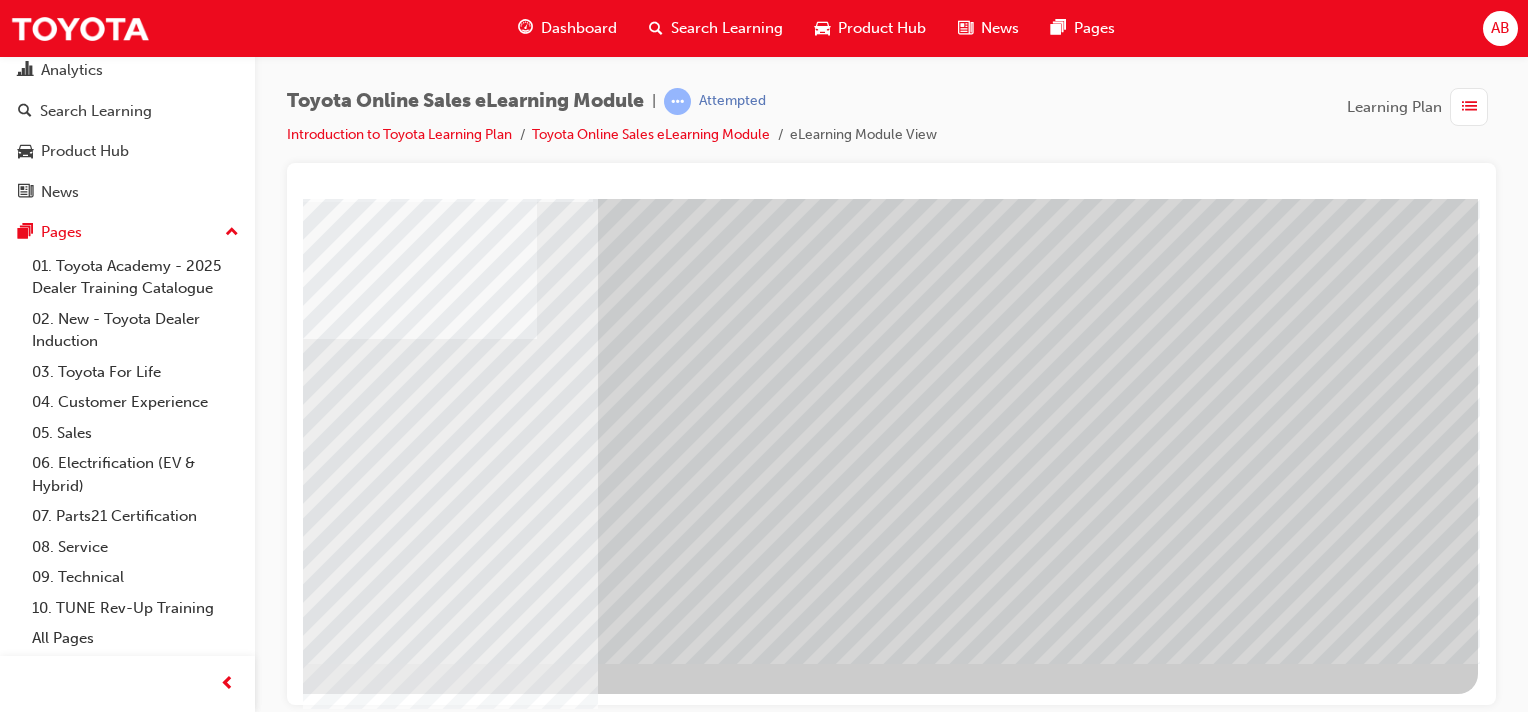 click at bounding box center (276, 3830) 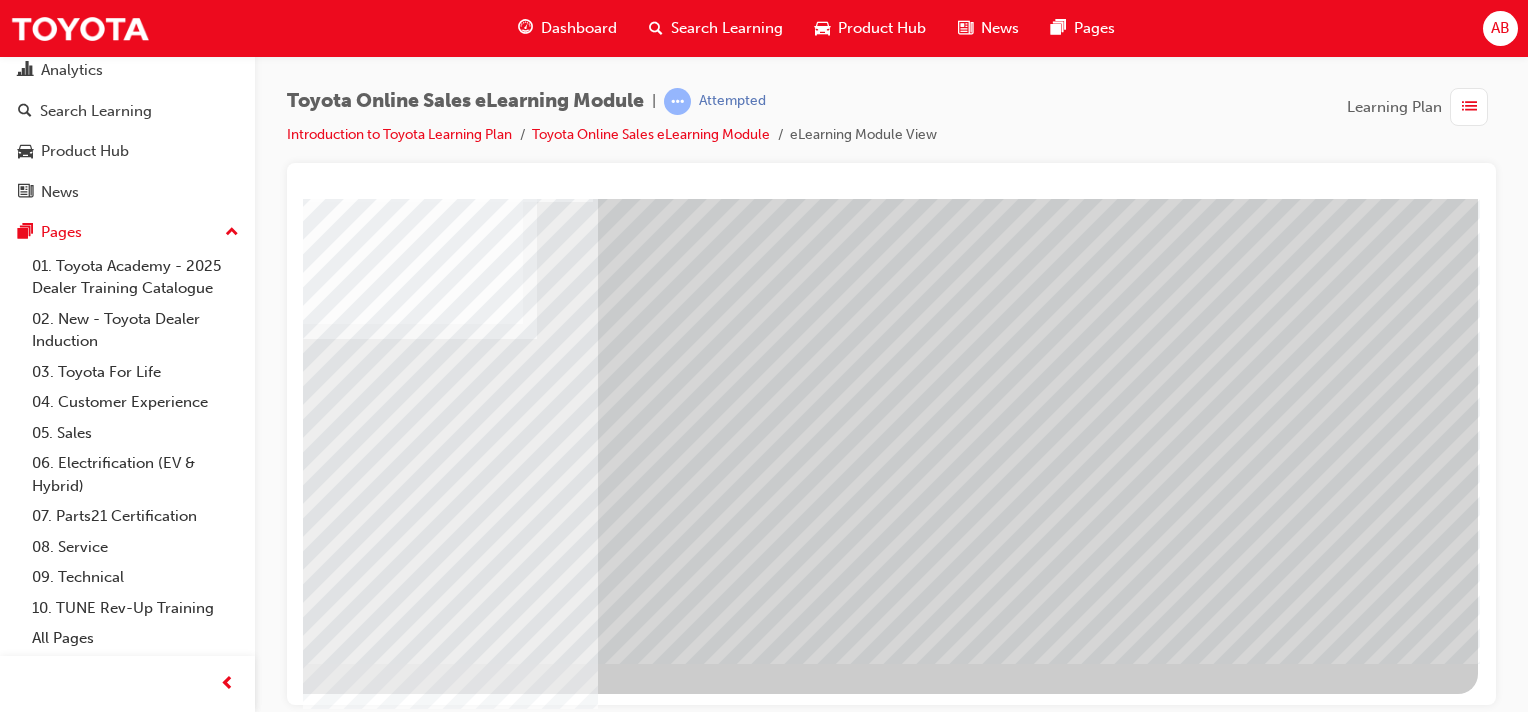 scroll, scrollTop: 0, scrollLeft: 198, axis: horizontal 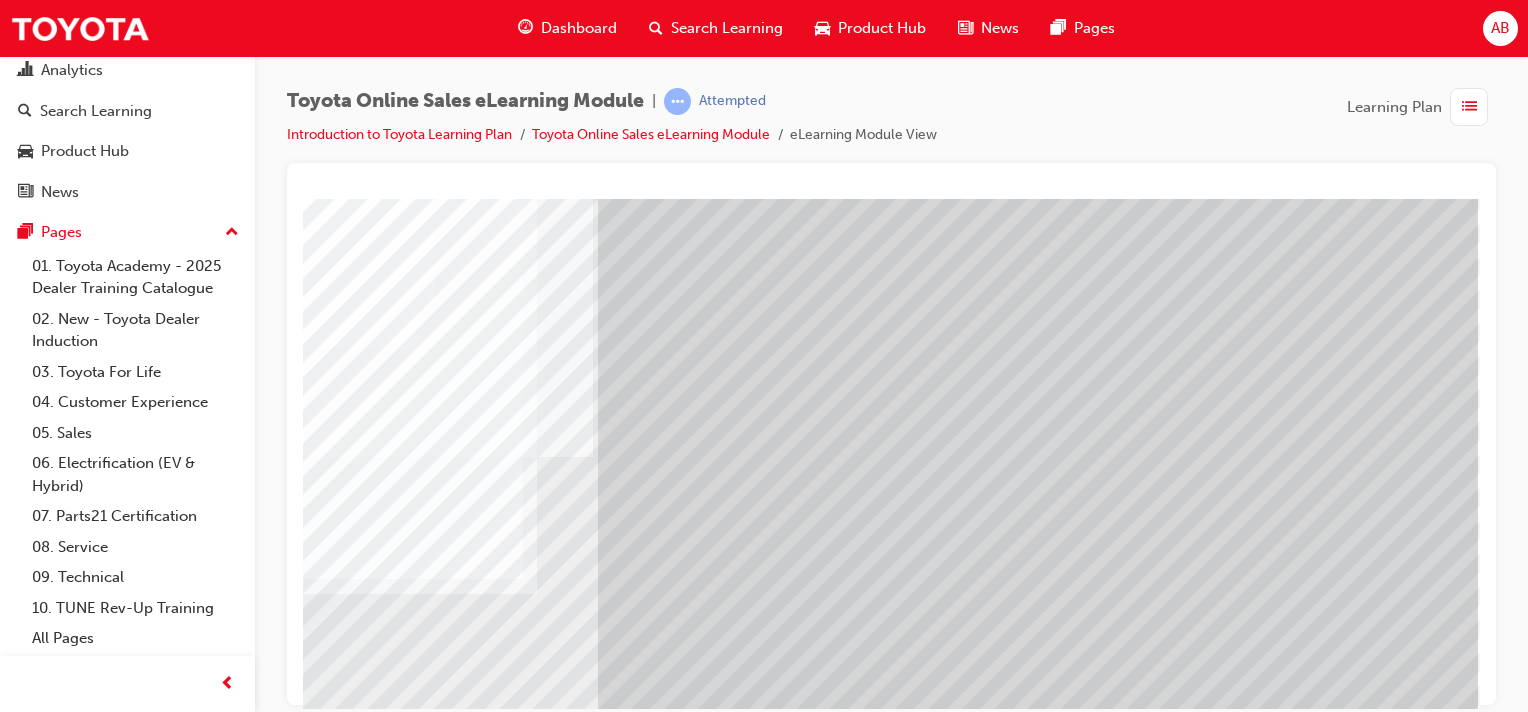 drag, startPoint x: 1472, startPoint y: 433, endPoint x: 1710, endPoint y: 352, distance: 251.40605 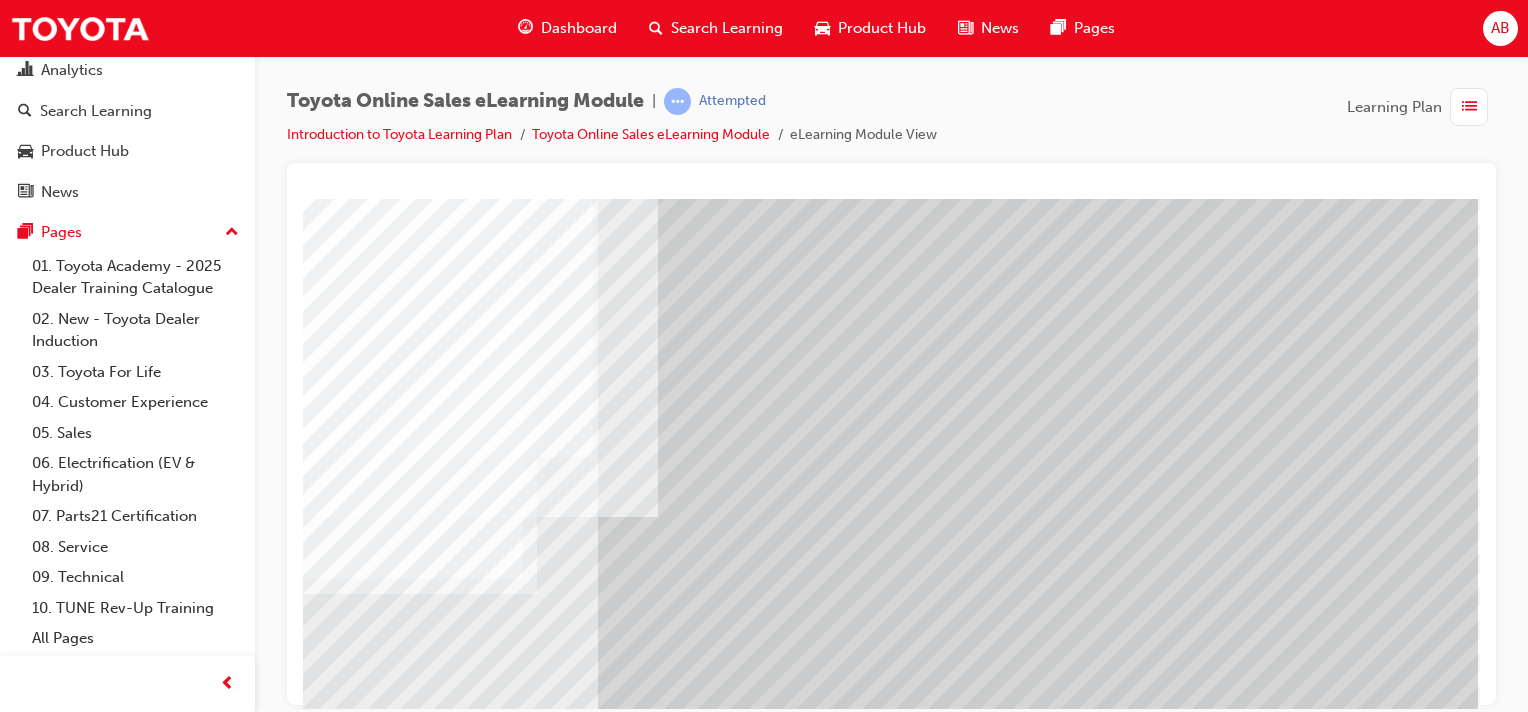 click at bounding box center [276, 4466] 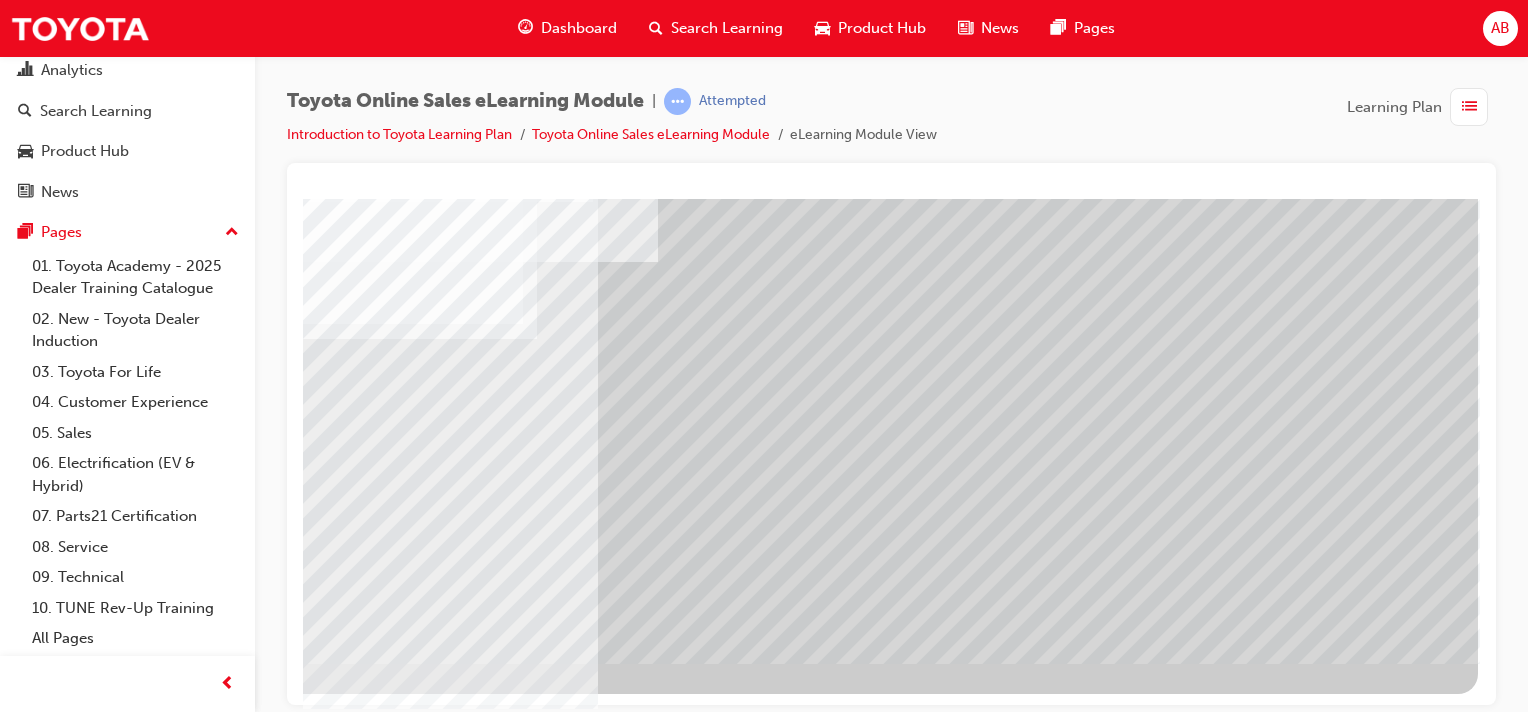 click at bounding box center [276, 3847] 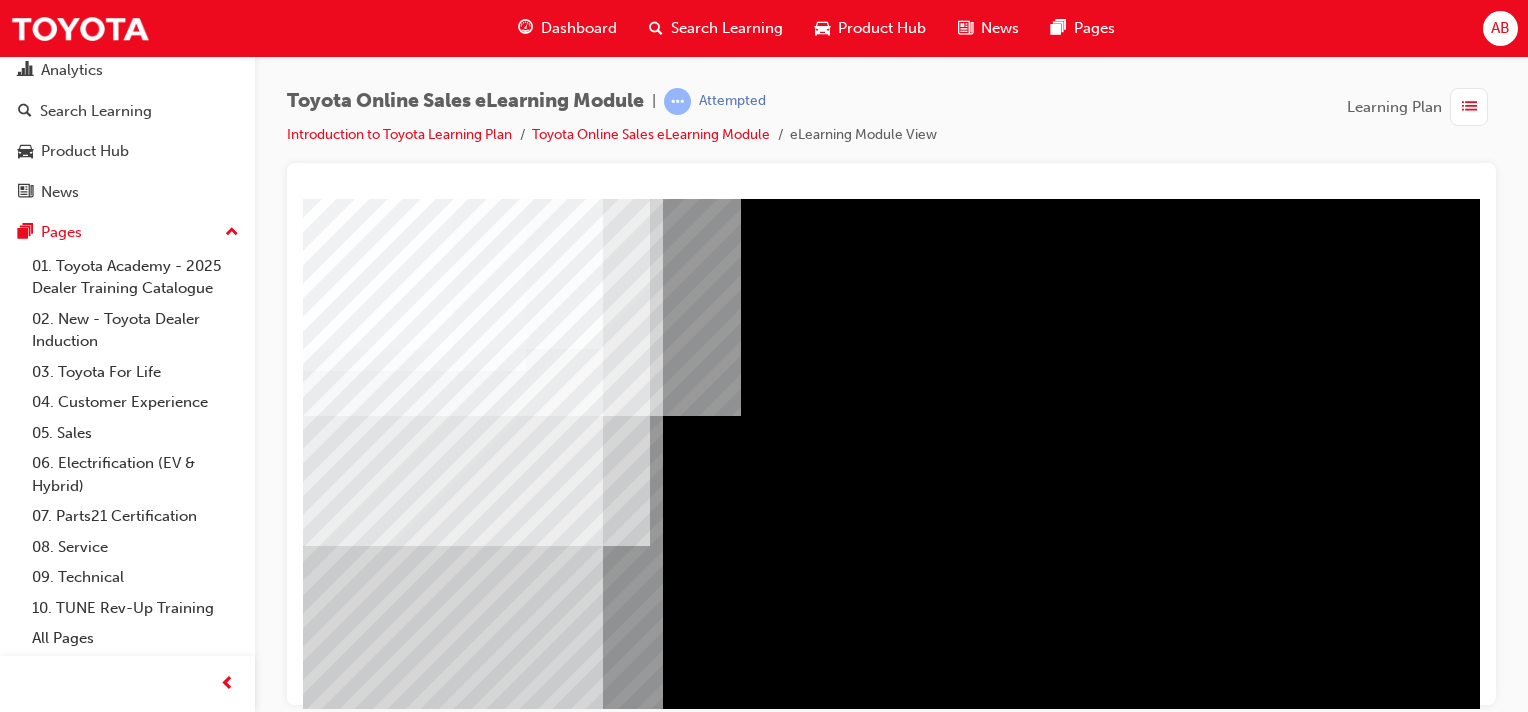 scroll, scrollTop: 255, scrollLeft: 0, axis: vertical 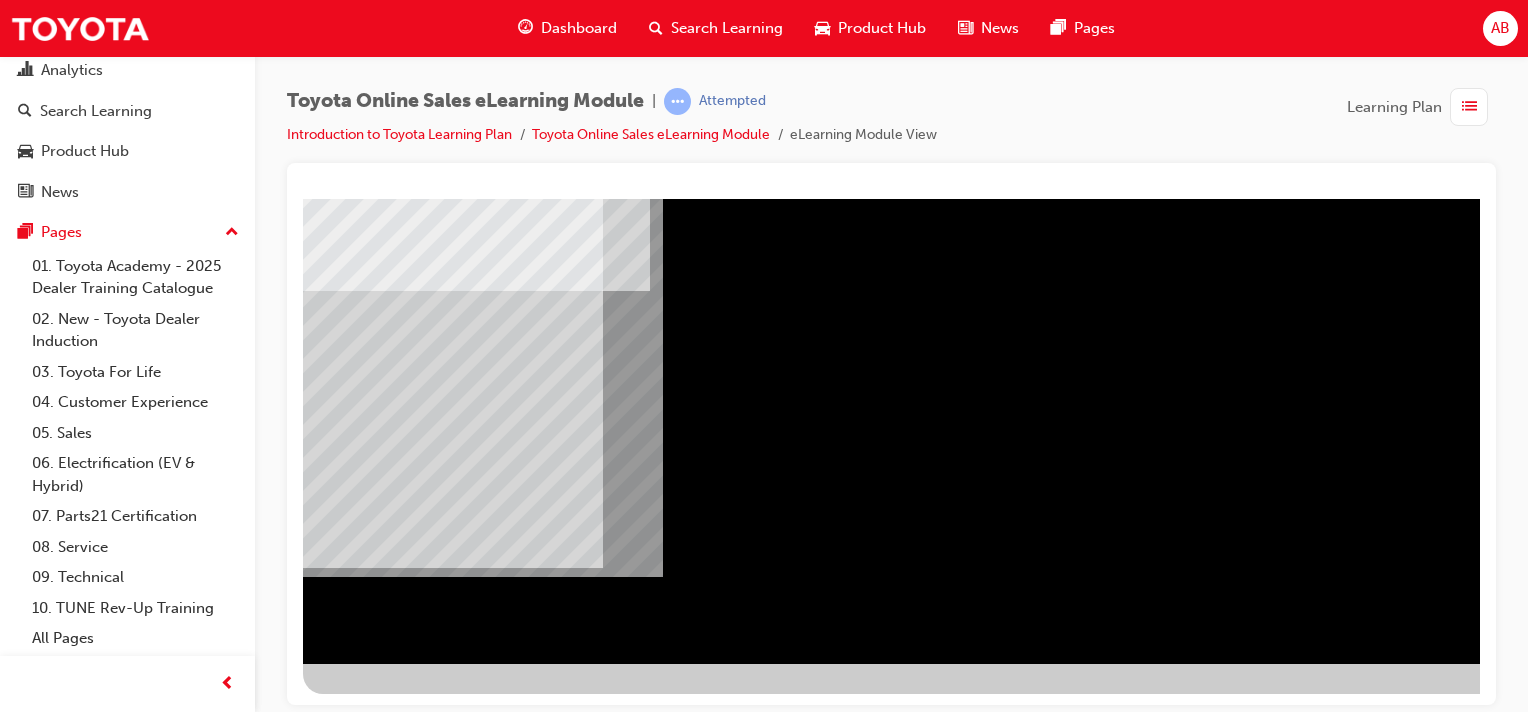 drag, startPoint x: 831, startPoint y: 238, endPoint x: 899, endPoint y: 237, distance: 68.007355 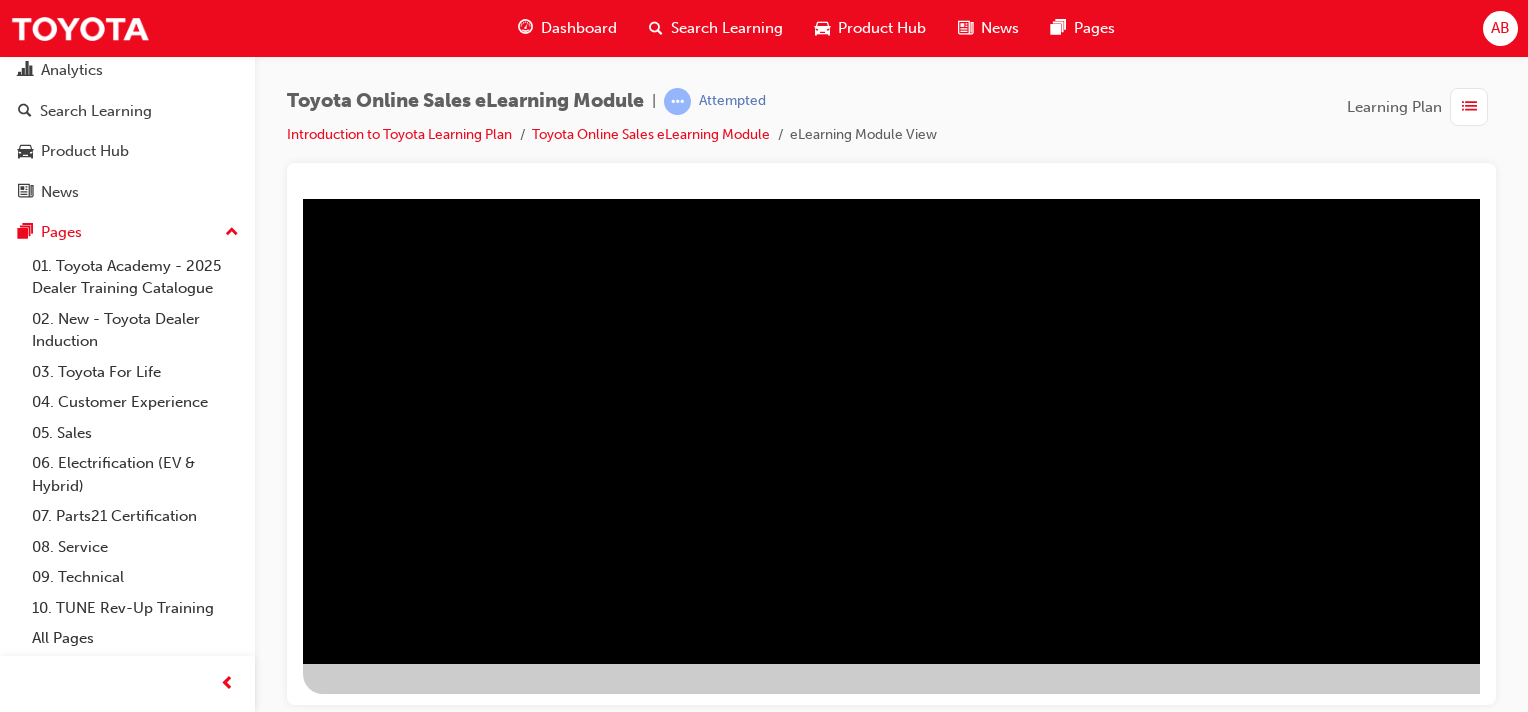 scroll, scrollTop: 0, scrollLeft: 0, axis: both 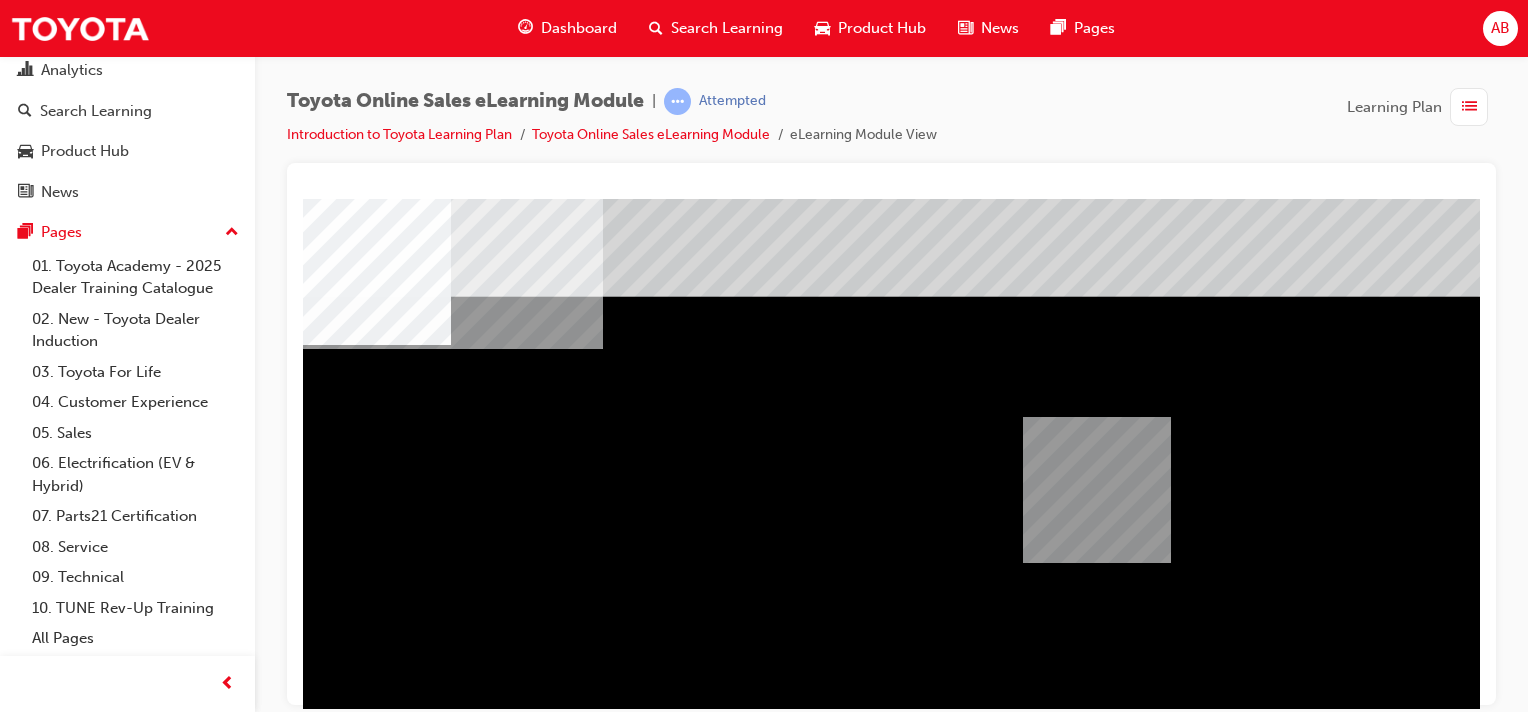 click at bounding box center (373, 2392) 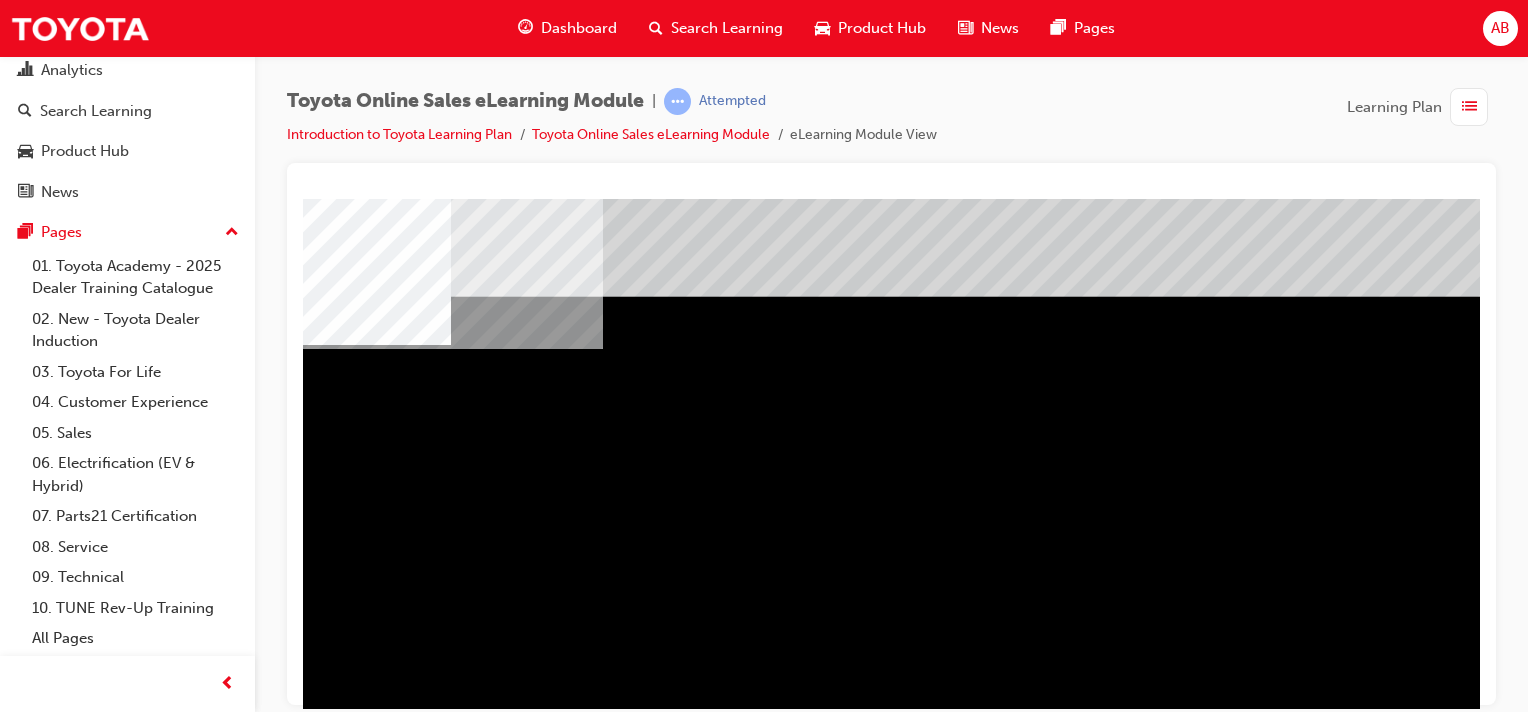 scroll, scrollTop: 255, scrollLeft: 0, axis: vertical 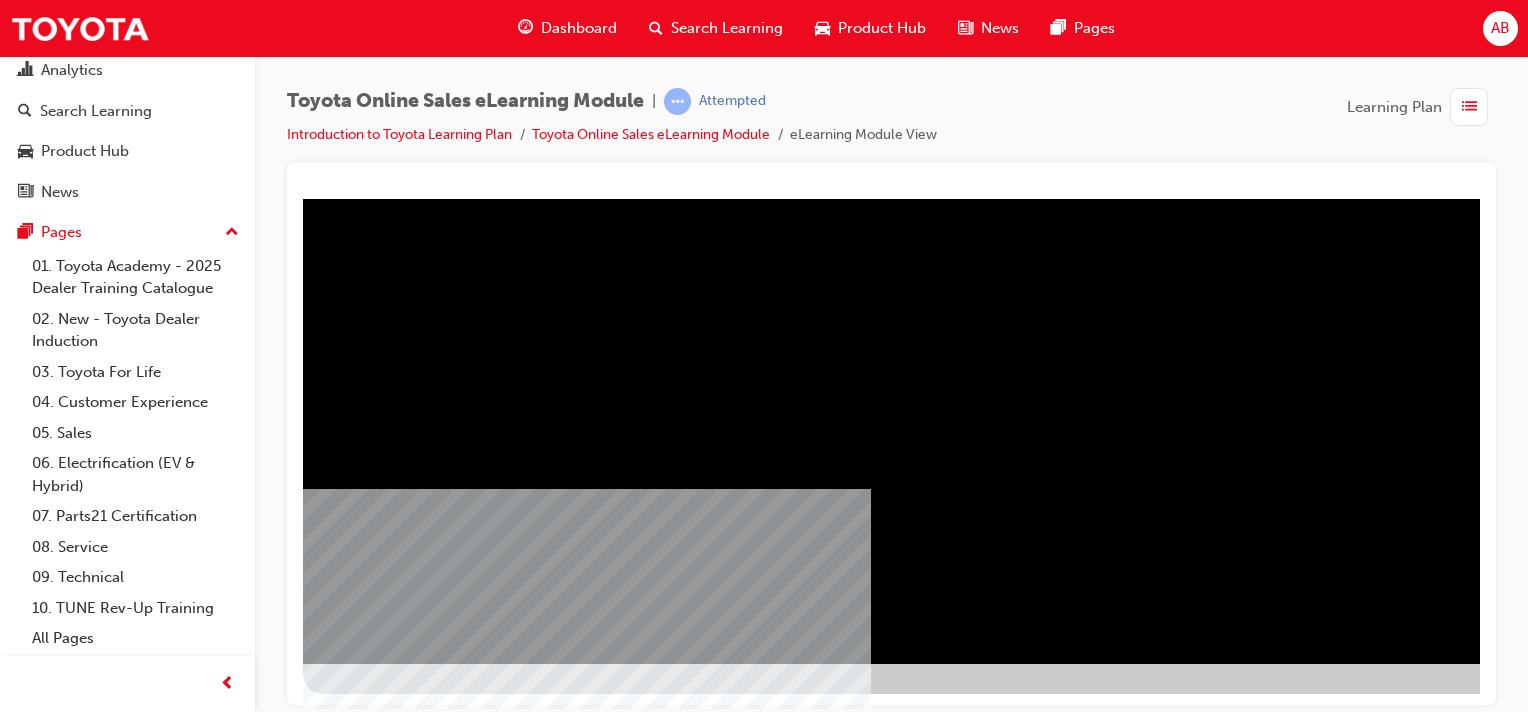 click at bounding box center (366, 2312) 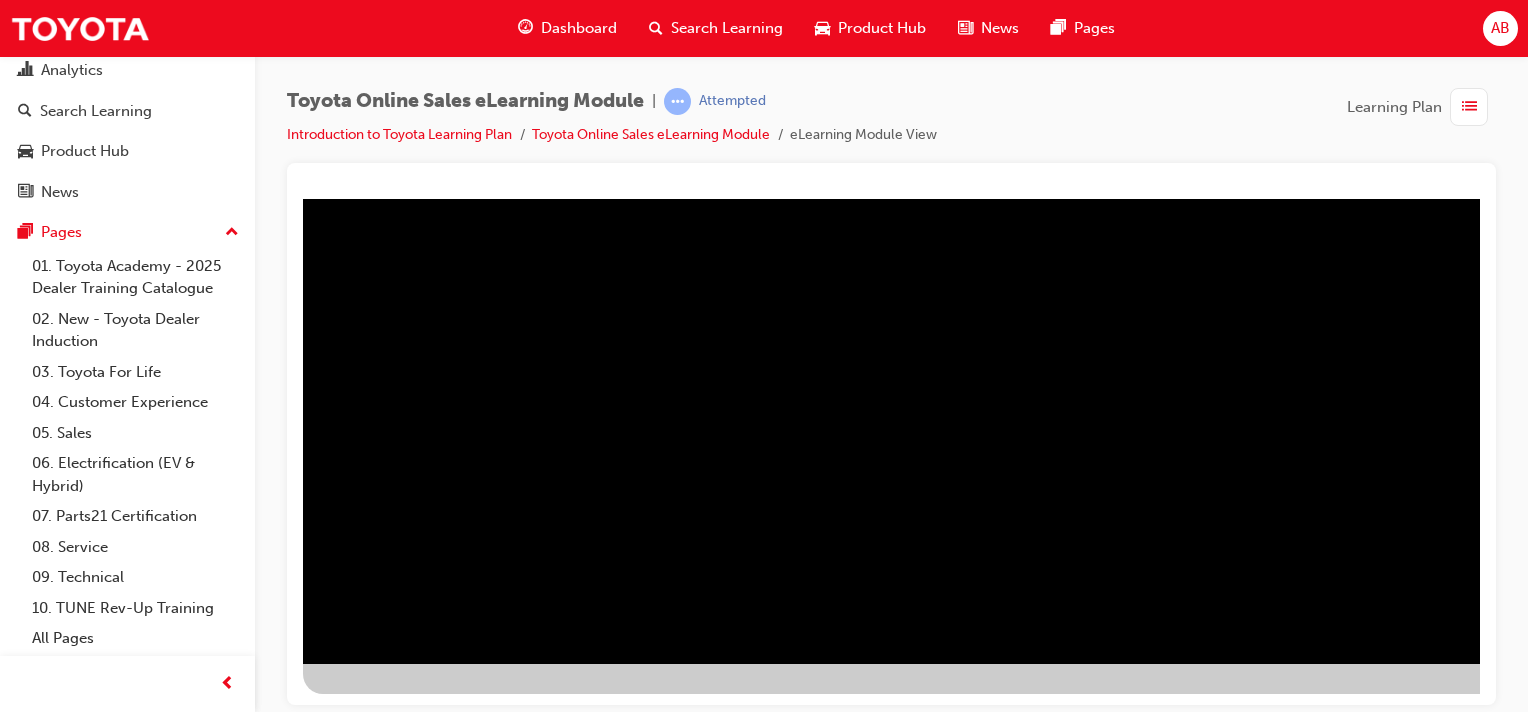 scroll, scrollTop: 0, scrollLeft: 0, axis: both 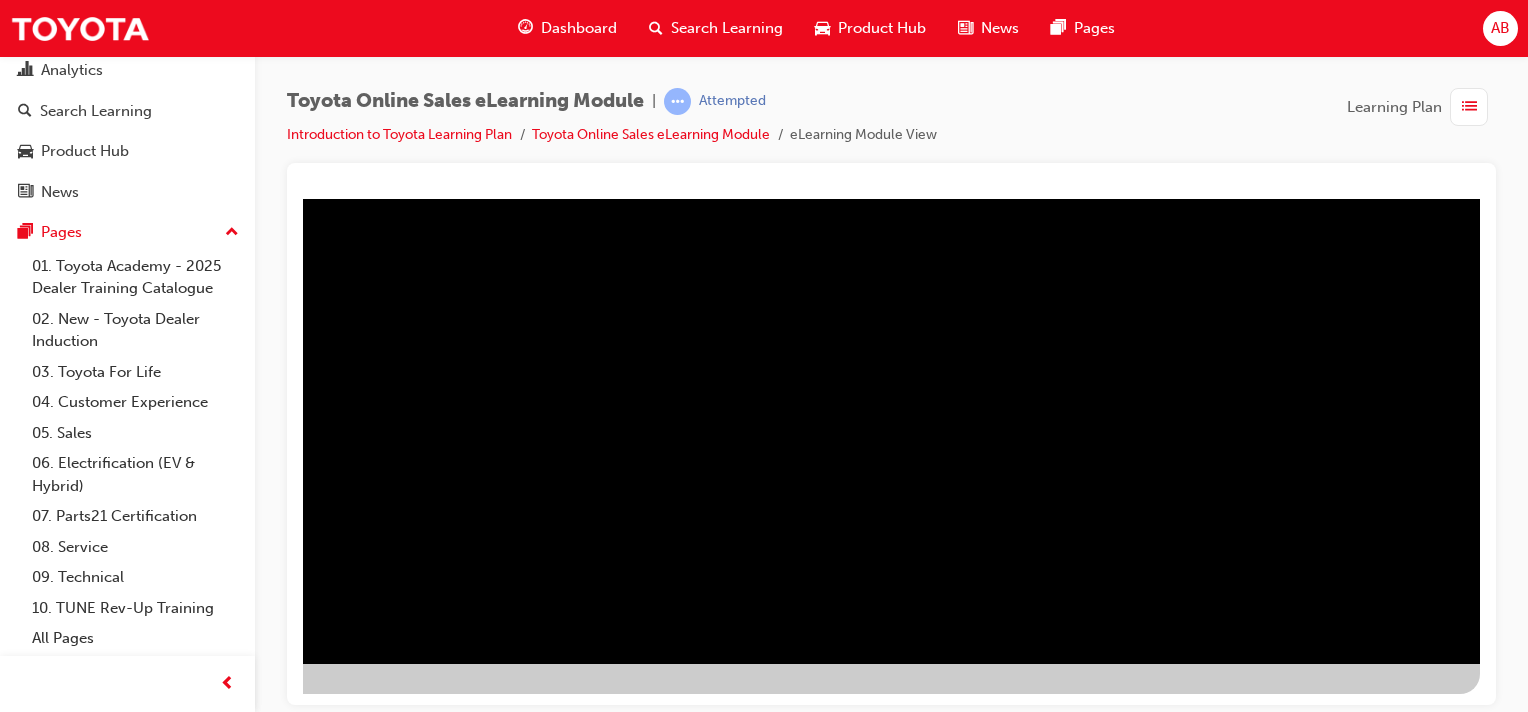 click at bounding box center [183, 2174] 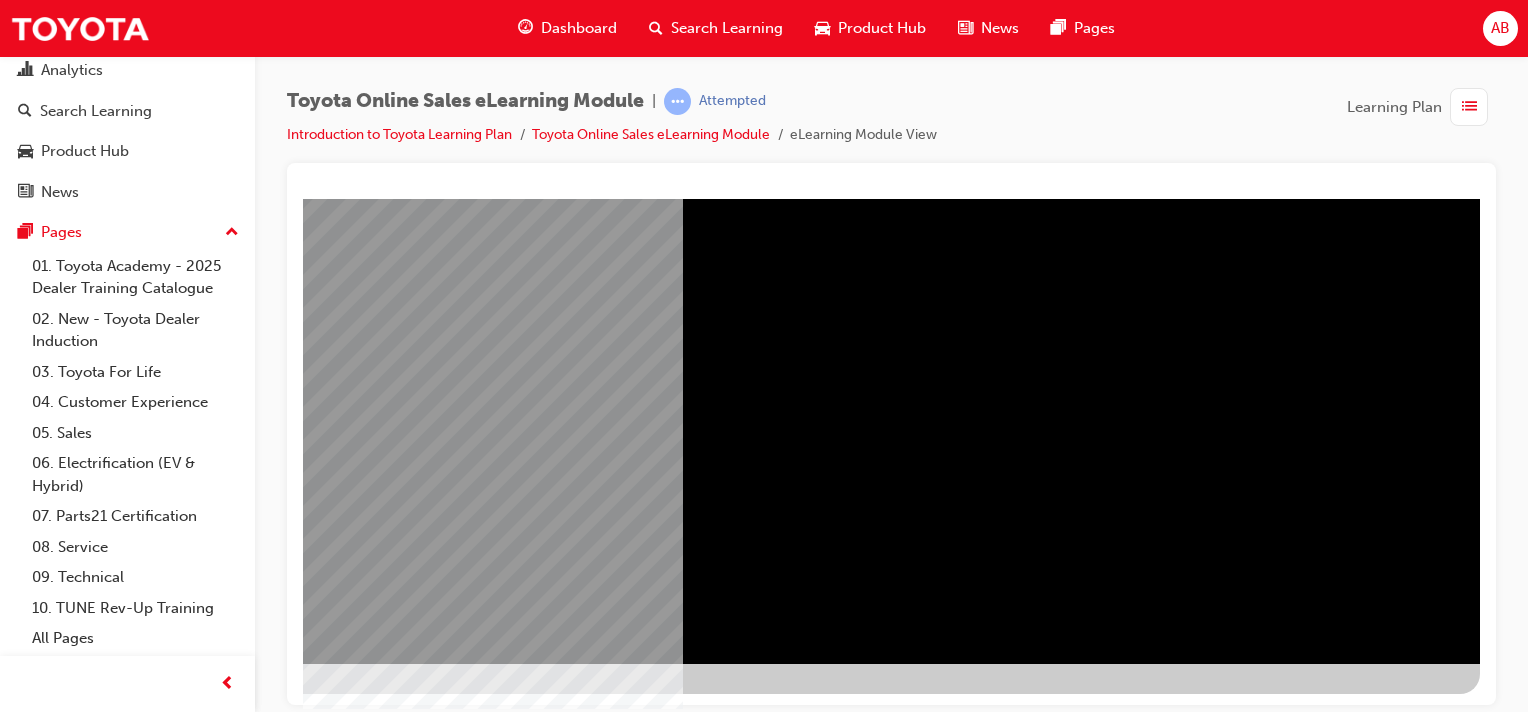 scroll, scrollTop: 0, scrollLeft: 0, axis: both 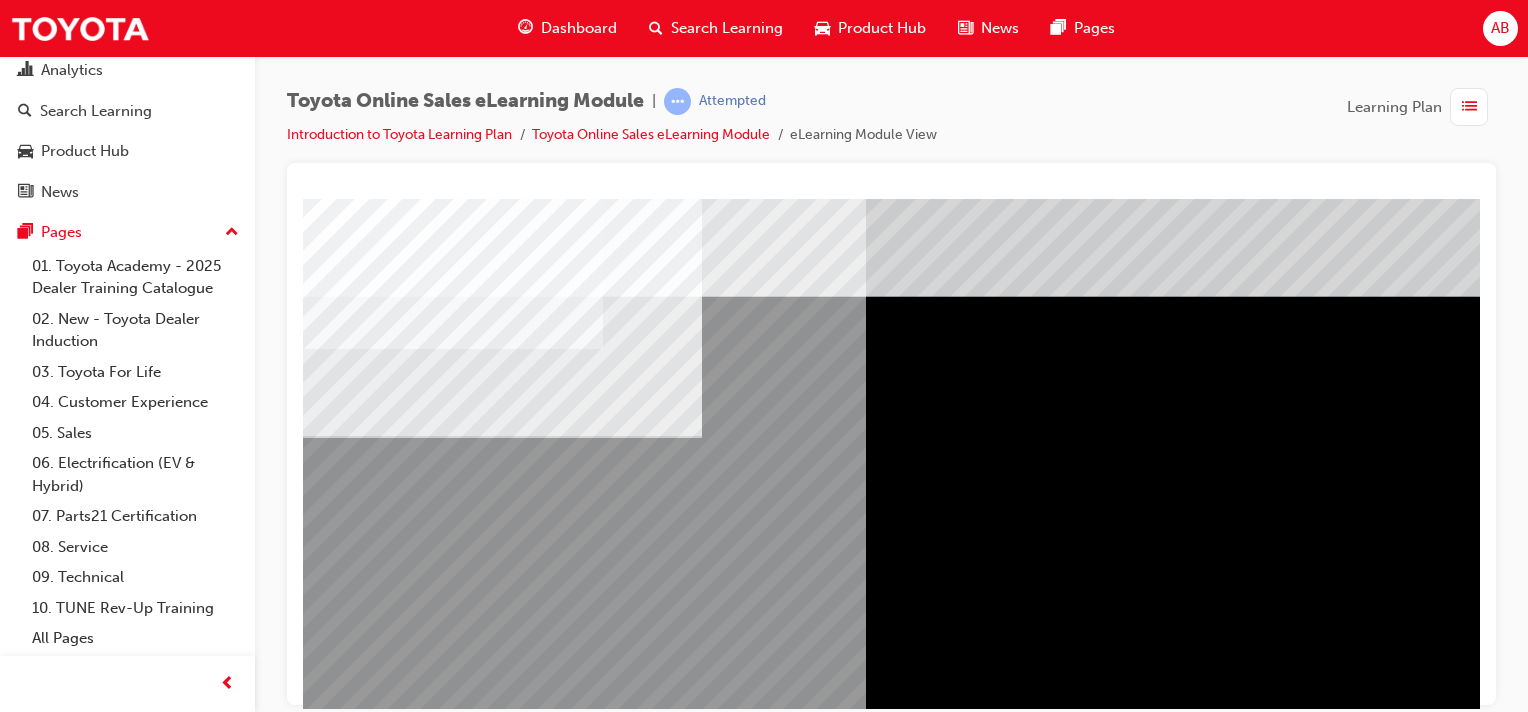 click at bounding box center (584, 4887) 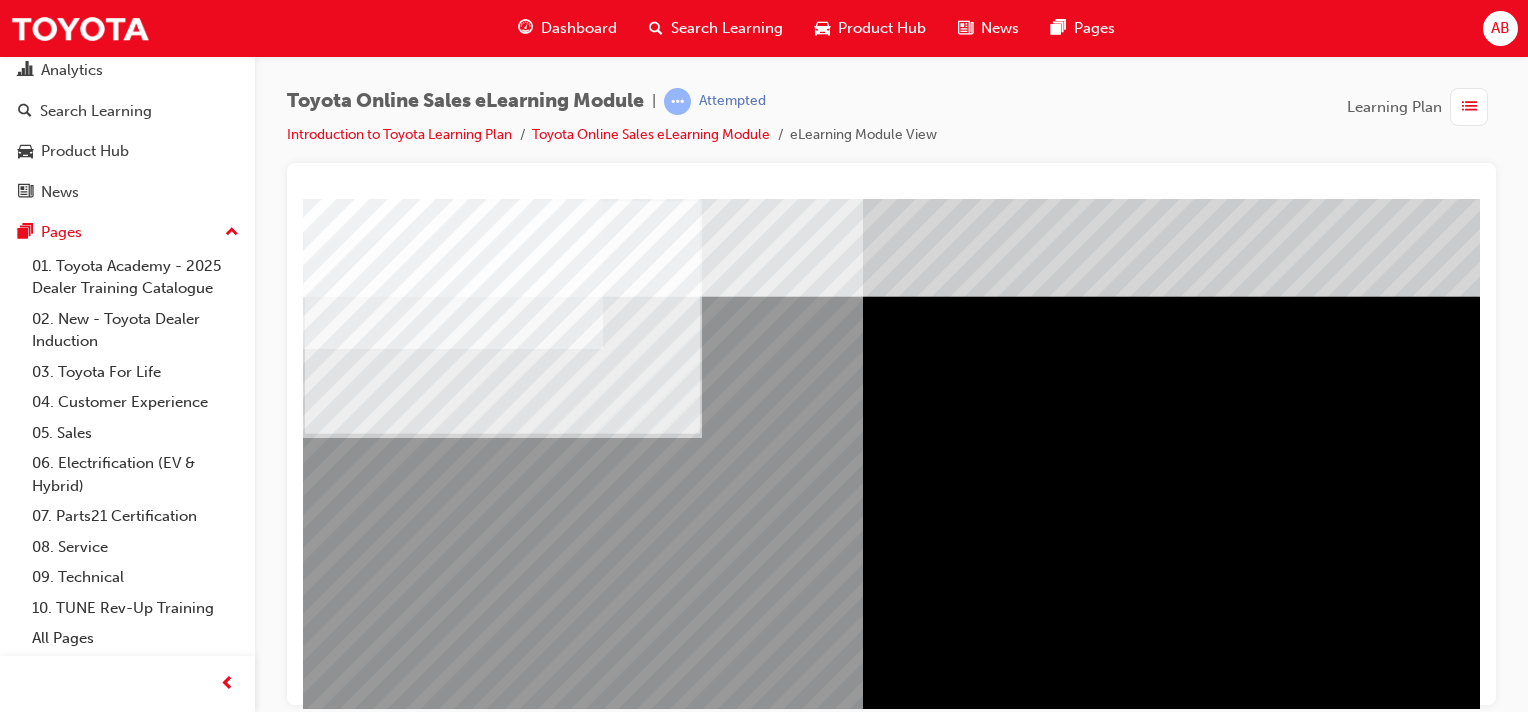 click at bounding box center (502, 1651) 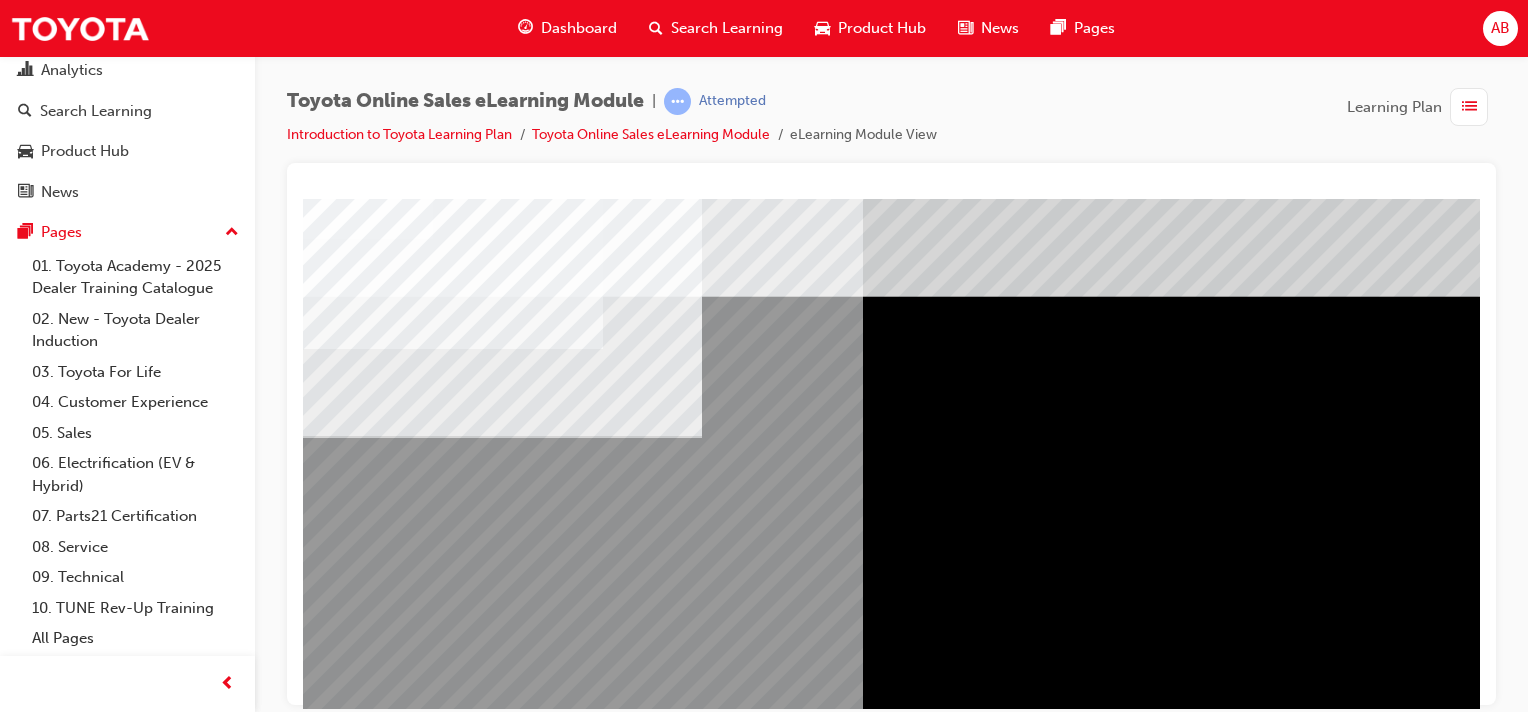 scroll, scrollTop: 255, scrollLeft: 0, axis: vertical 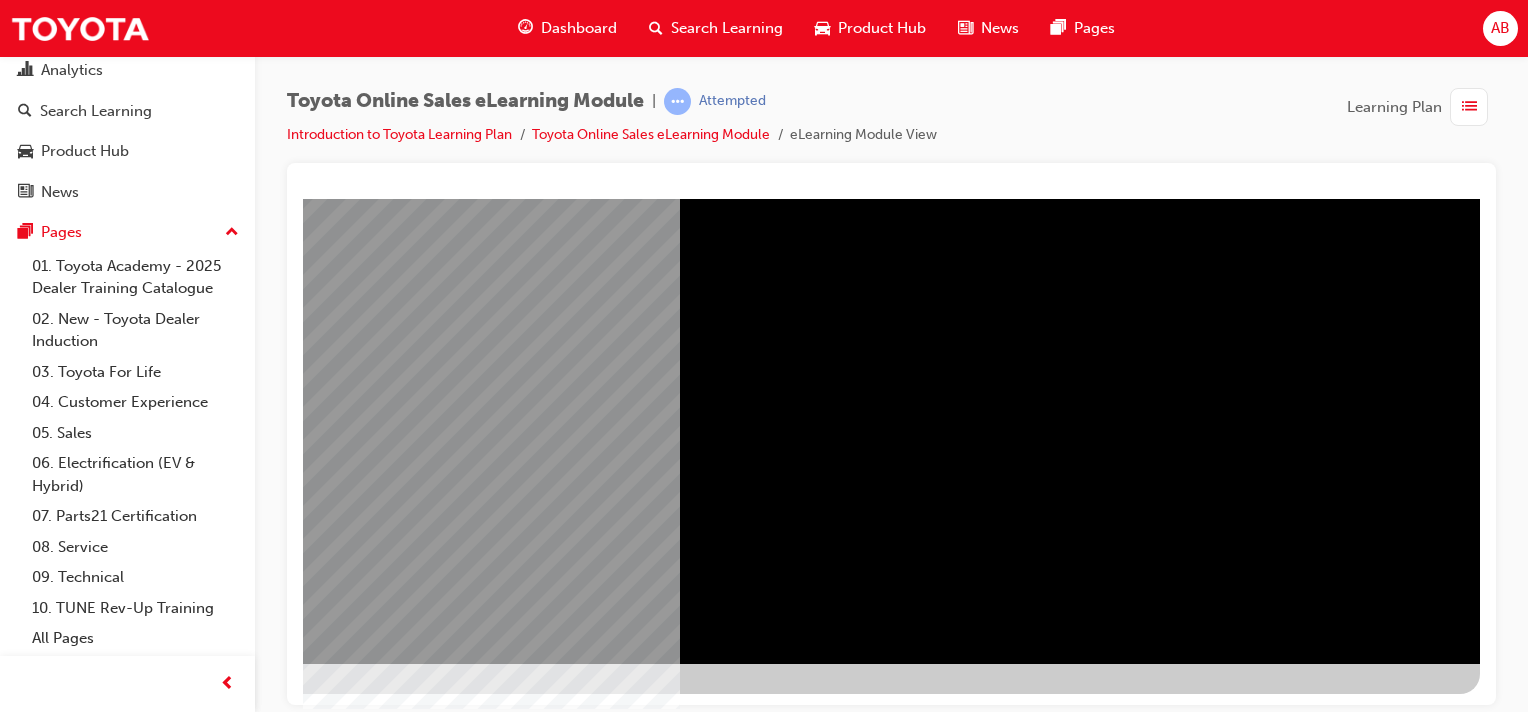 click at bounding box center (183, 1072) 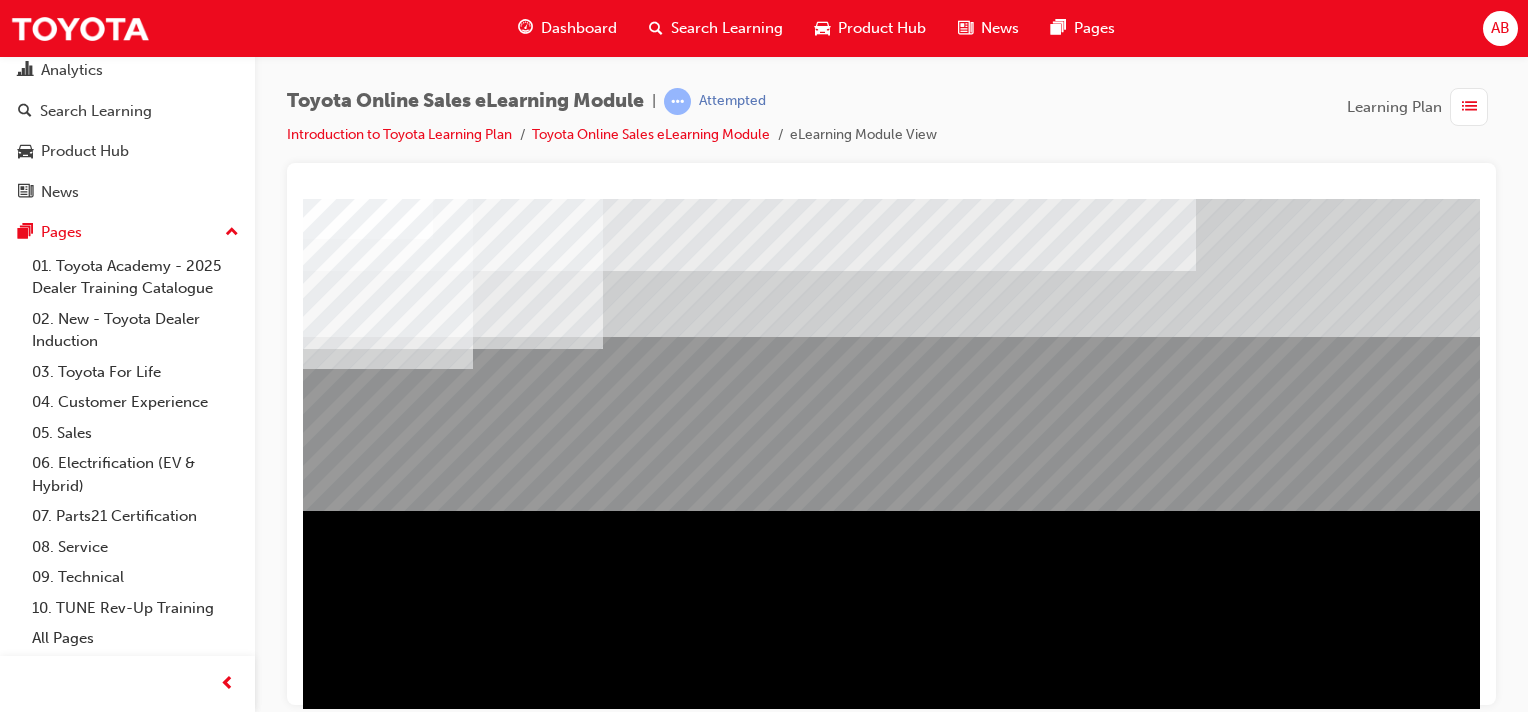 scroll, scrollTop: 255, scrollLeft: 0, axis: vertical 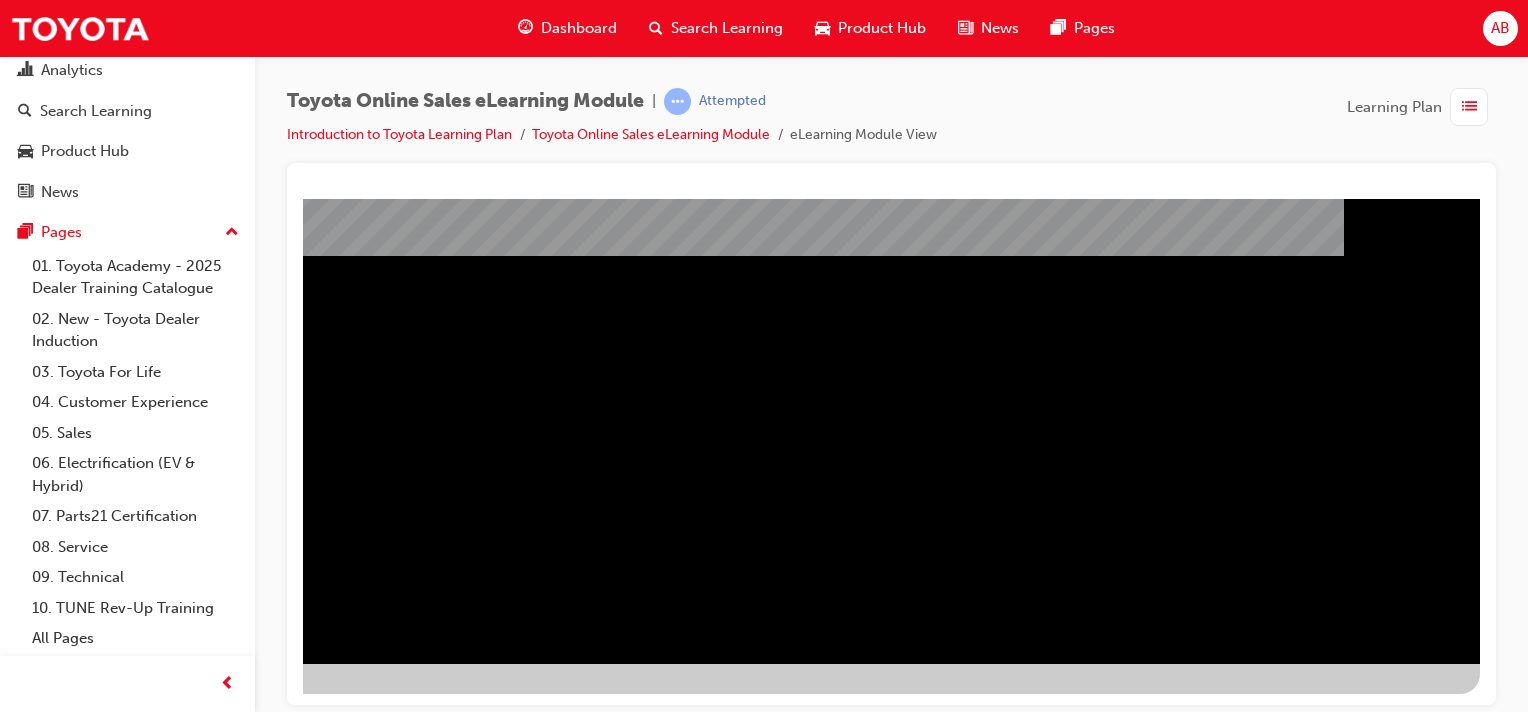 drag, startPoint x: 1137, startPoint y: 699, endPoint x: 1784, endPoint y: 844, distance: 663.049 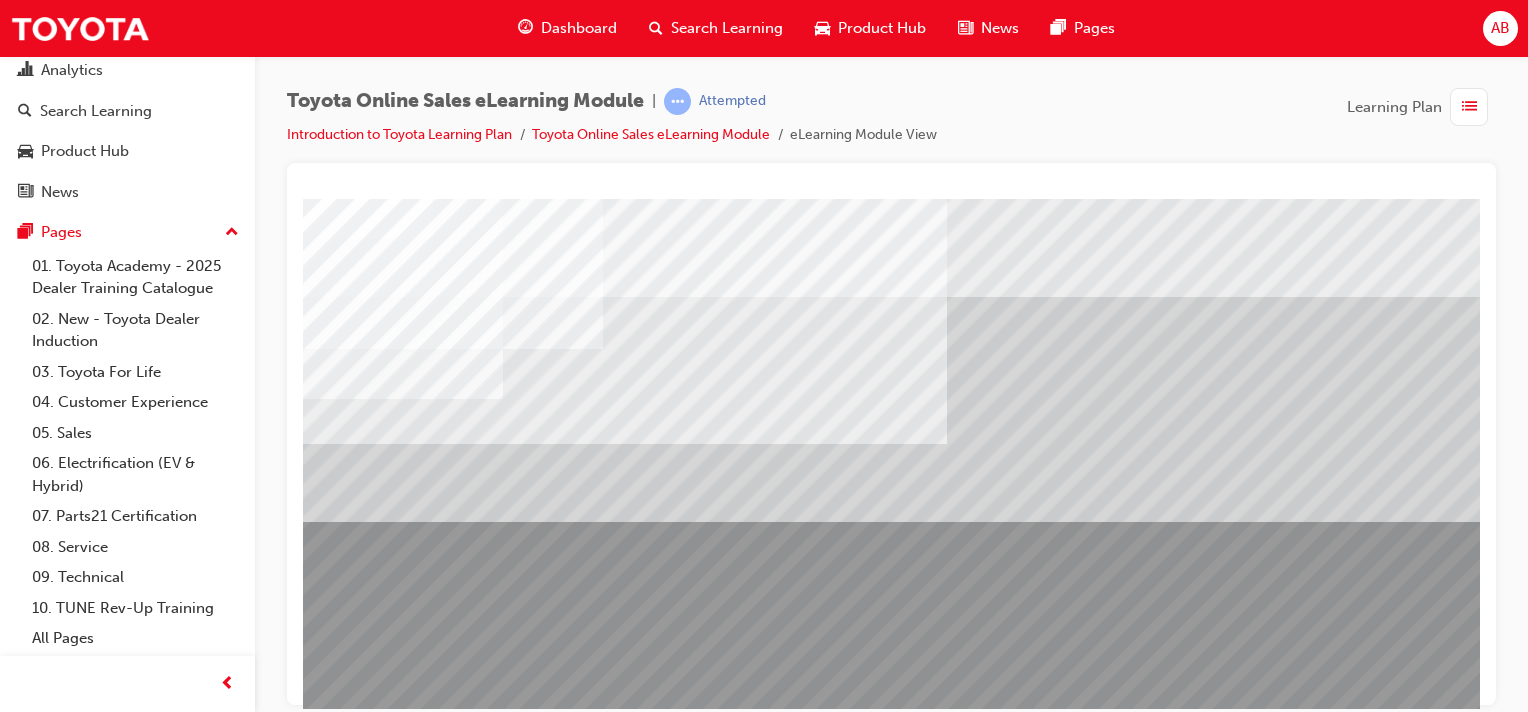 scroll, scrollTop: 255, scrollLeft: 0, axis: vertical 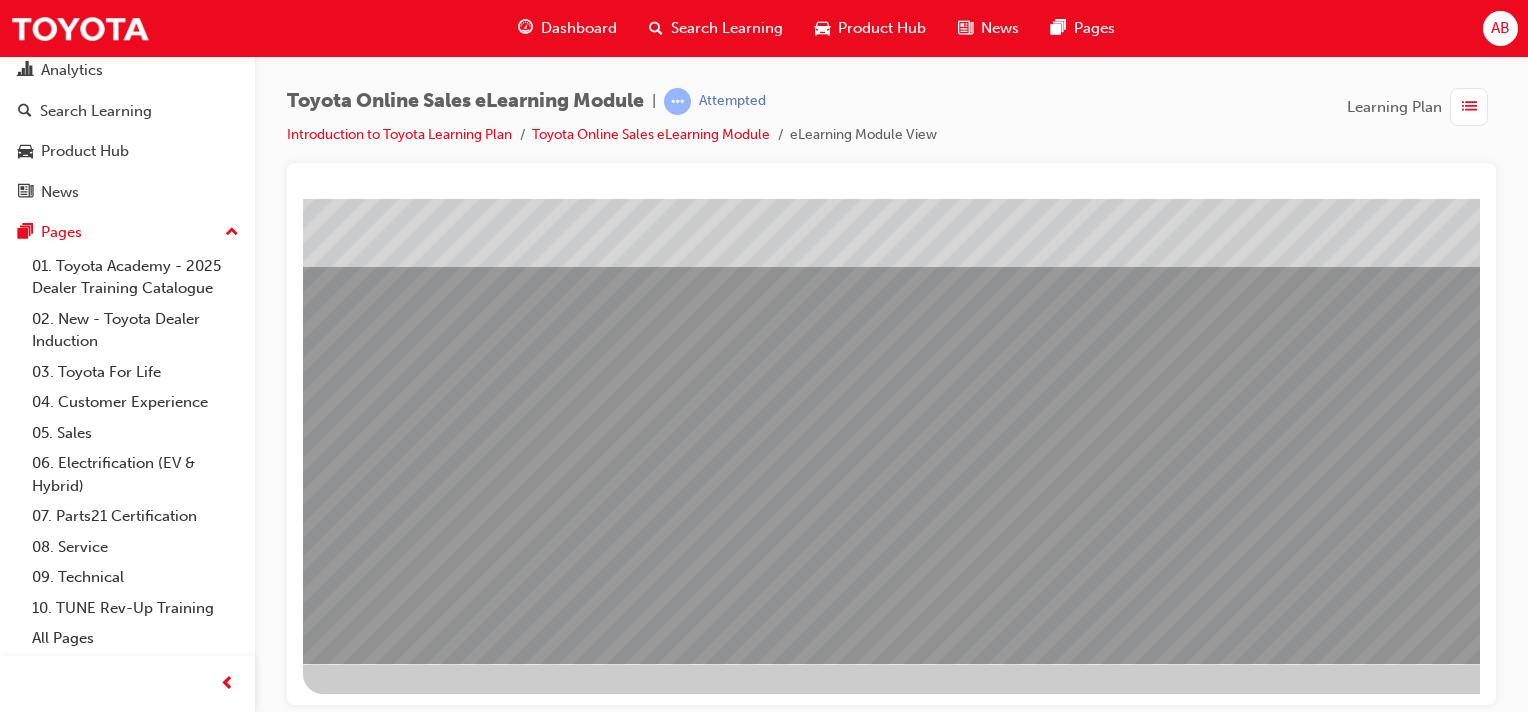 click at bounding box center [403, 2095] 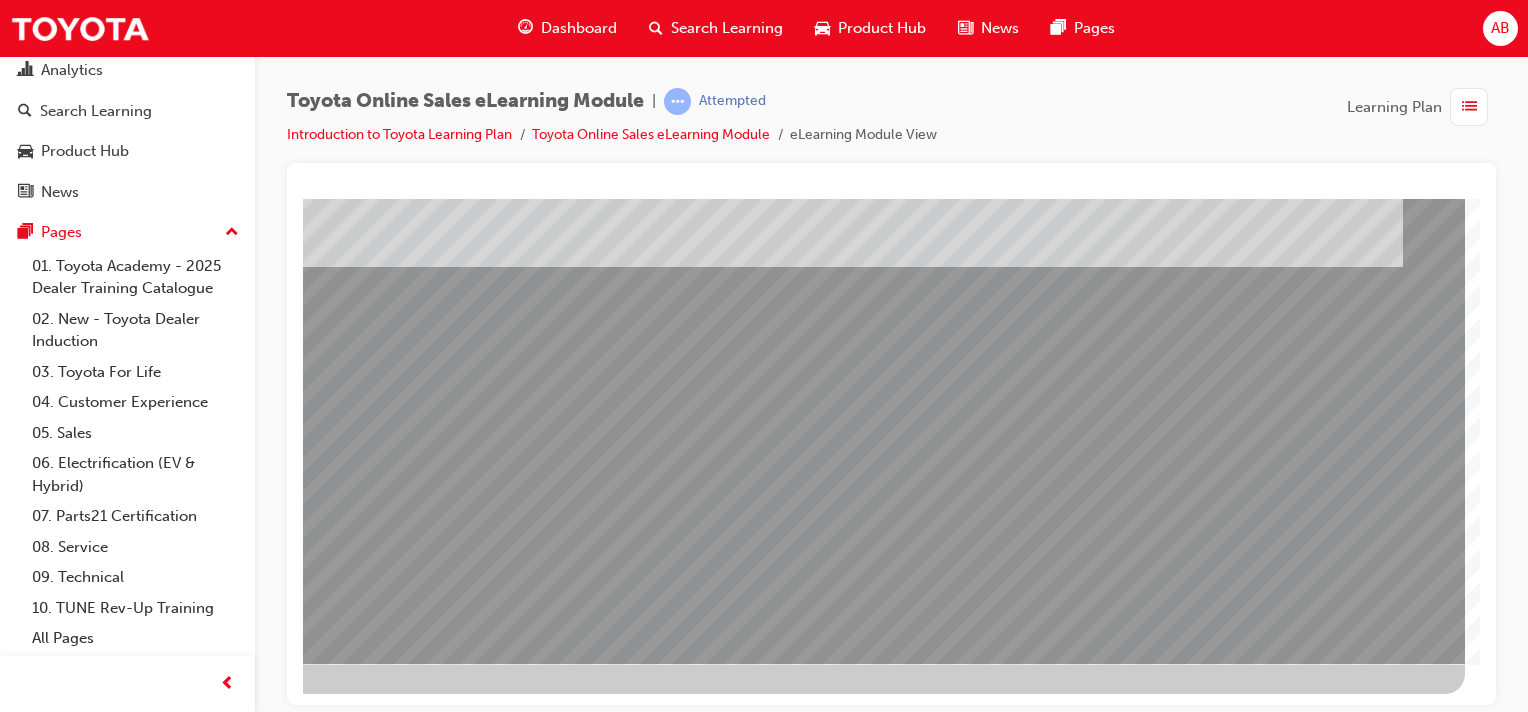 click at bounding box center [168, 2813] 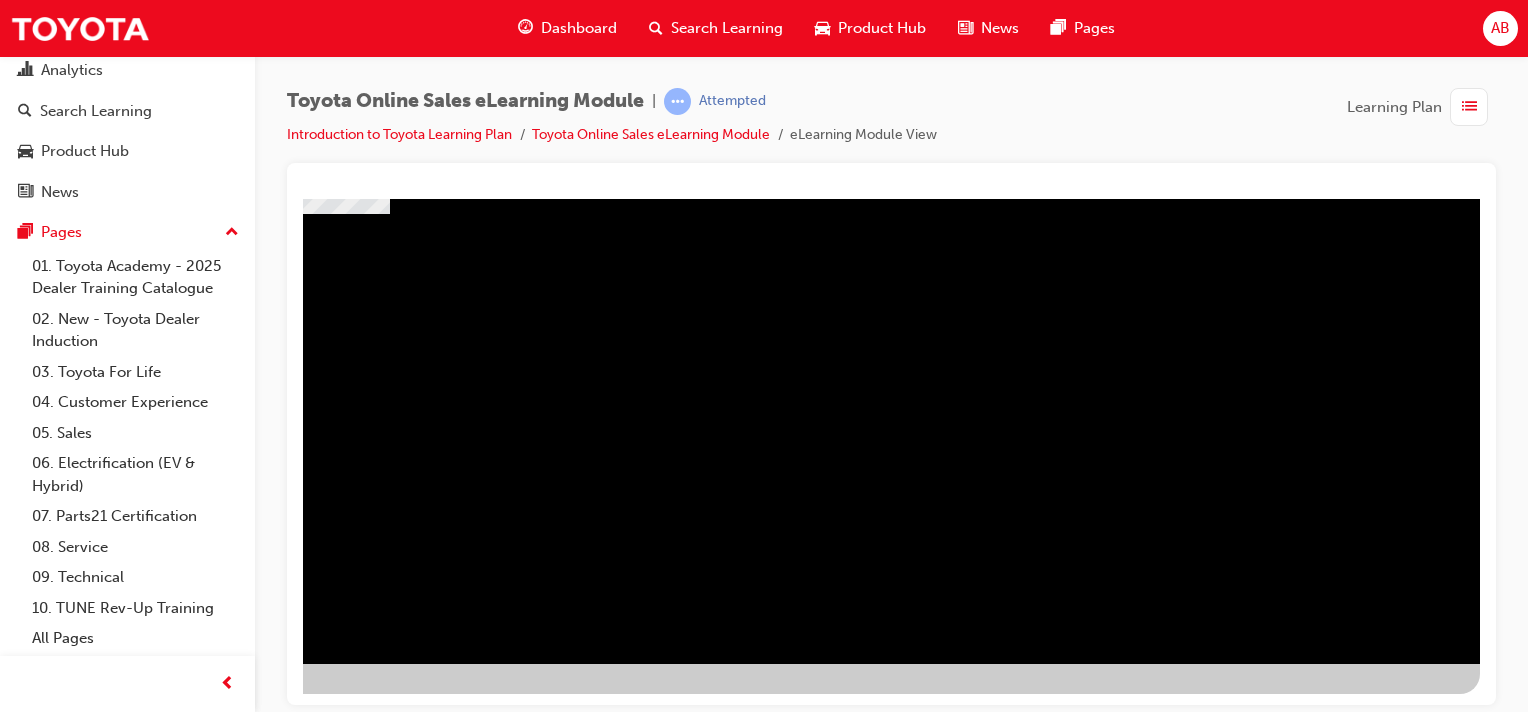 scroll, scrollTop: 0, scrollLeft: 0, axis: both 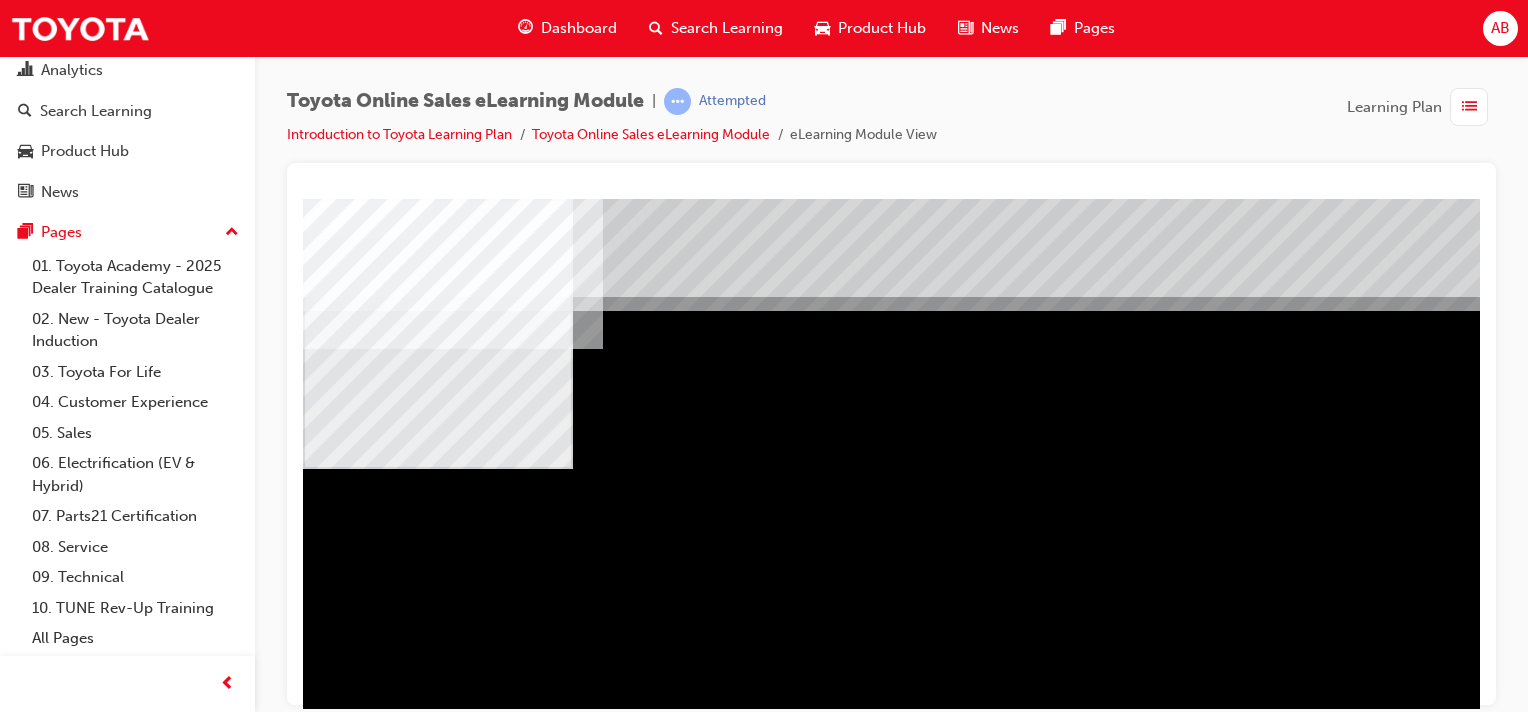 click at bounding box center (434, 1295) 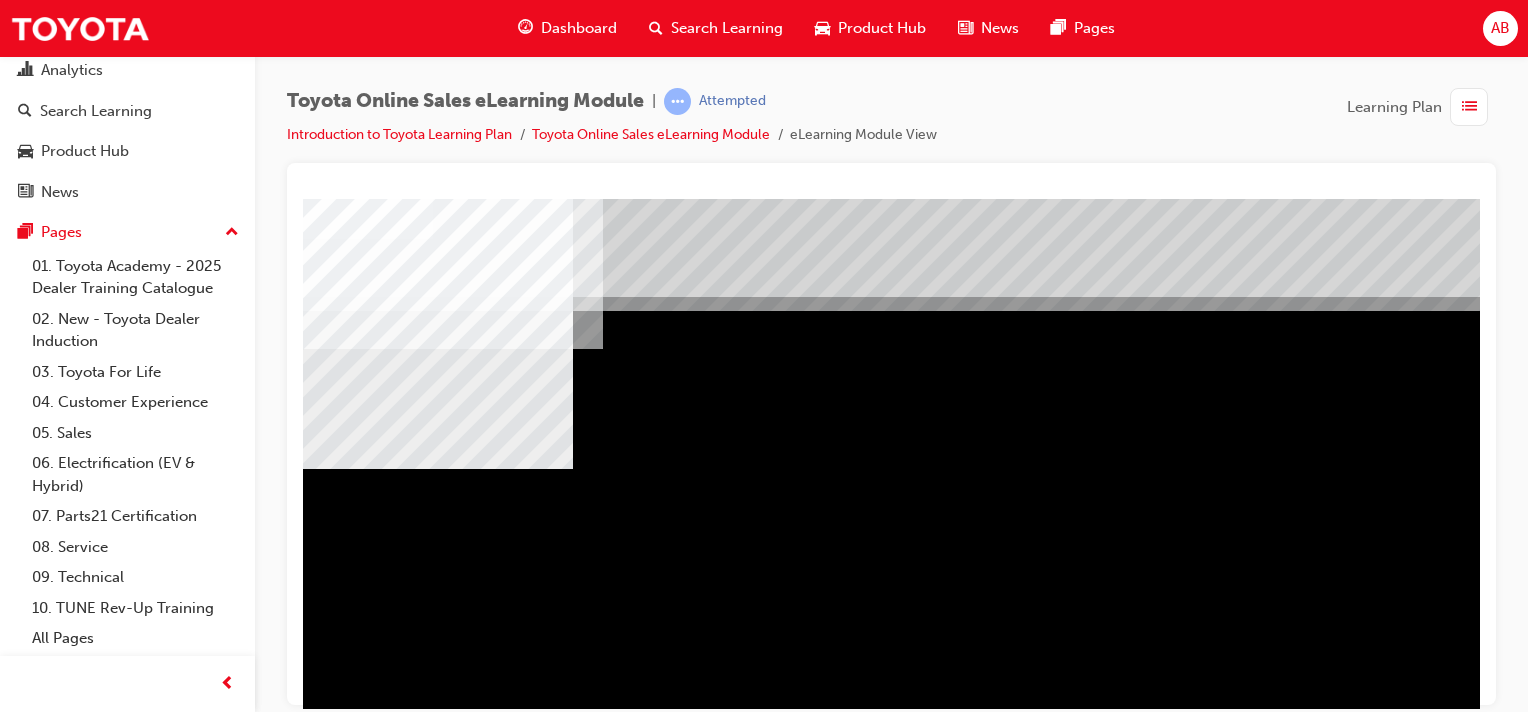 click at bounding box center [434, 1557] 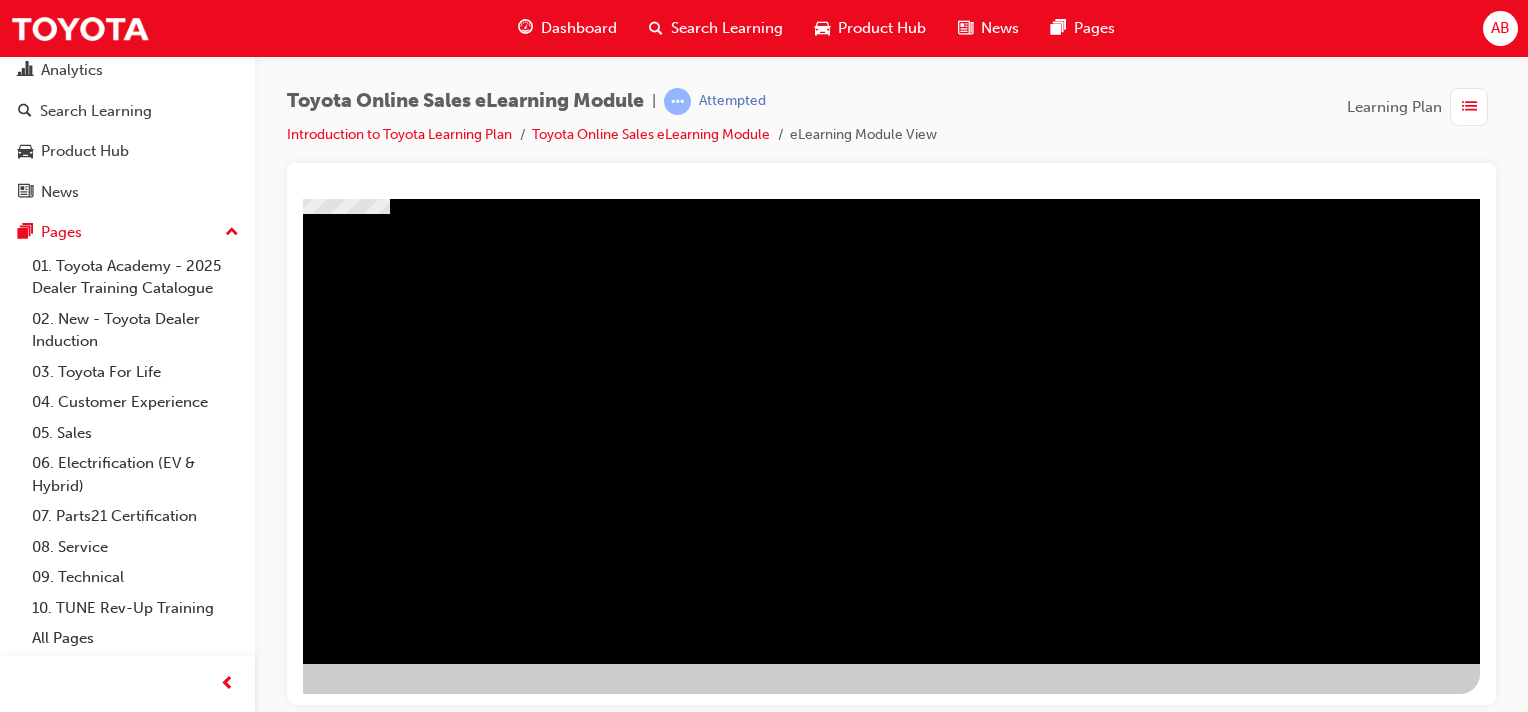 drag, startPoint x: 1215, startPoint y: 700, endPoint x: 1795, endPoint y: 840, distance: 596.65735 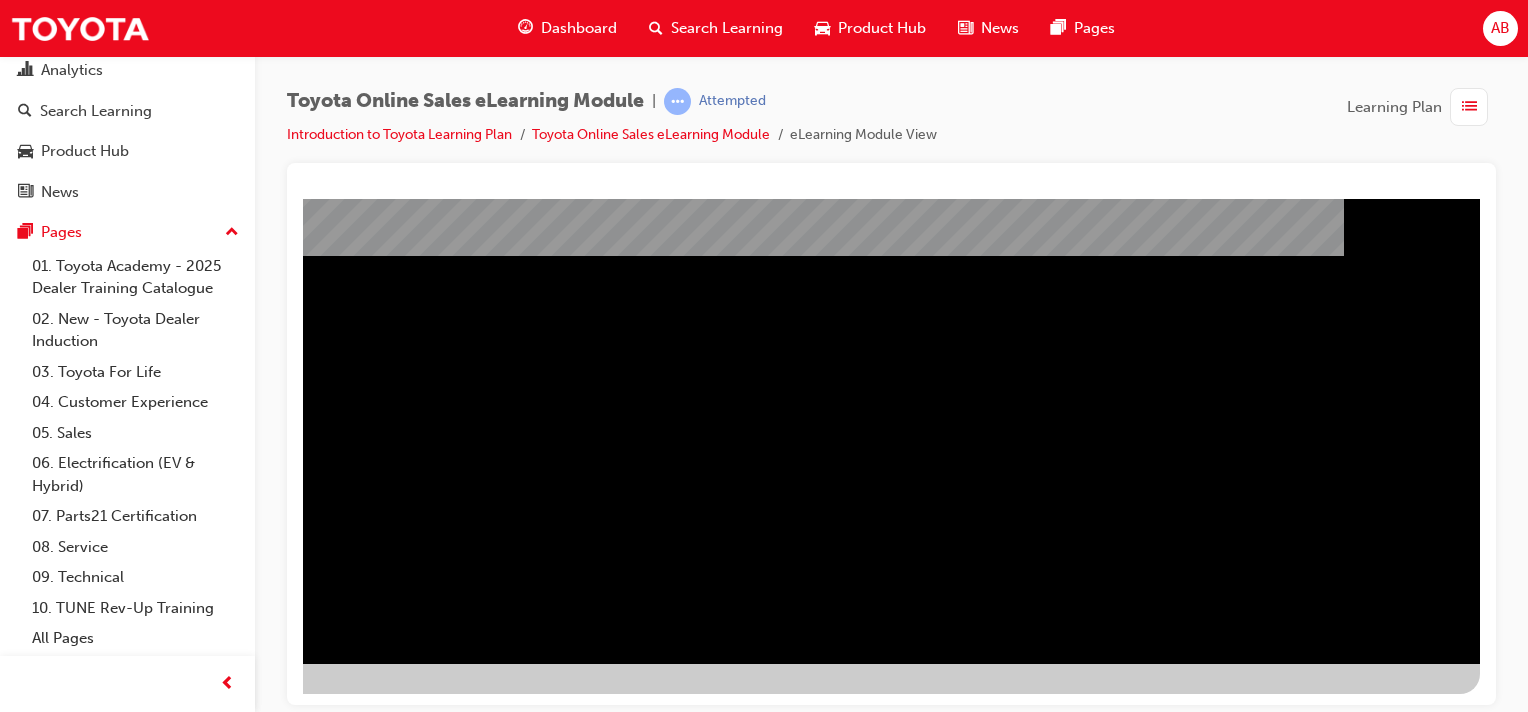 scroll, scrollTop: 0, scrollLeft: 0, axis: both 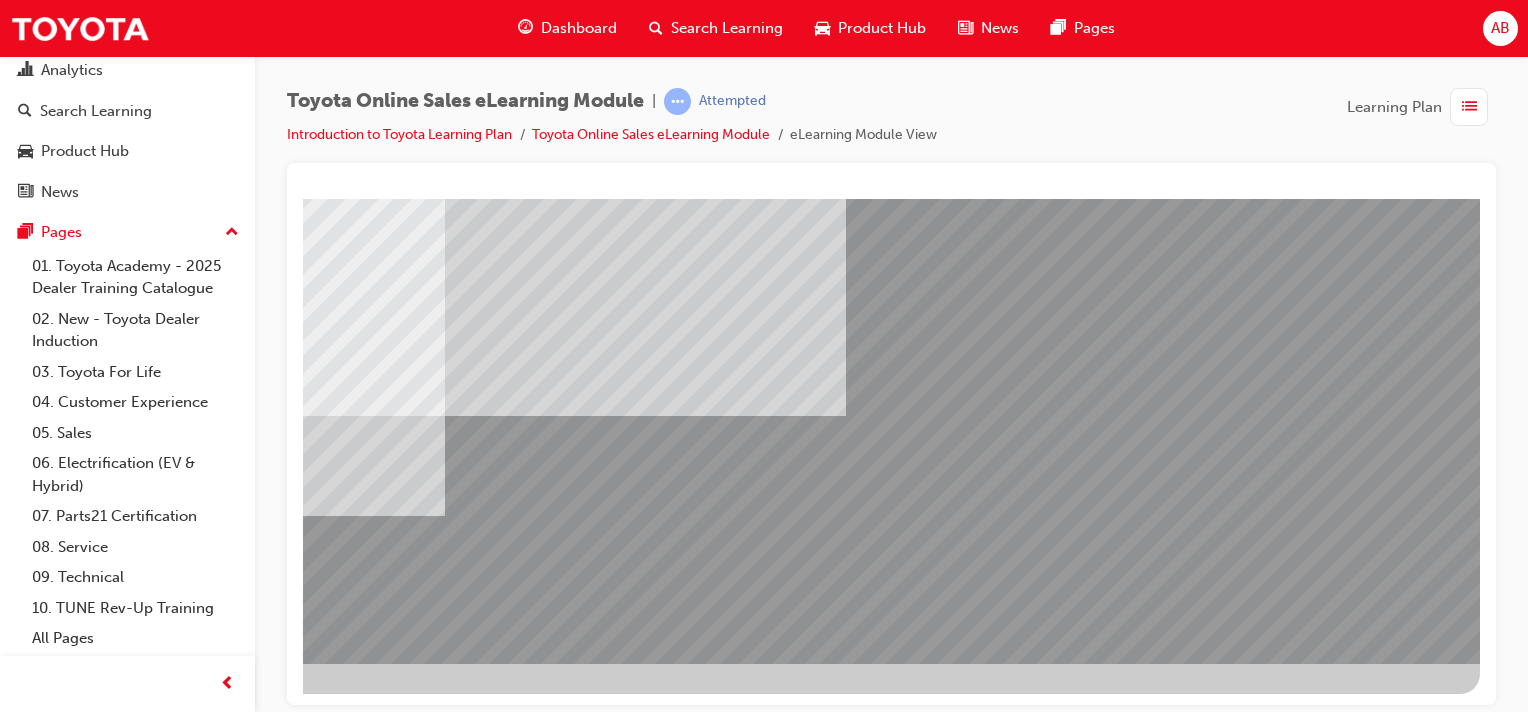 click at bounding box center (183, 2579) 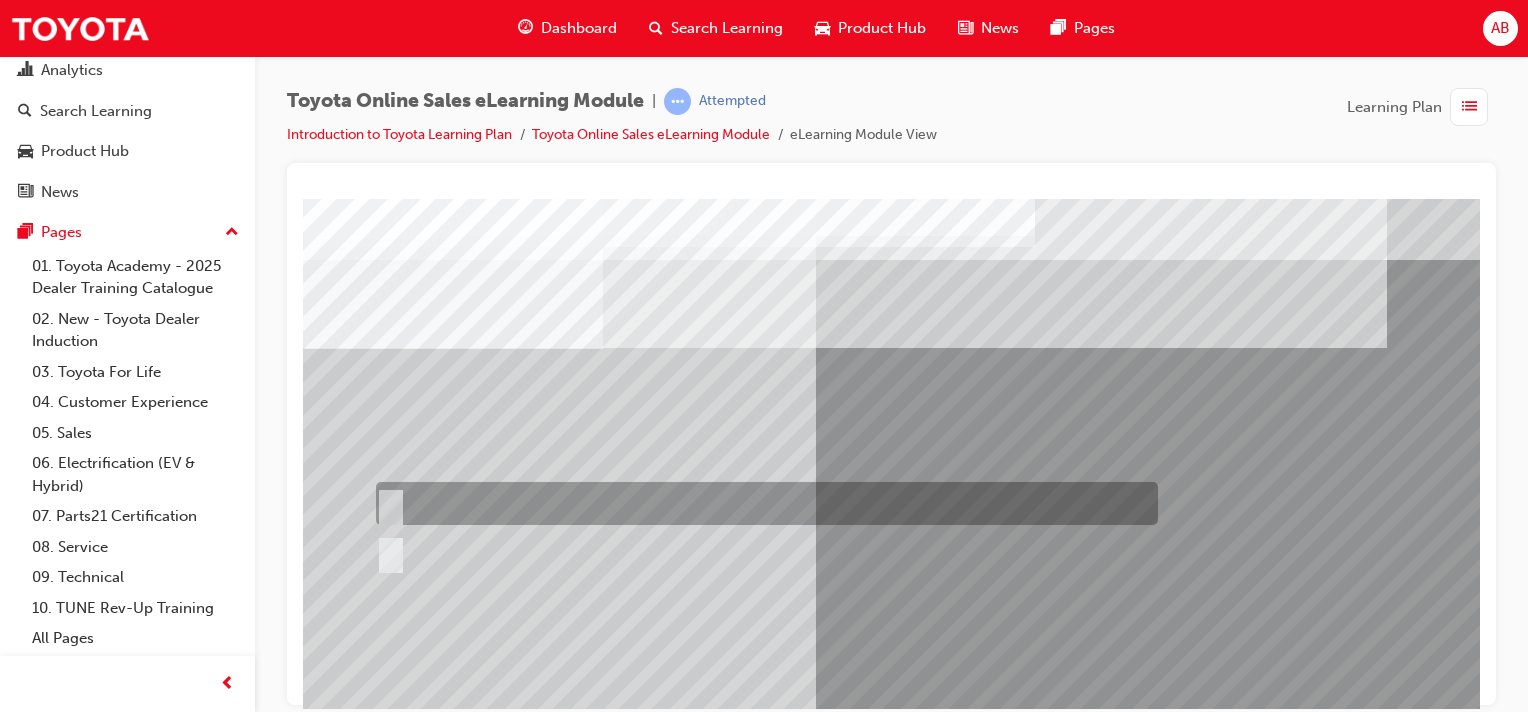 click at bounding box center (387, 504) 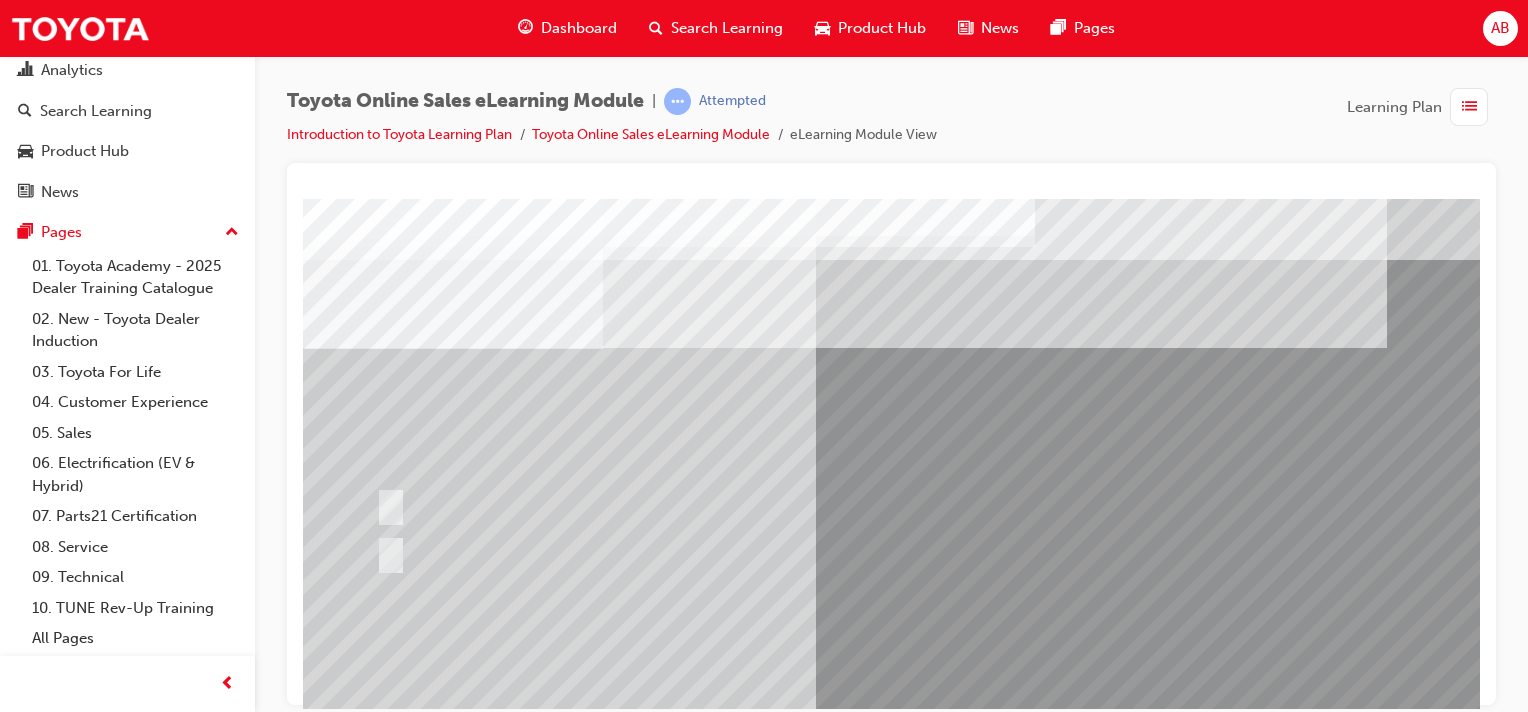 scroll, scrollTop: 255, scrollLeft: 0, axis: vertical 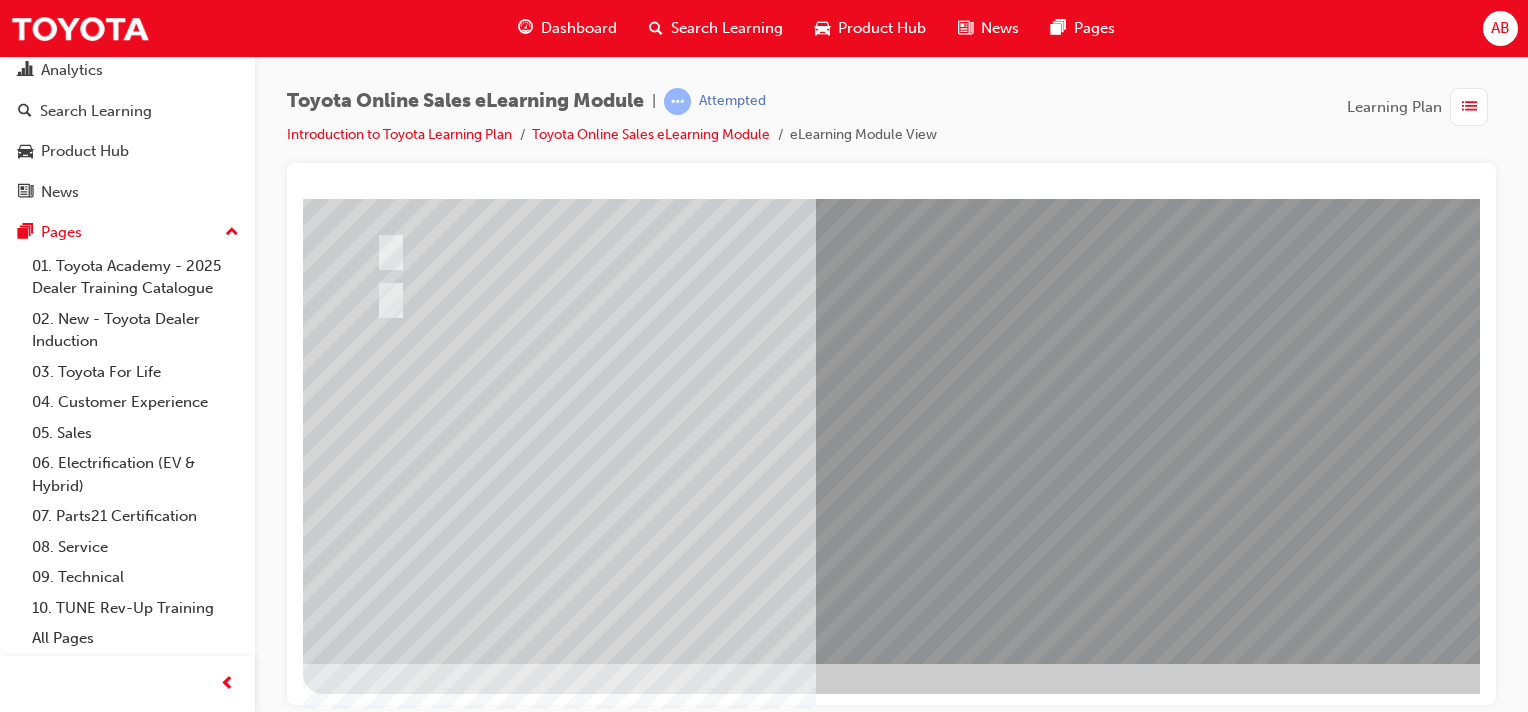 click at bounding box center [375, 2706] 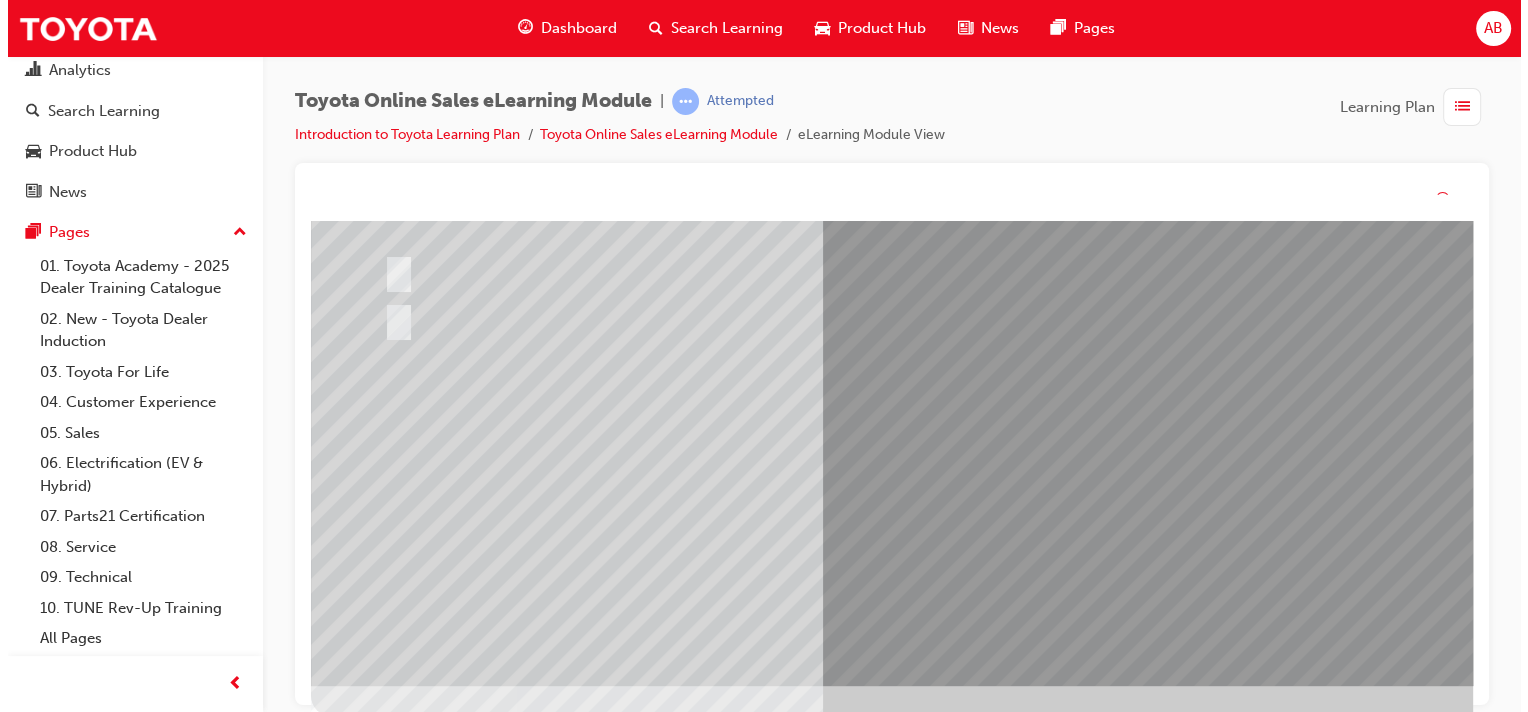 scroll, scrollTop: 0, scrollLeft: 0, axis: both 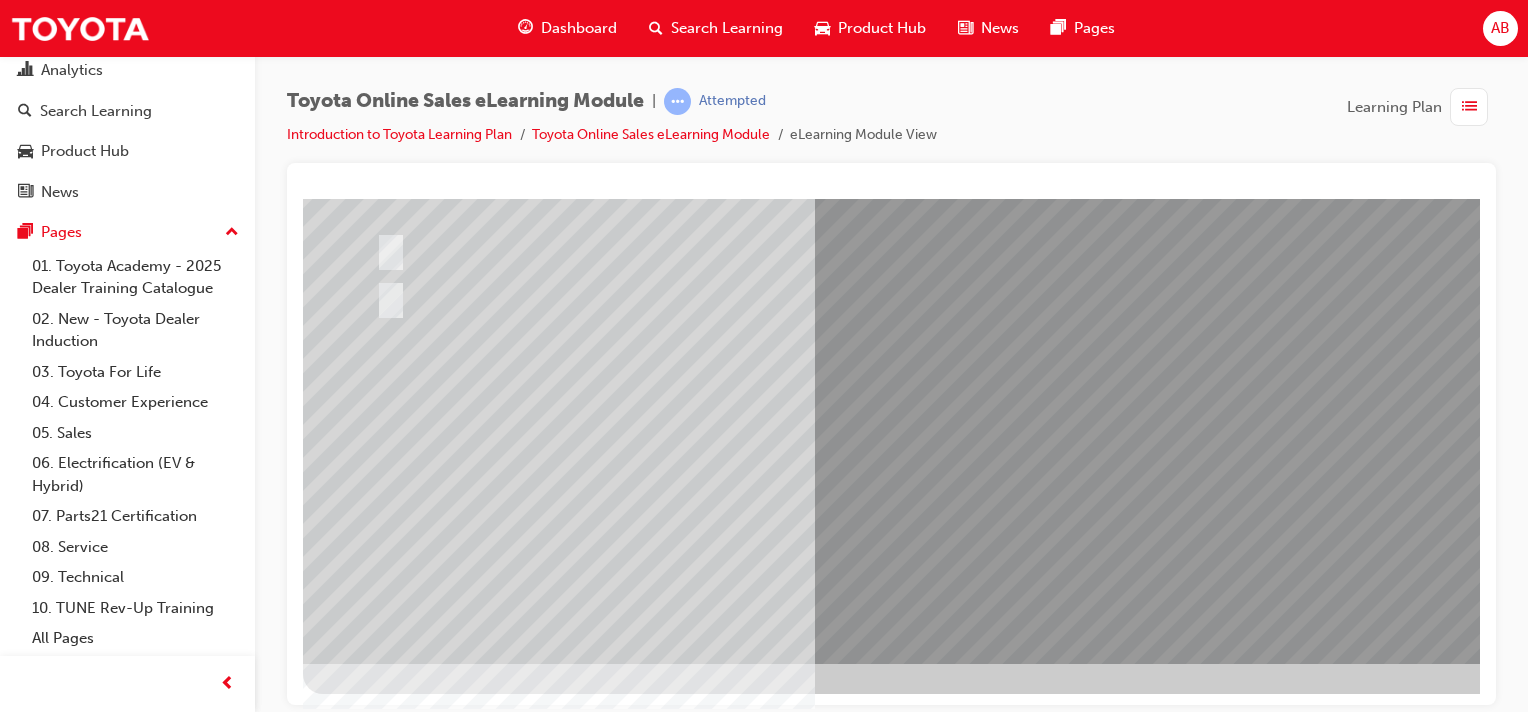 click at bounding box center (375, 2706) 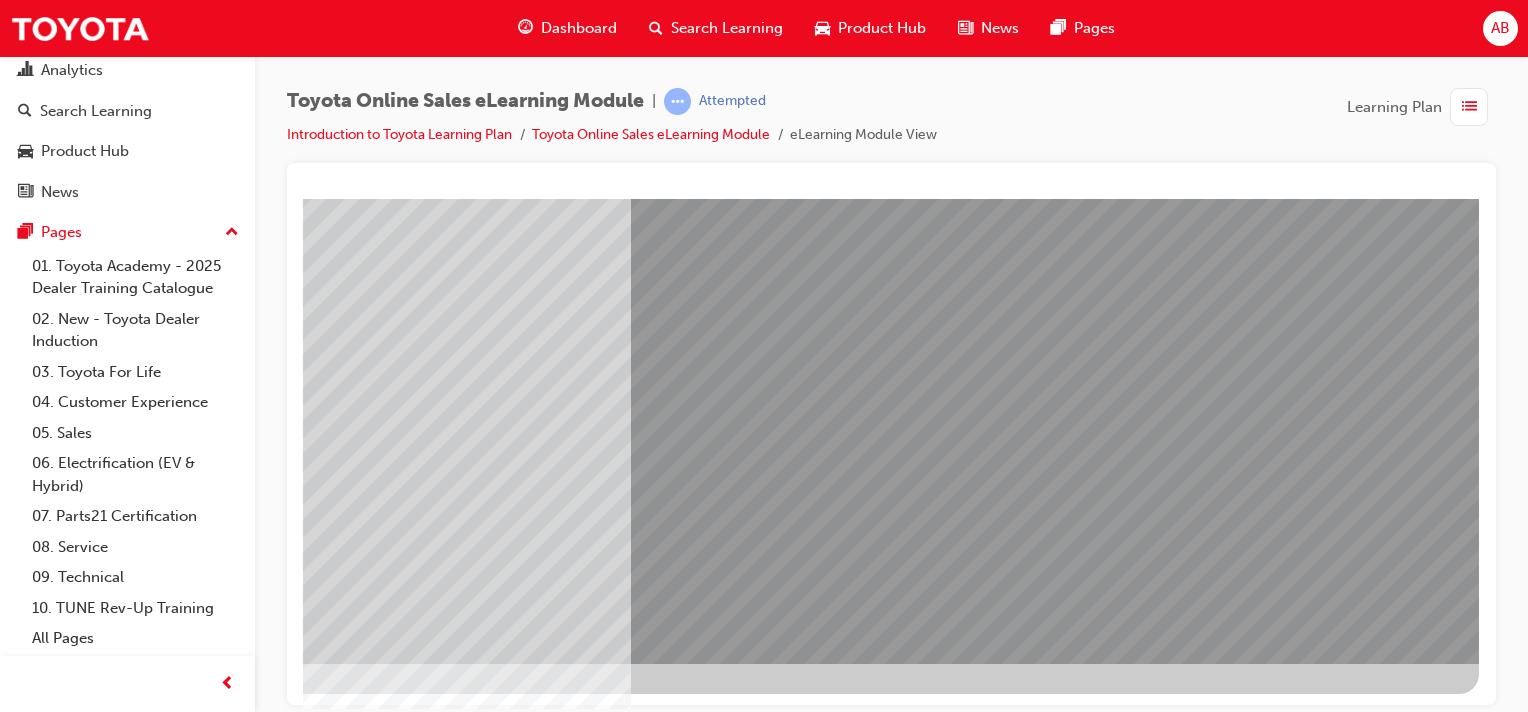 scroll, scrollTop: 255, scrollLeft: 0, axis: vertical 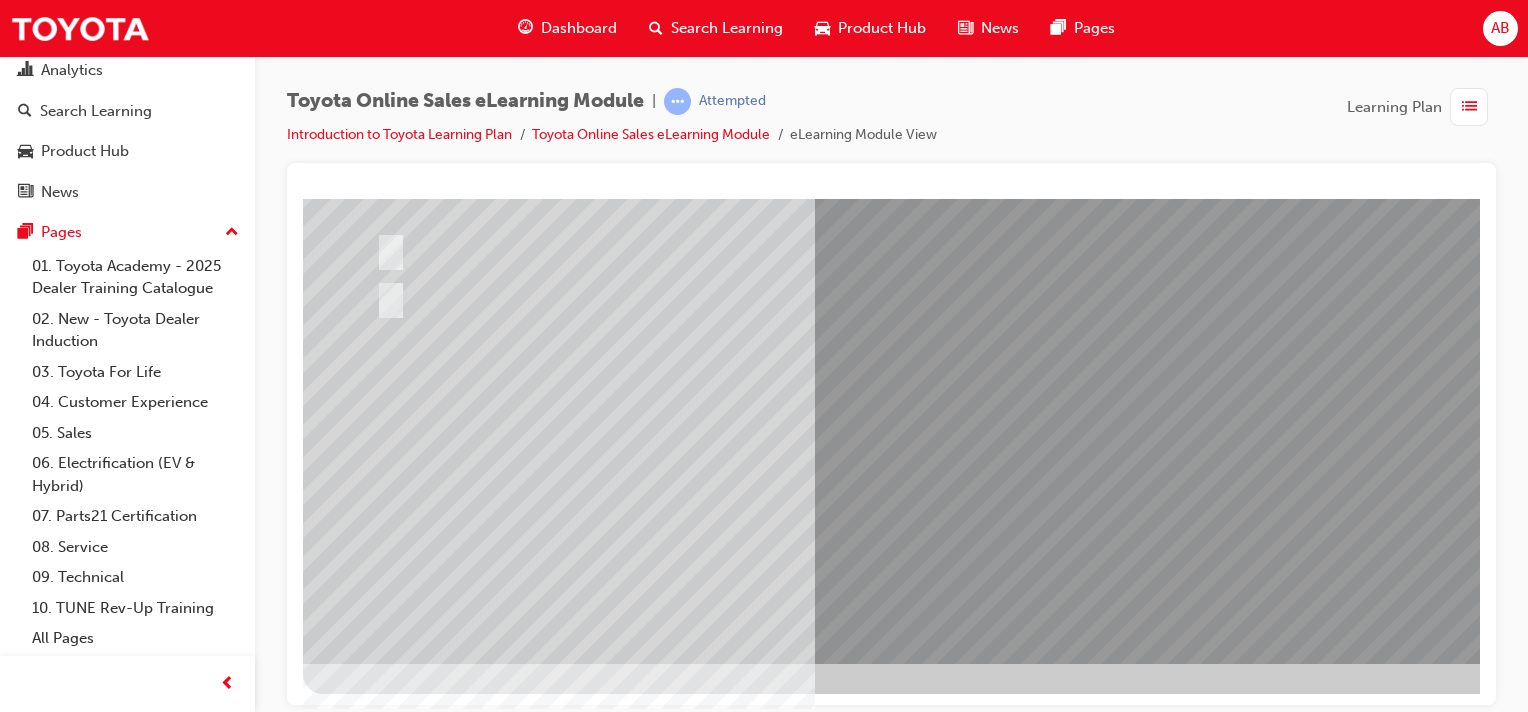 click at bounding box center (375, 2706) 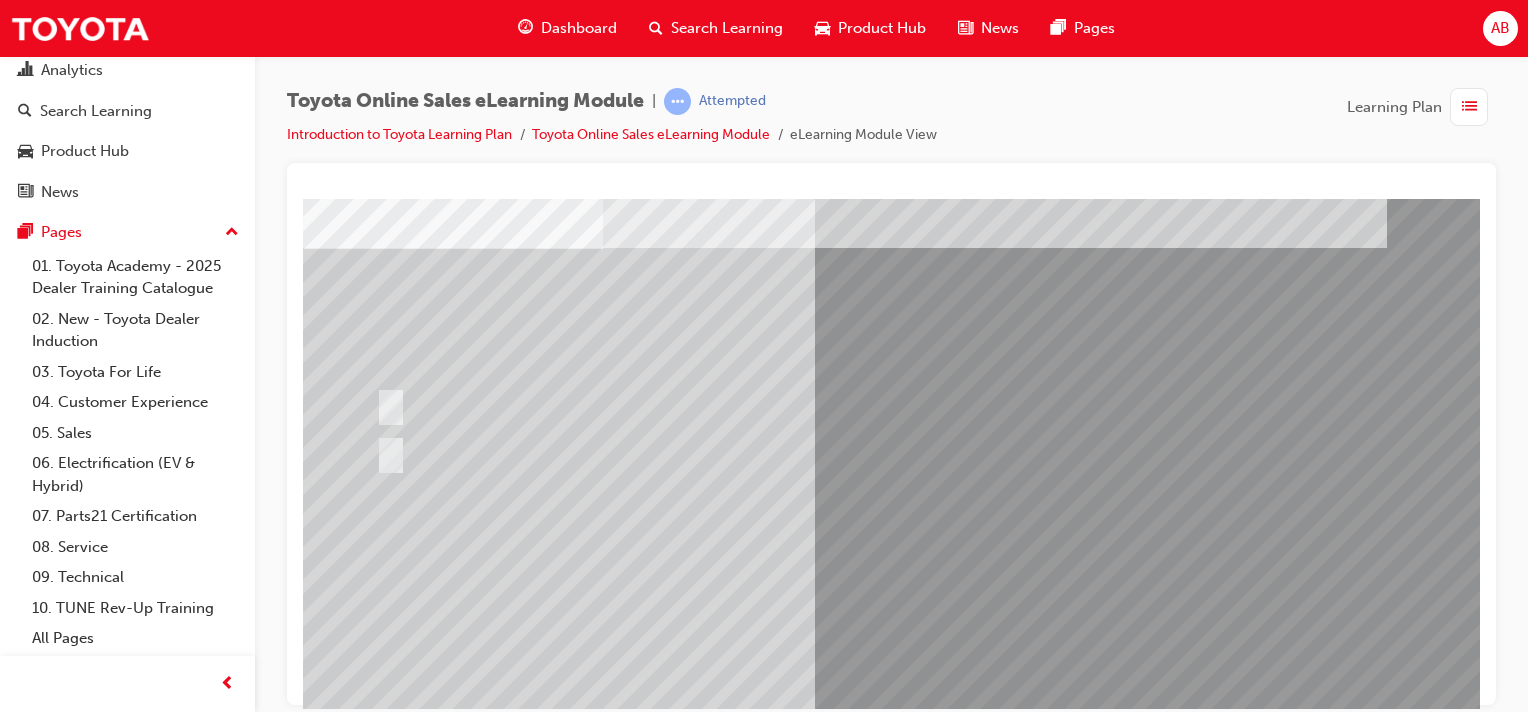 scroll, scrollTop: 255, scrollLeft: 0, axis: vertical 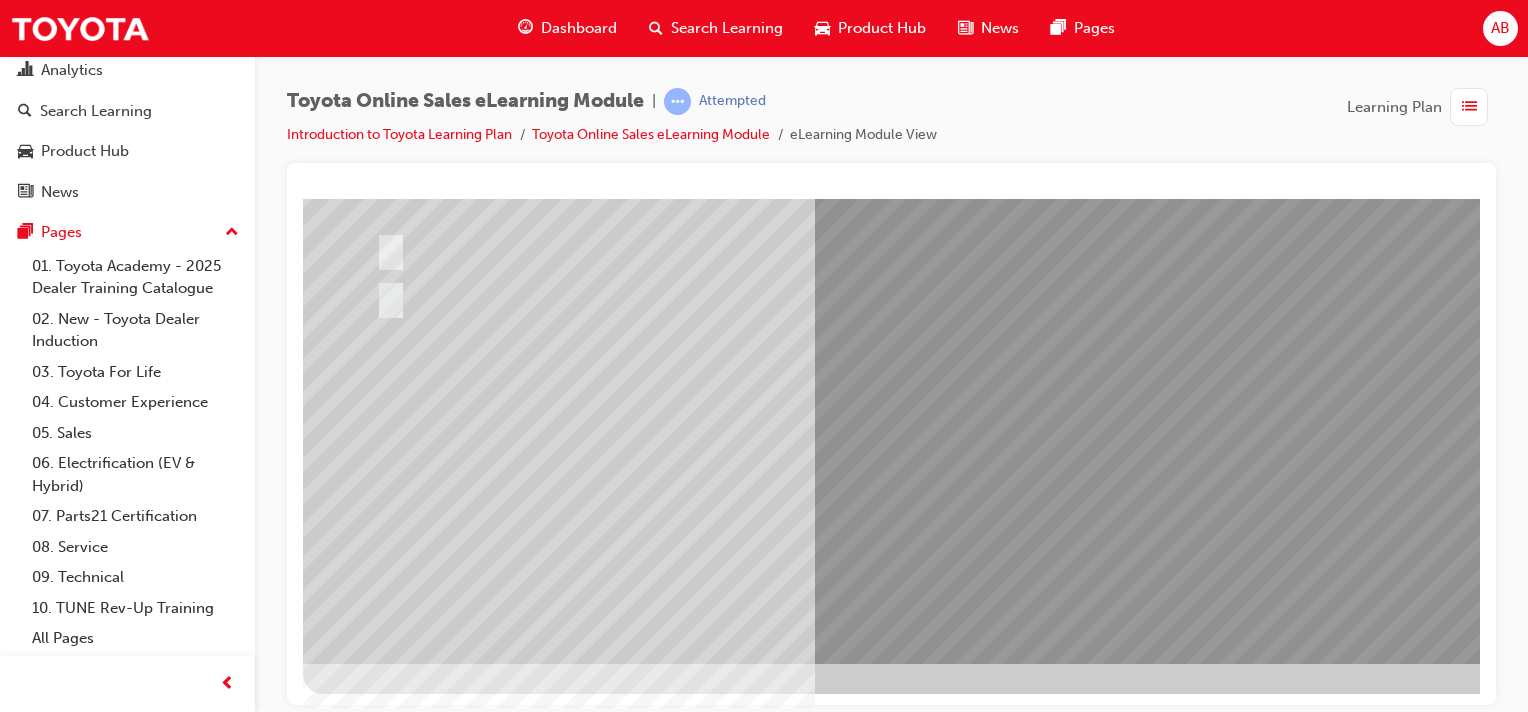 click at bounding box center (375, 2706) 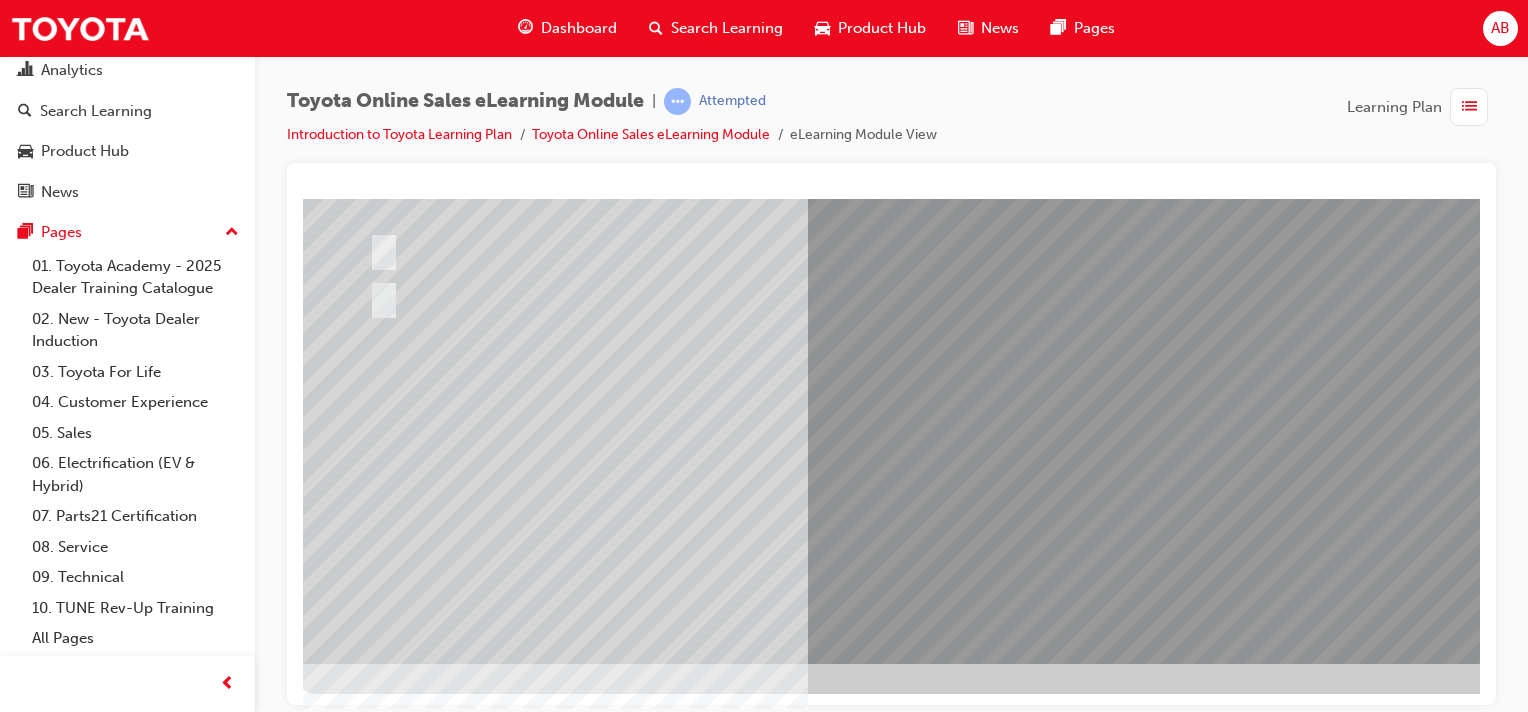 scroll, scrollTop: 255, scrollLeft: 198, axis: both 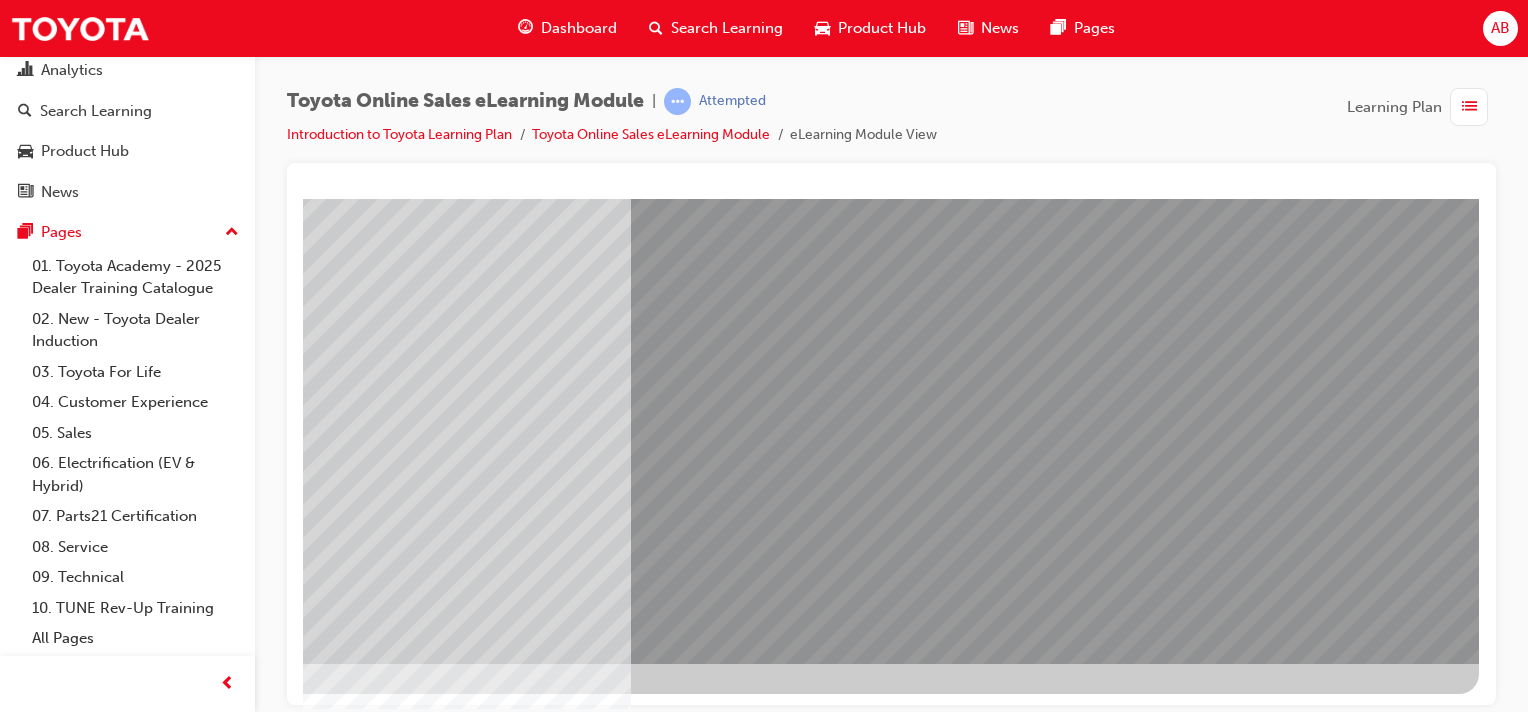 drag, startPoint x: 1269, startPoint y: 702, endPoint x: 1803, endPoint y: 852, distance: 554.6675 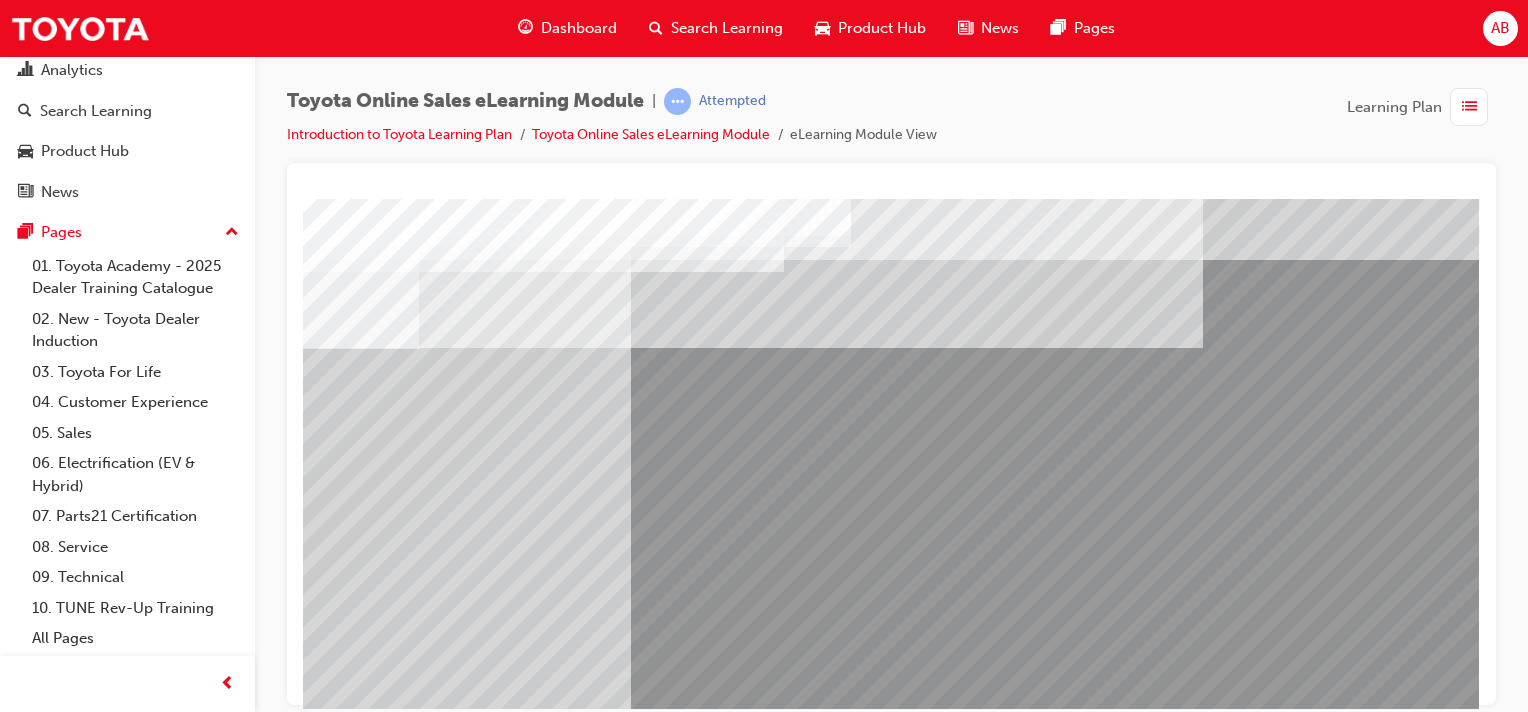 scroll, scrollTop: 255, scrollLeft: 198, axis: both 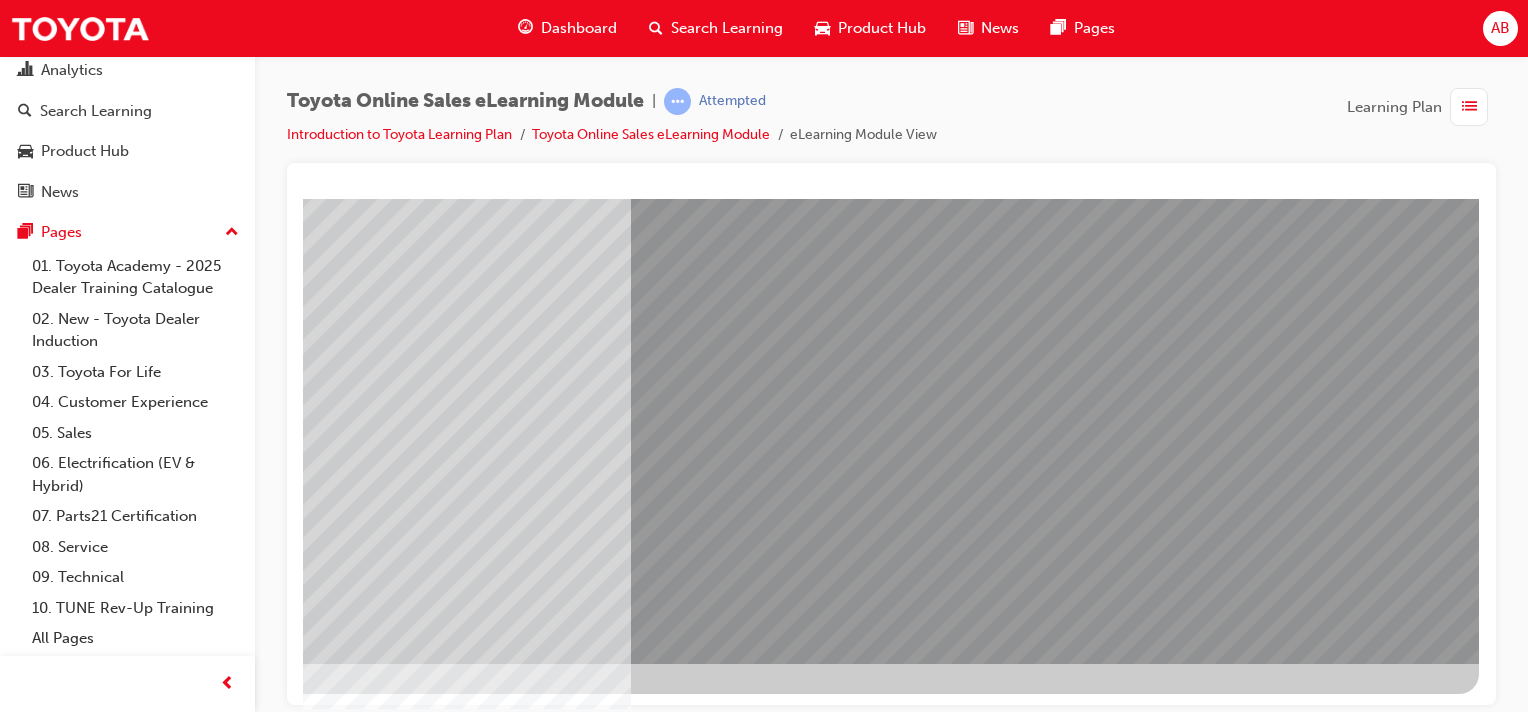 click at bounding box center [191, 2706] 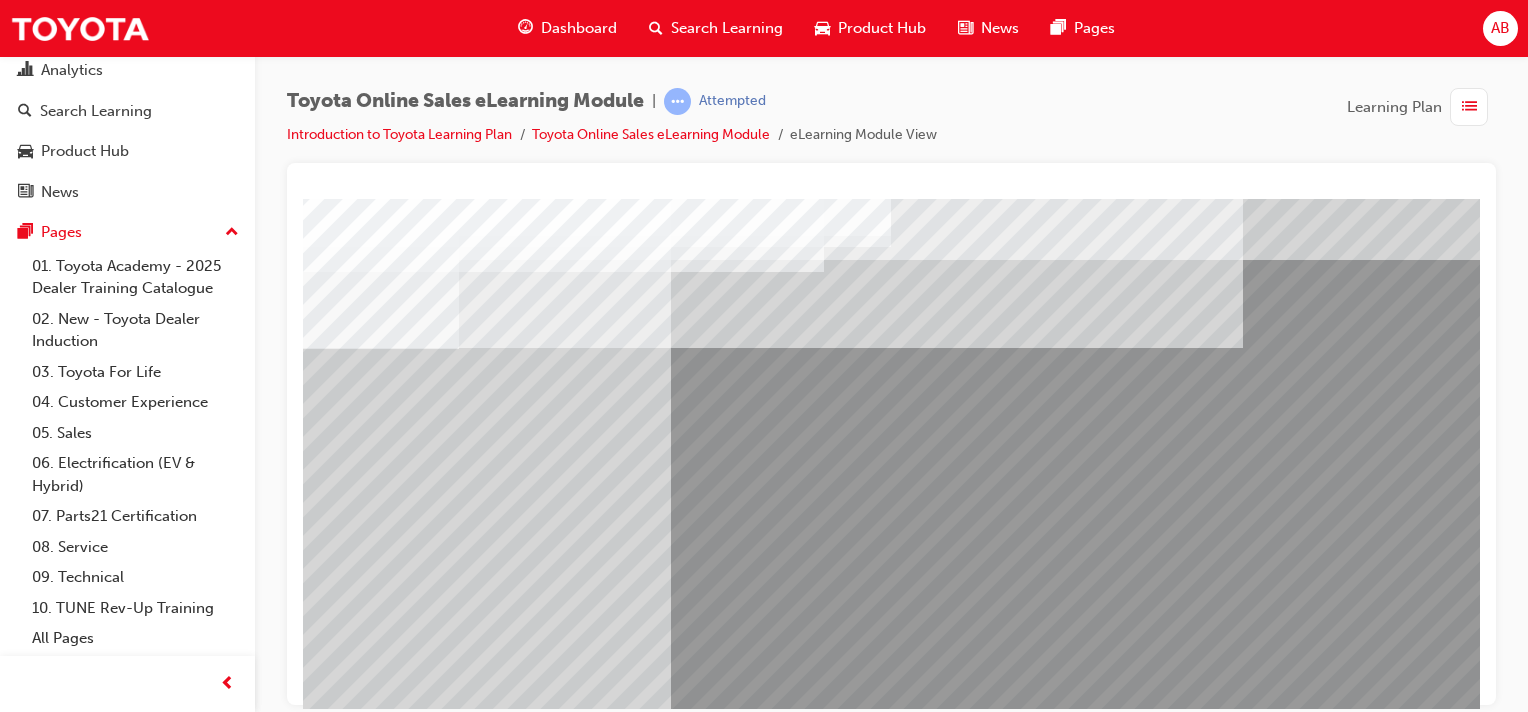 scroll, scrollTop: 0, scrollLeft: 0, axis: both 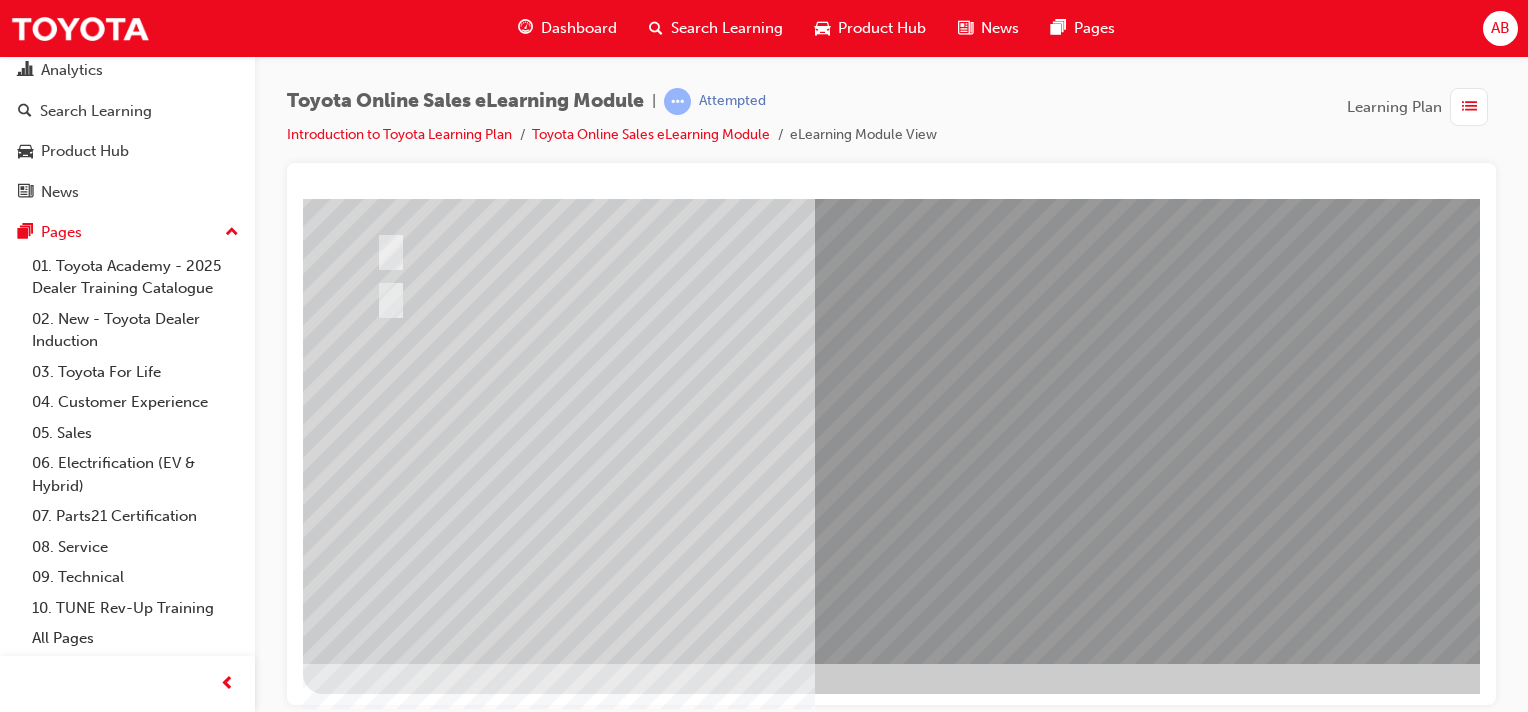 click at bounding box center [375, 2706] 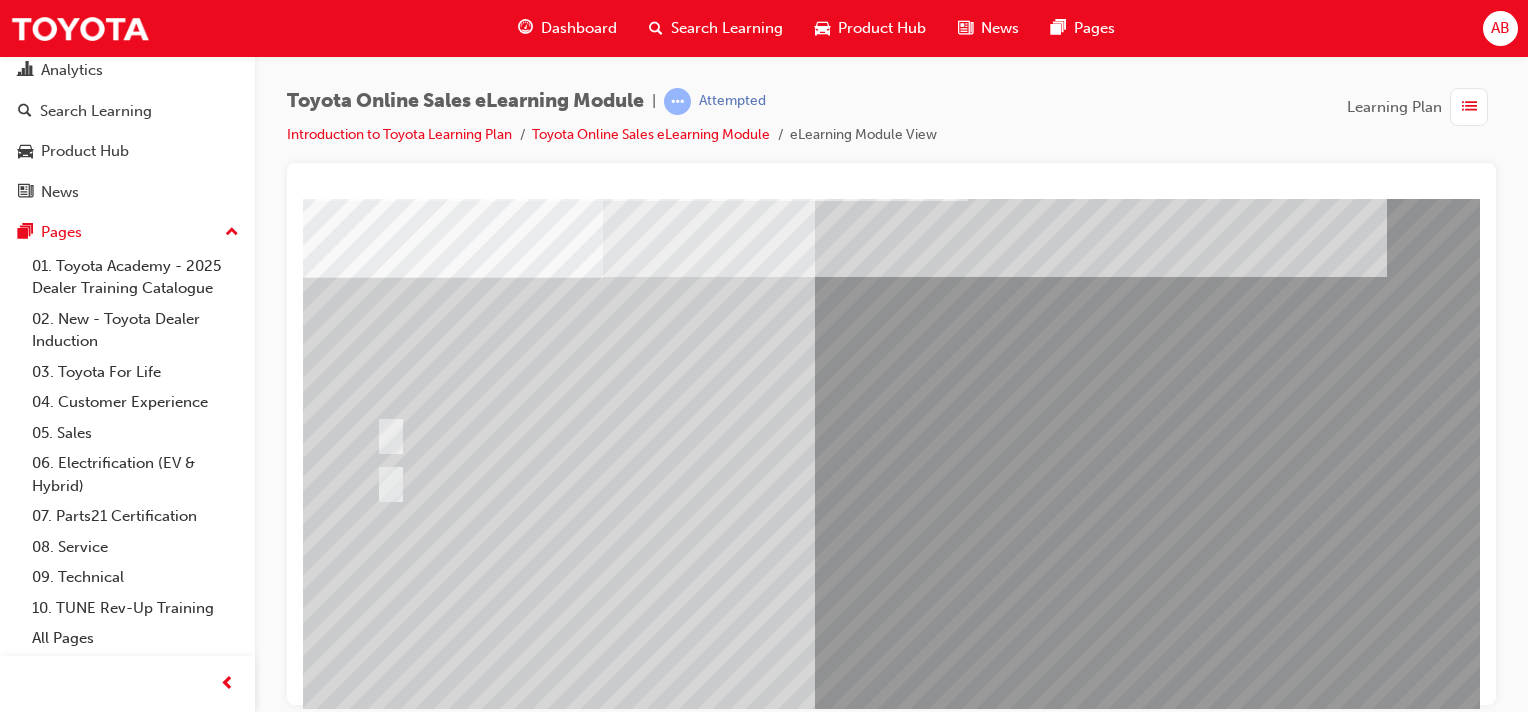 scroll, scrollTop: 36, scrollLeft: 0, axis: vertical 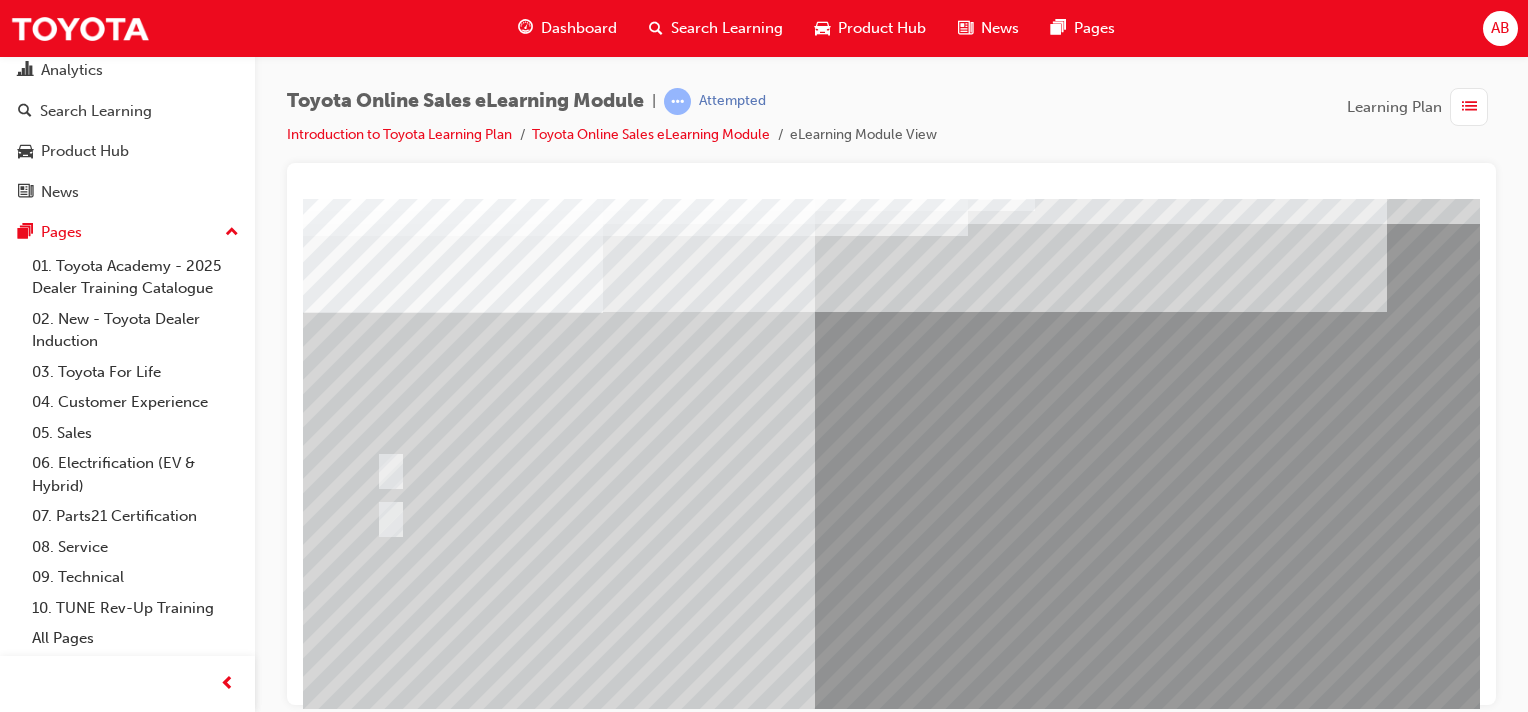 click at bounding box center (762, 467) 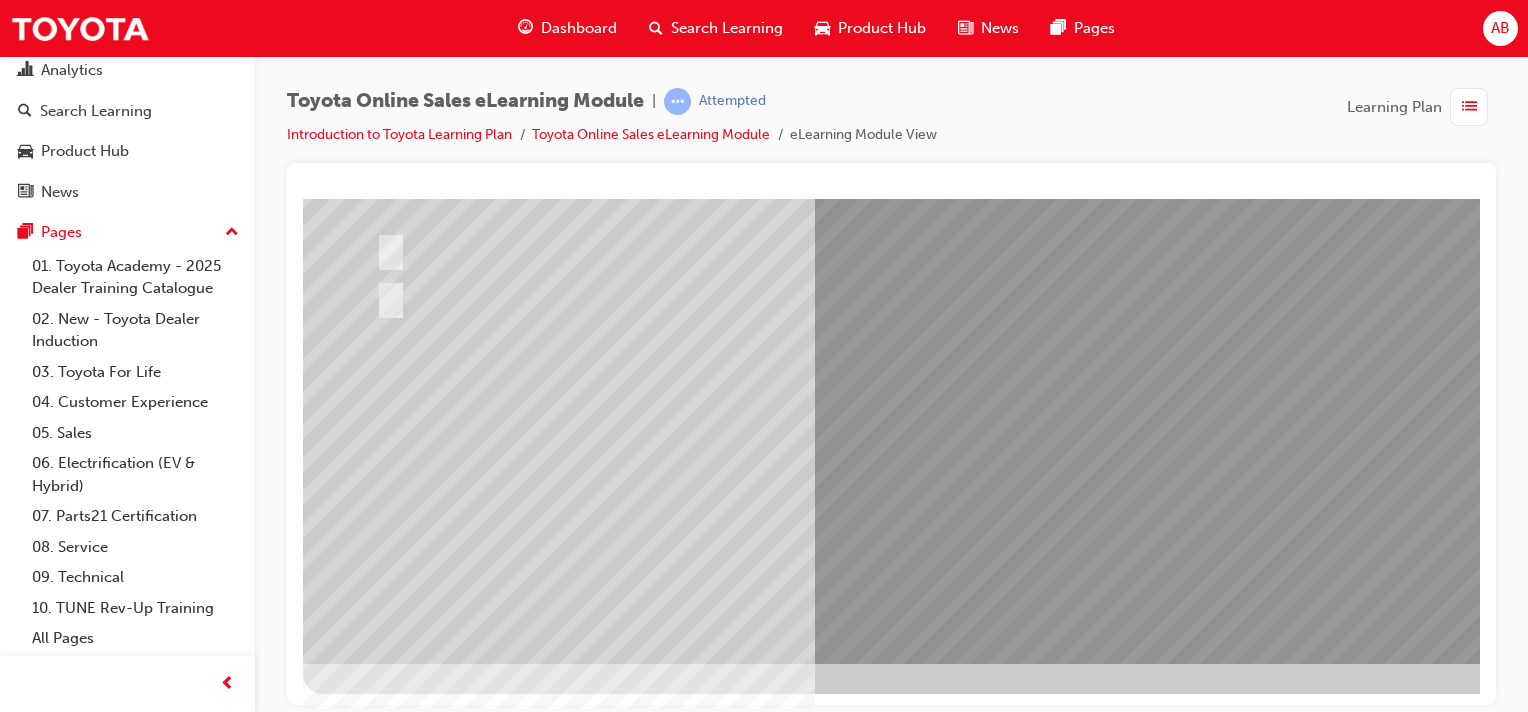 click at bounding box center [375, 2706] 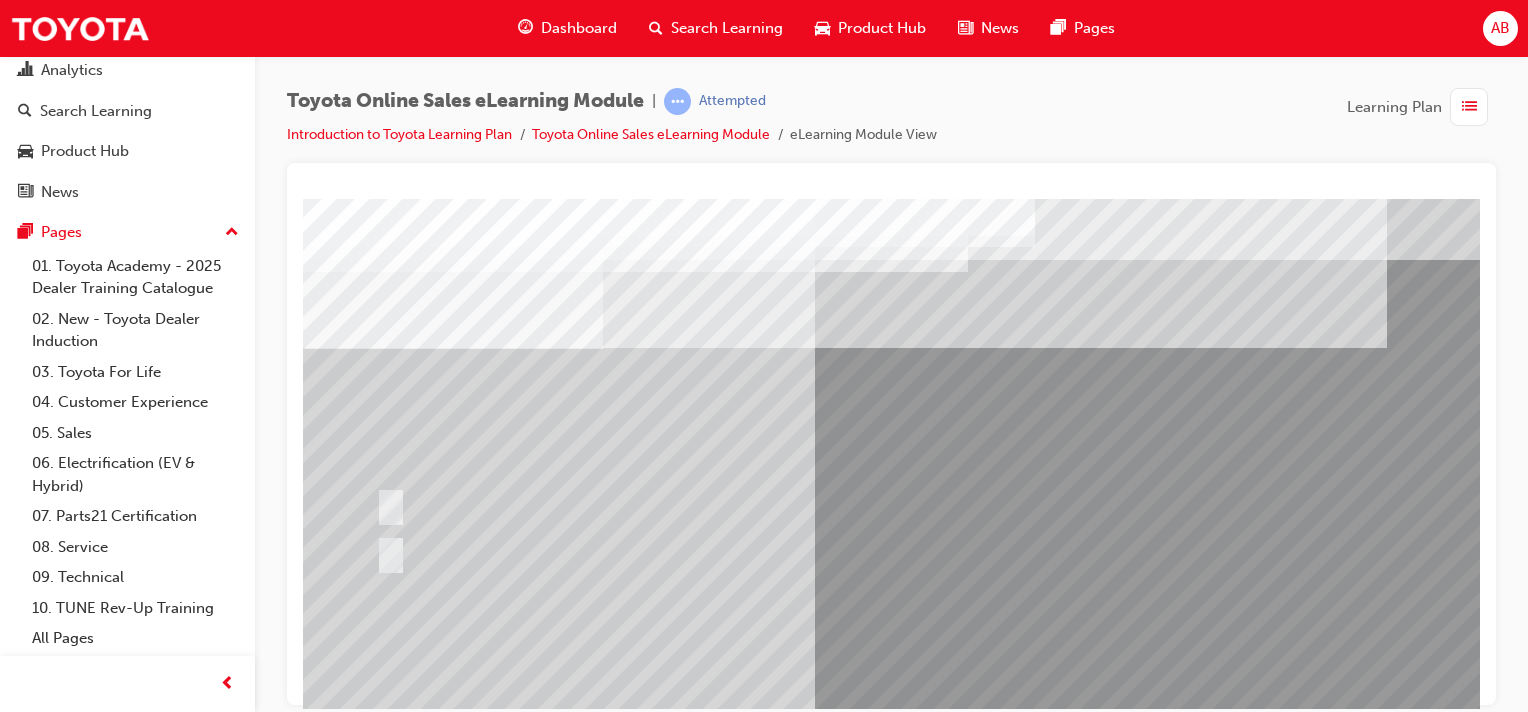 click at bounding box center [983, 3011] 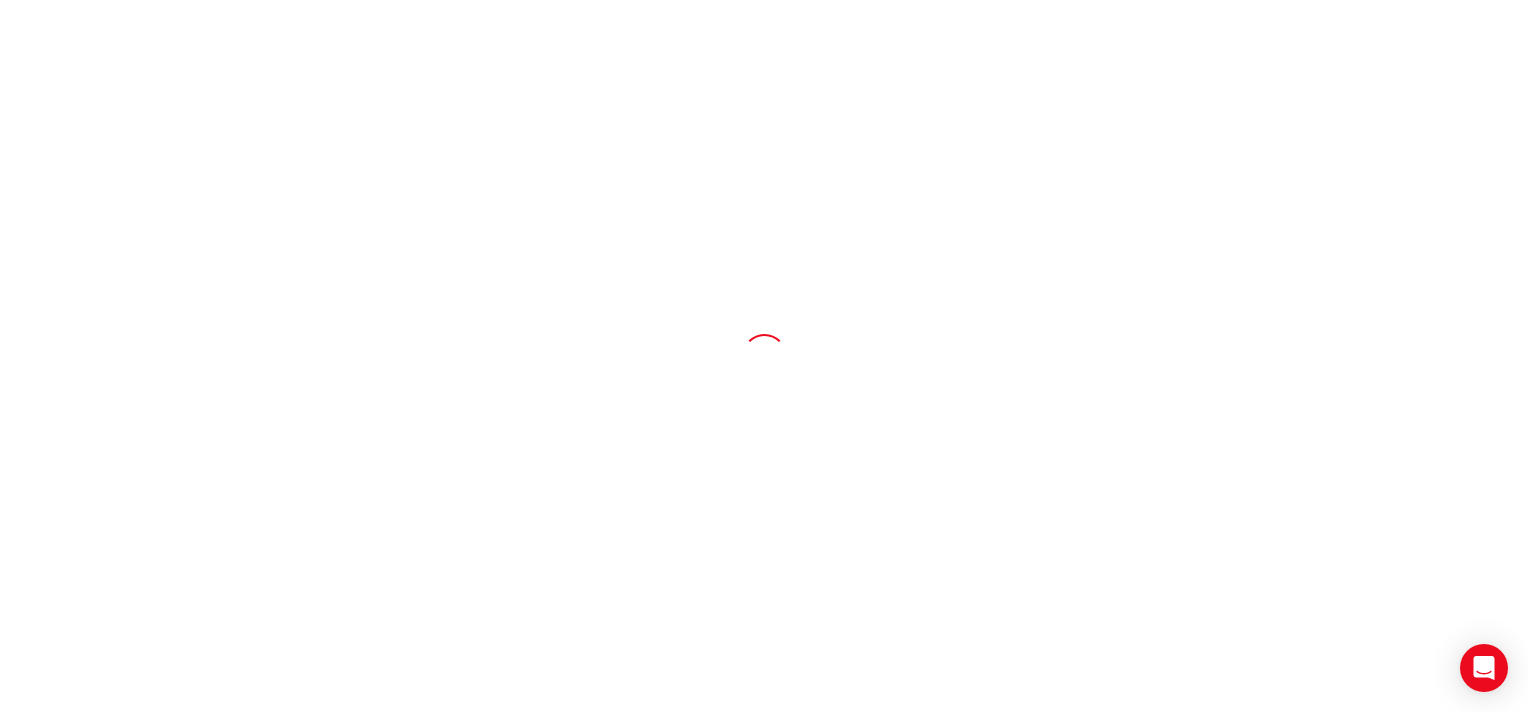 scroll, scrollTop: 0, scrollLeft: 0, axis: both 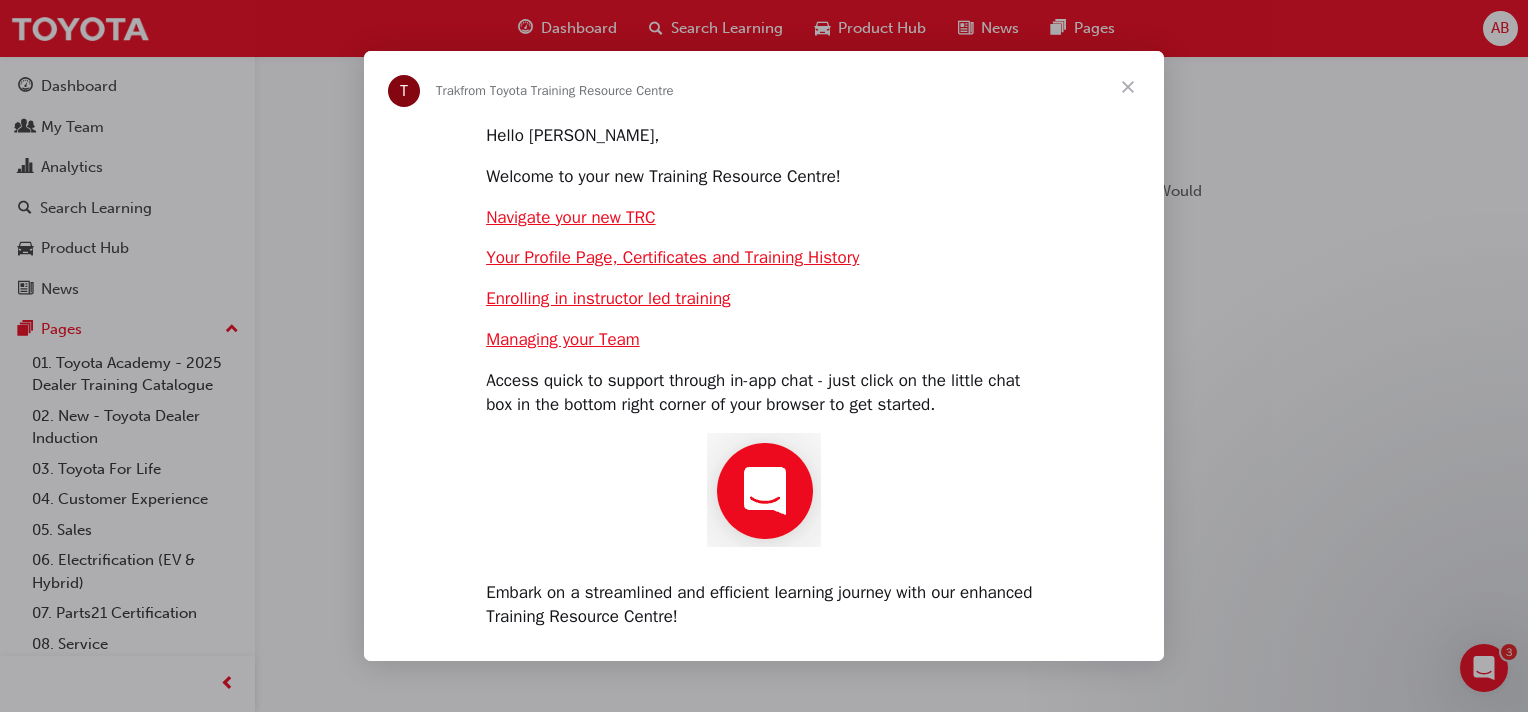 click at bounding box center [1128, 87] 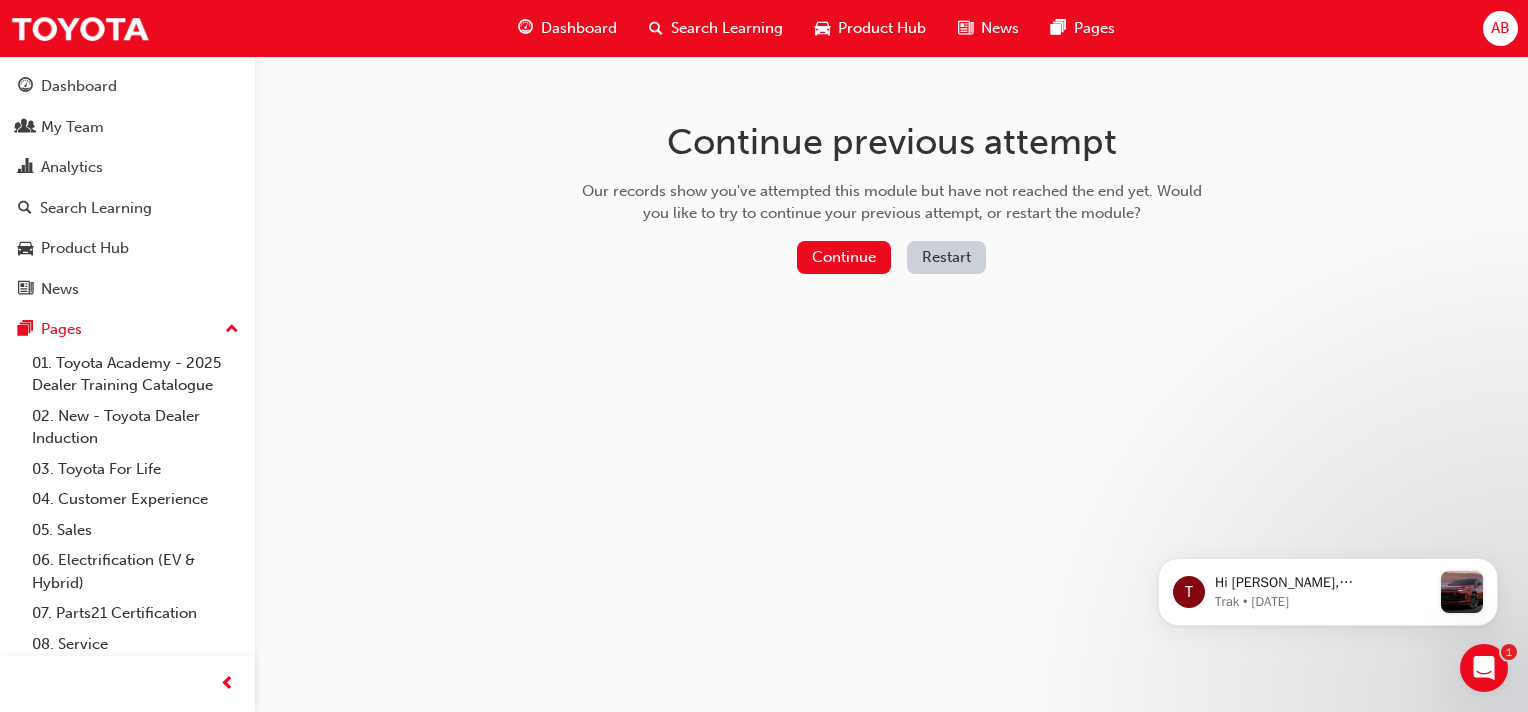 scroll, scrollTop: 0, scrollLeft: 0, axis: both 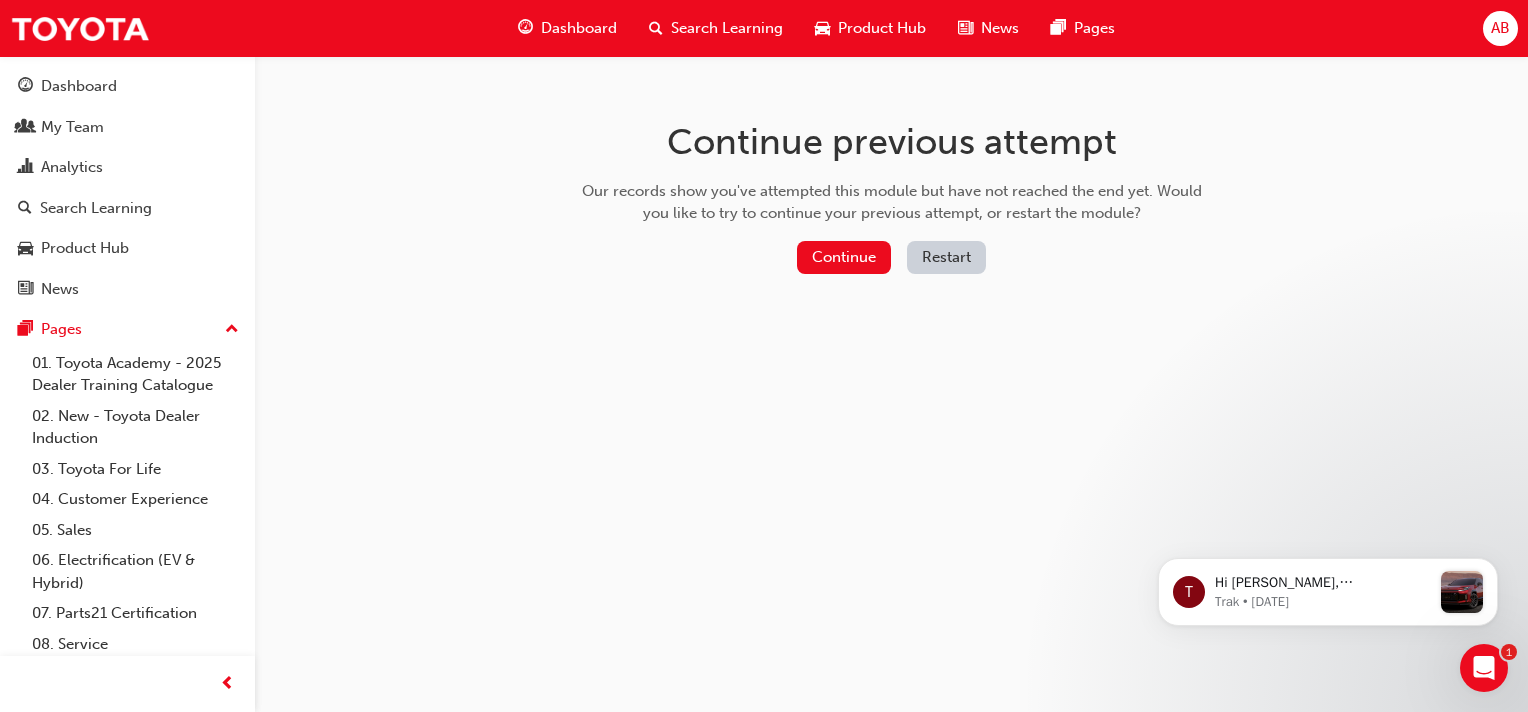 click on "Restart" at bounding box center (946, 257) 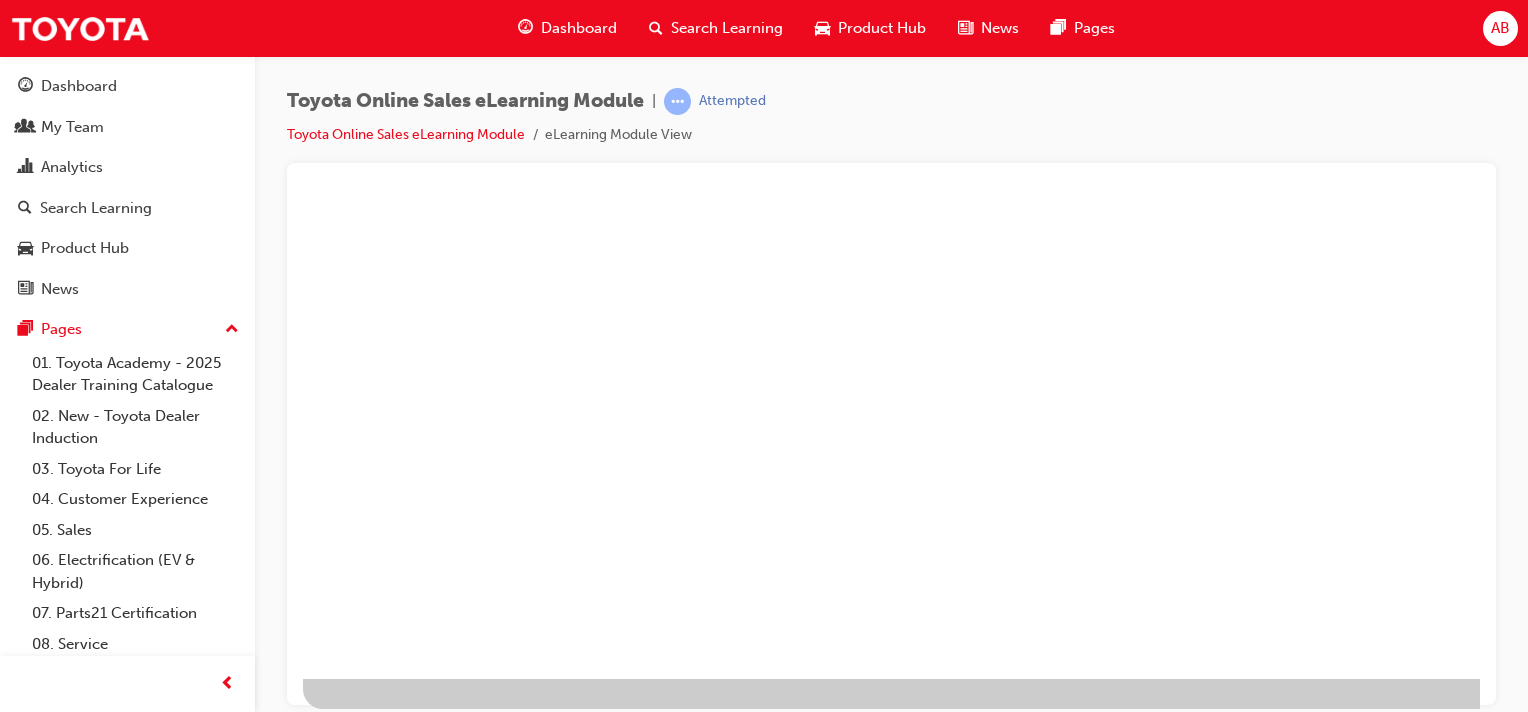 scroll, scrollTop: 0, scrollLeft: 0, axis: both 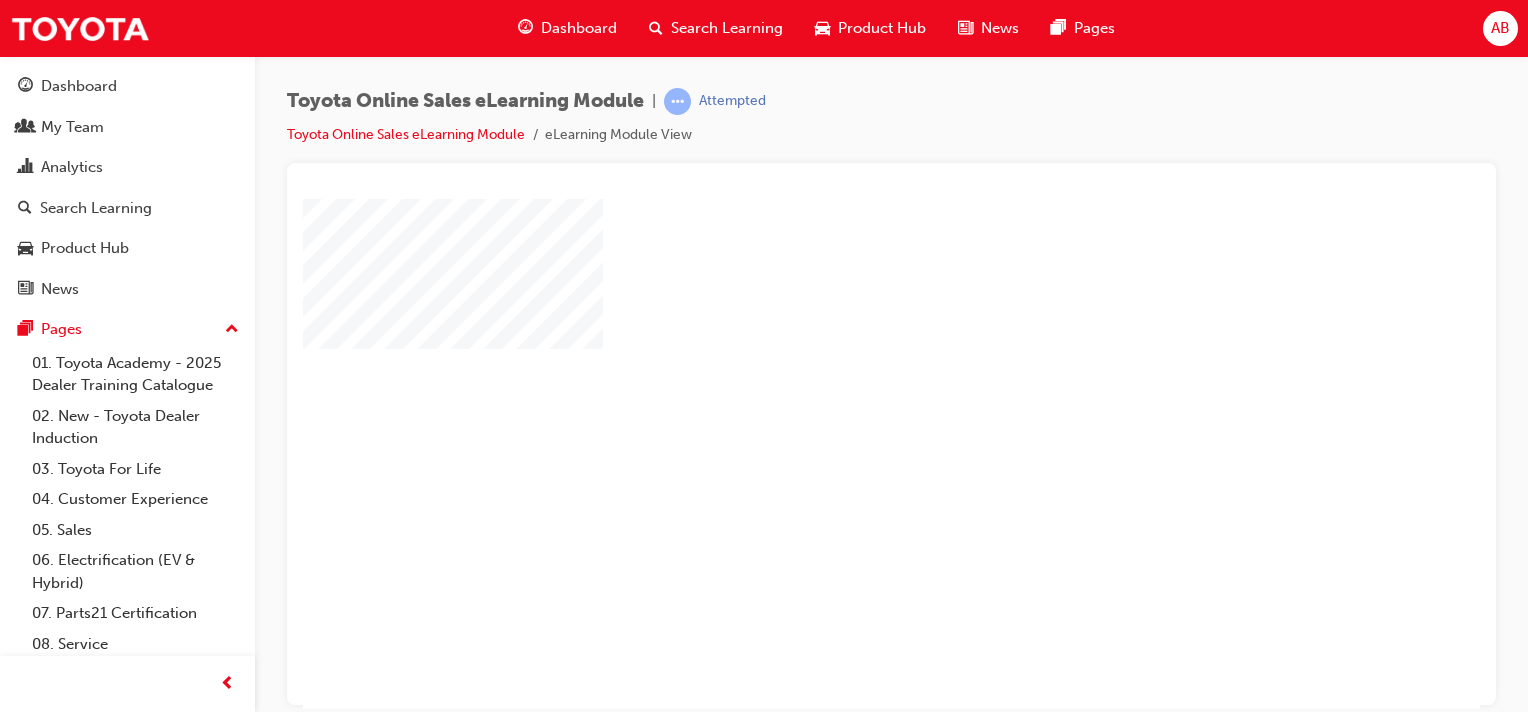 click at bounding box center (834, 395) 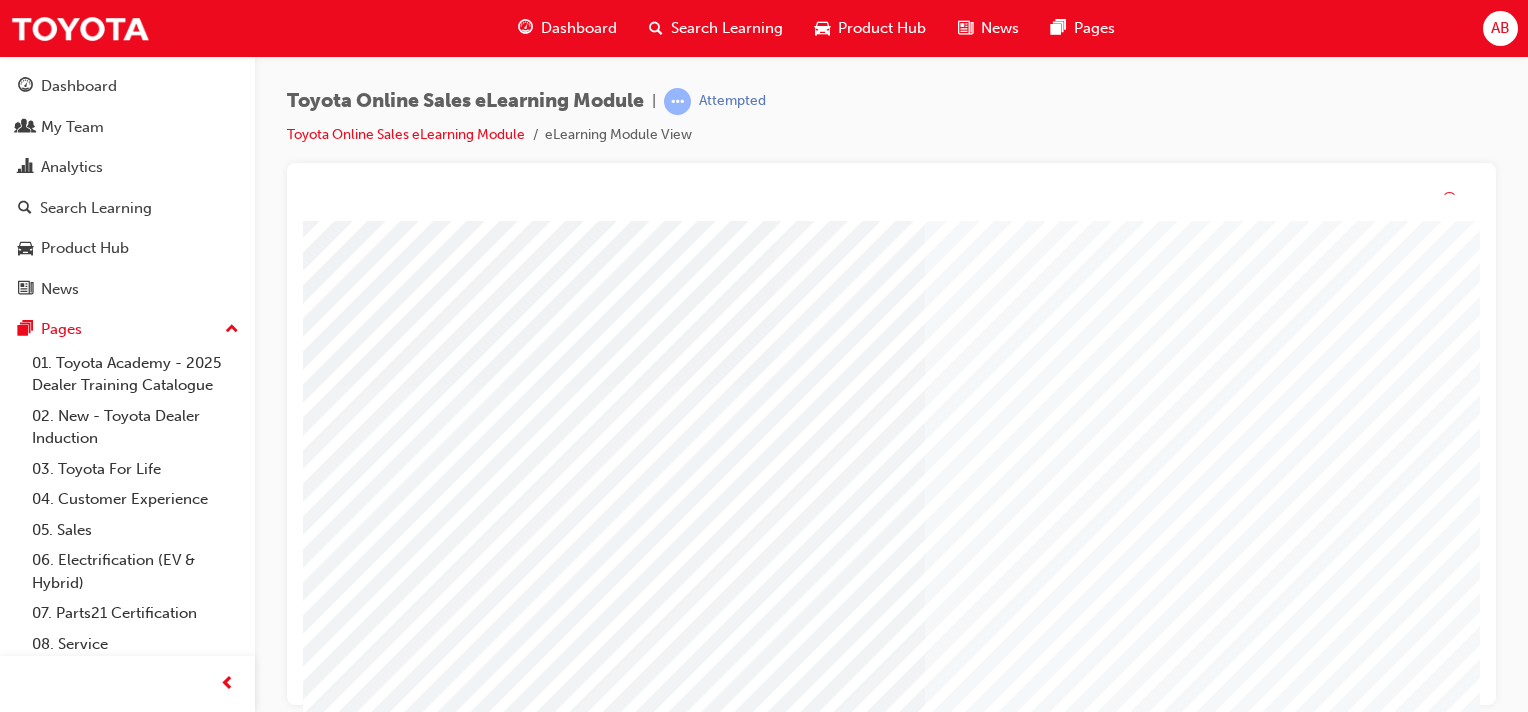 scroll, scrollTop: 255, scrollLeft: 0, axis: vertical 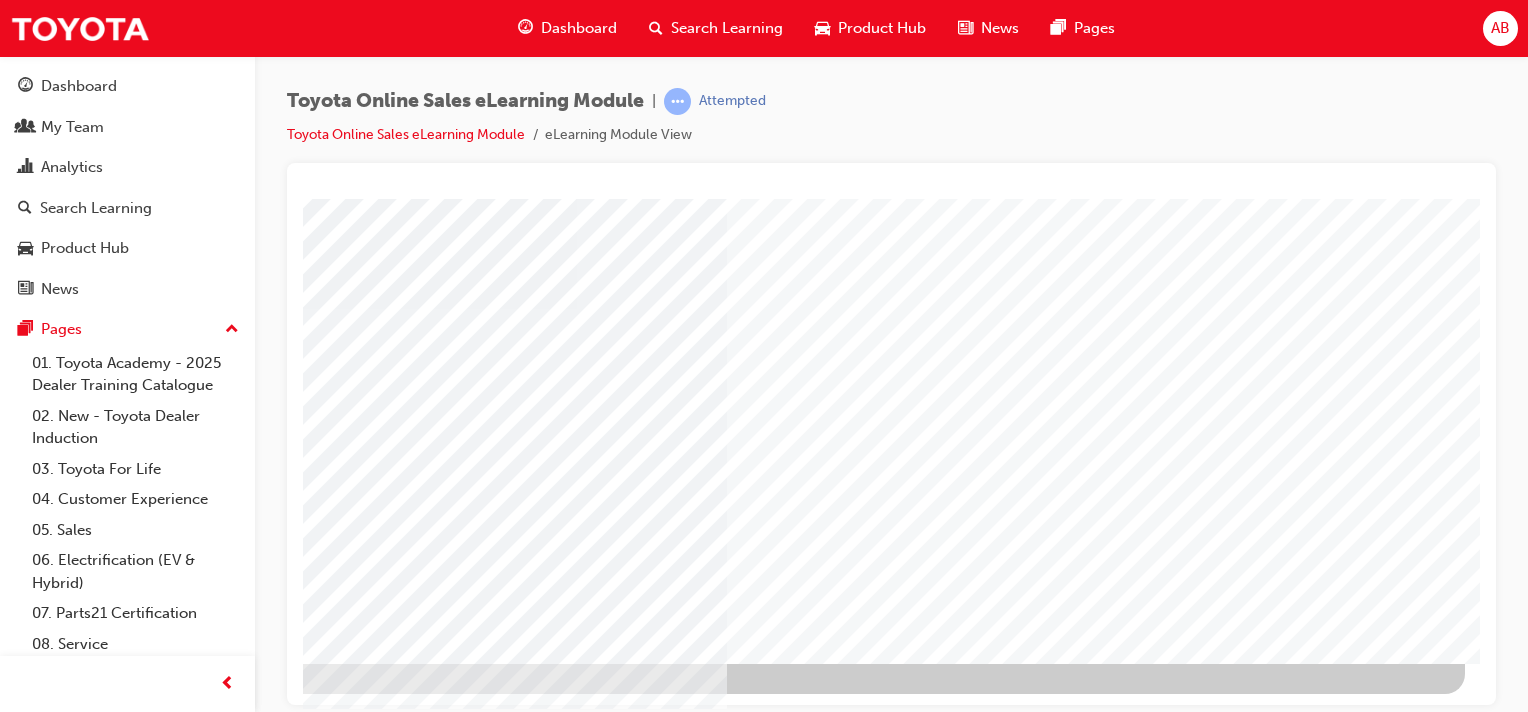click at bounding box center (168, 3172) 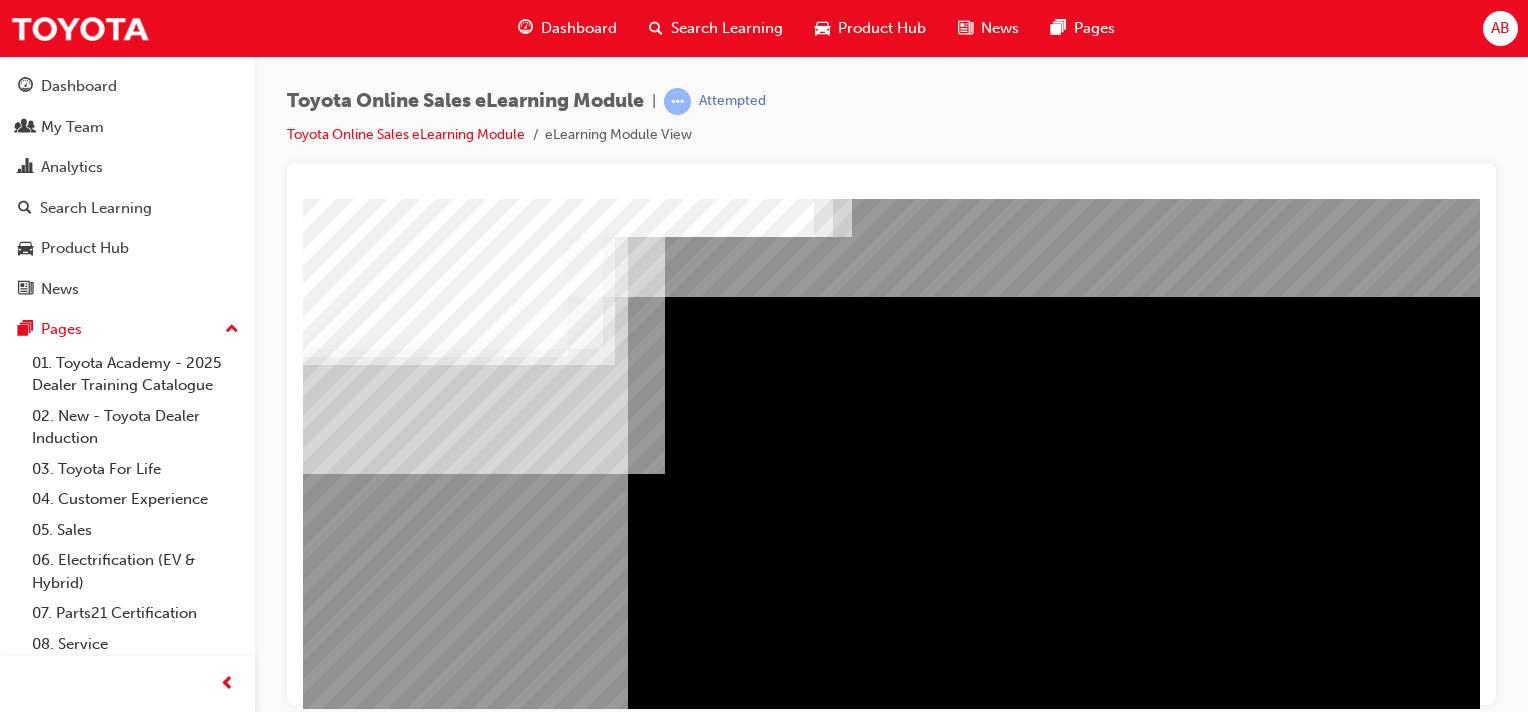 scroll, scrollTop: 255, scrollLeft: 0, axis: vertical 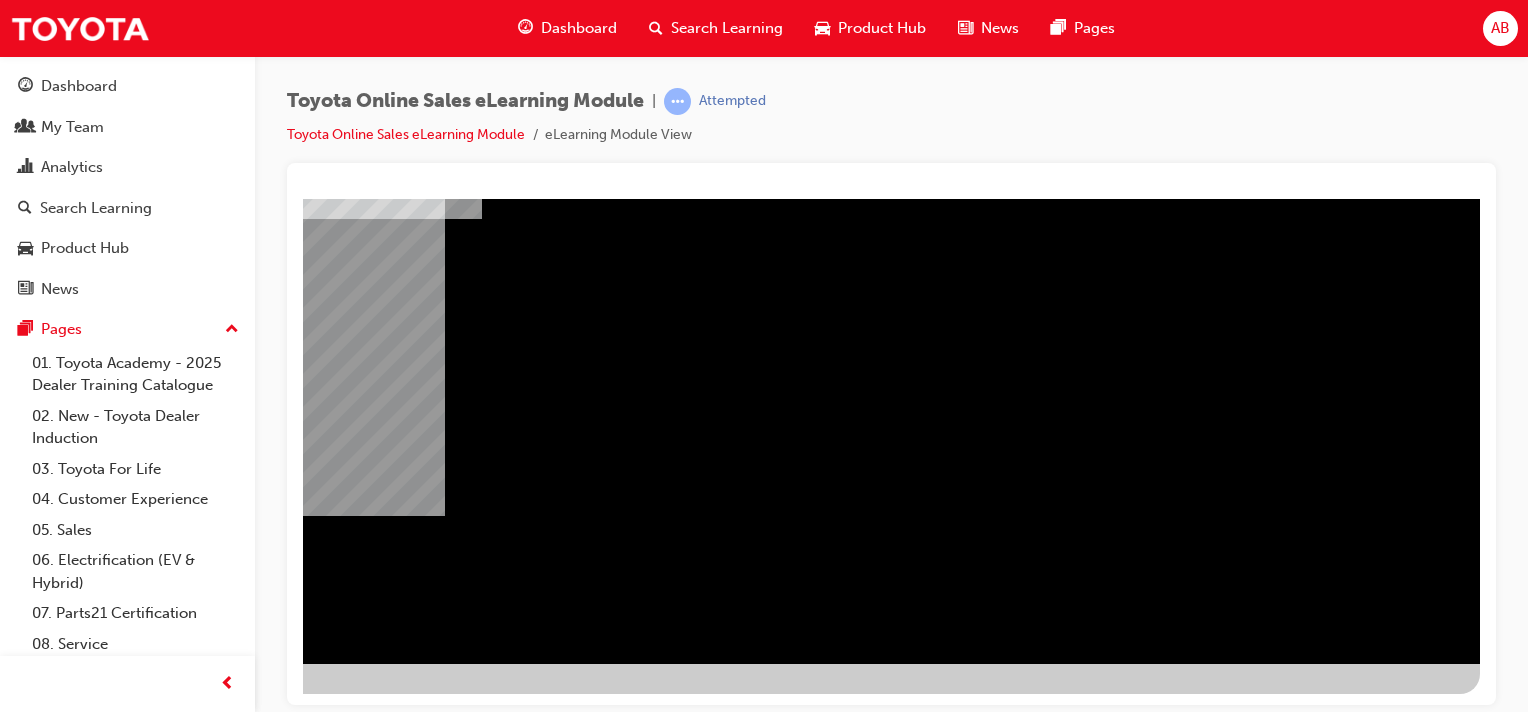 click at bounding box center (183, 2363) 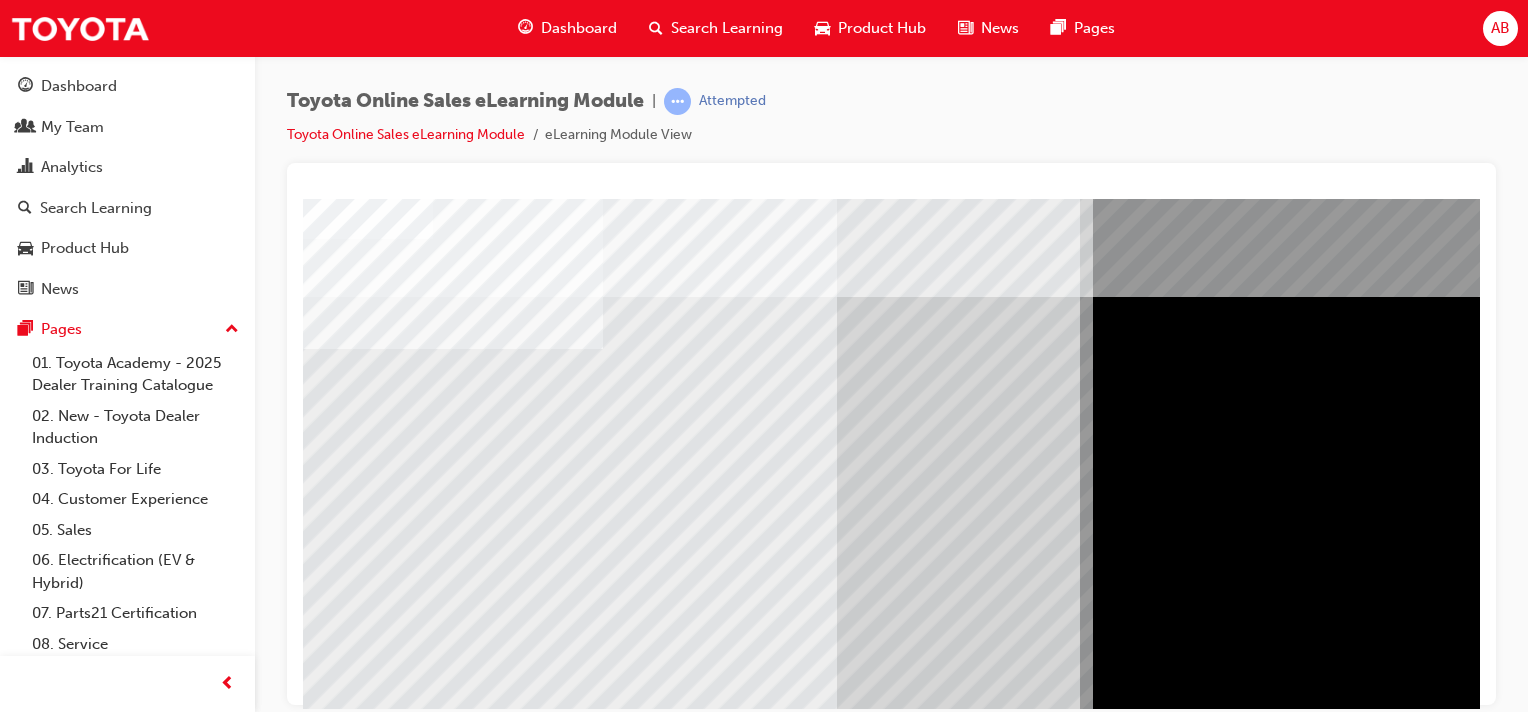 scroll, scrollTop: 255, scrollLeft: 0, axis: vertical 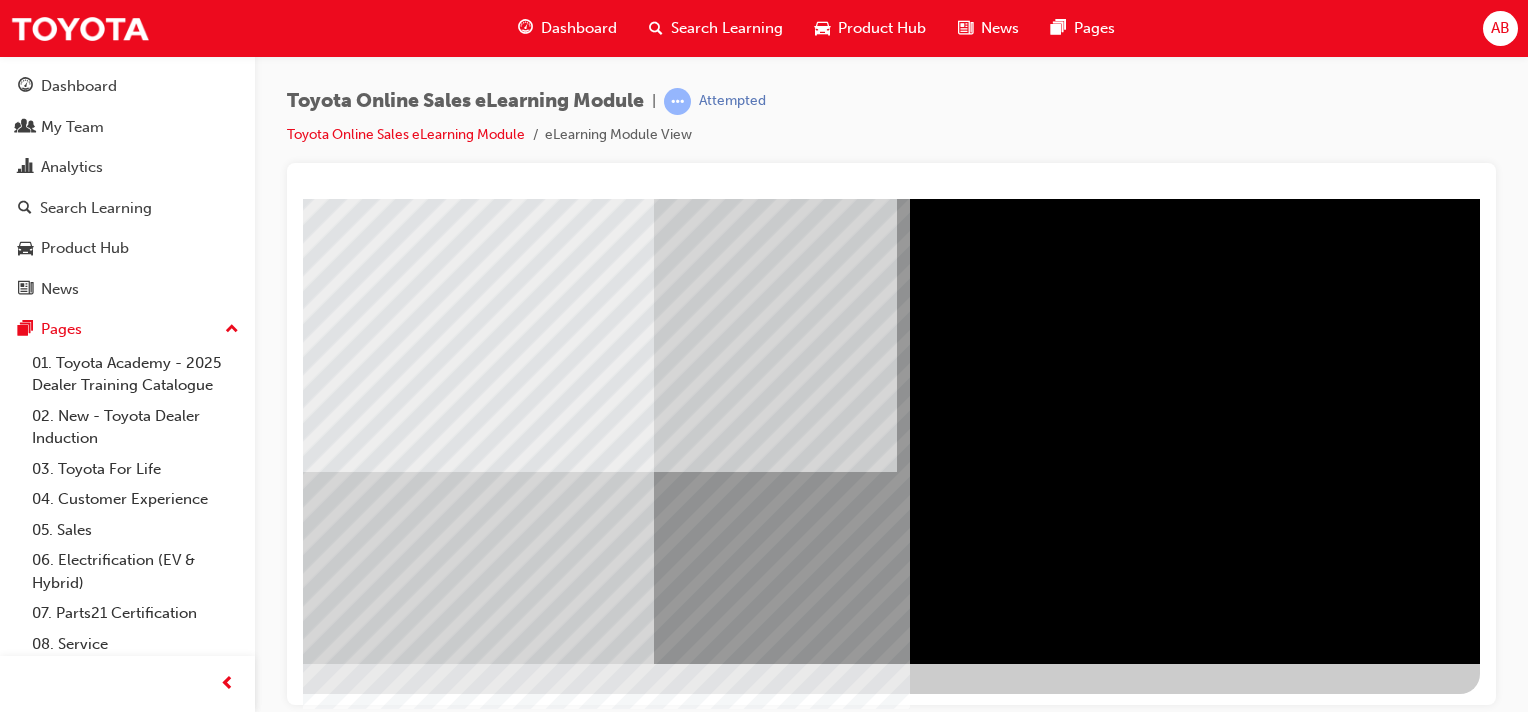 click at bounding box center (183, 3519) 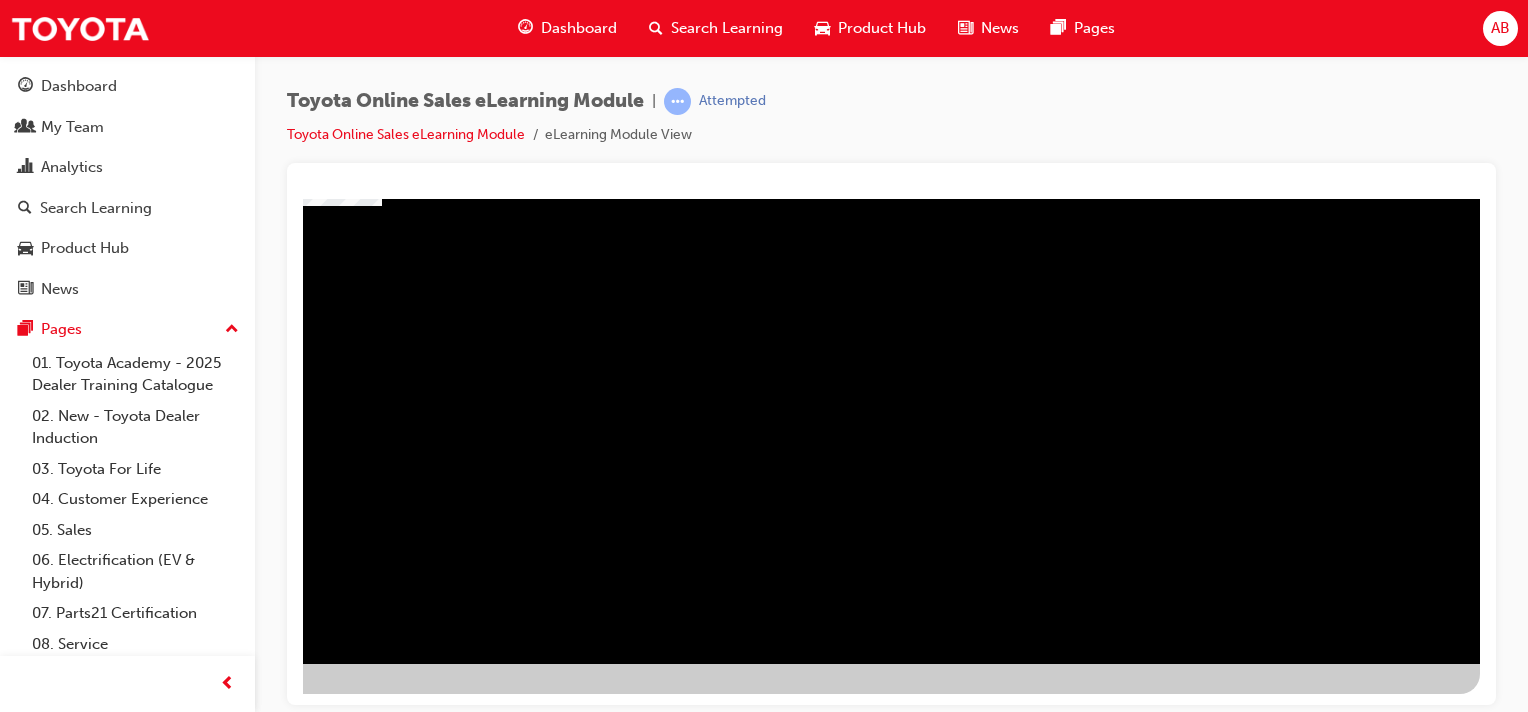 scroll, scrollTop: 0, scrollLeft: 0, axis: both 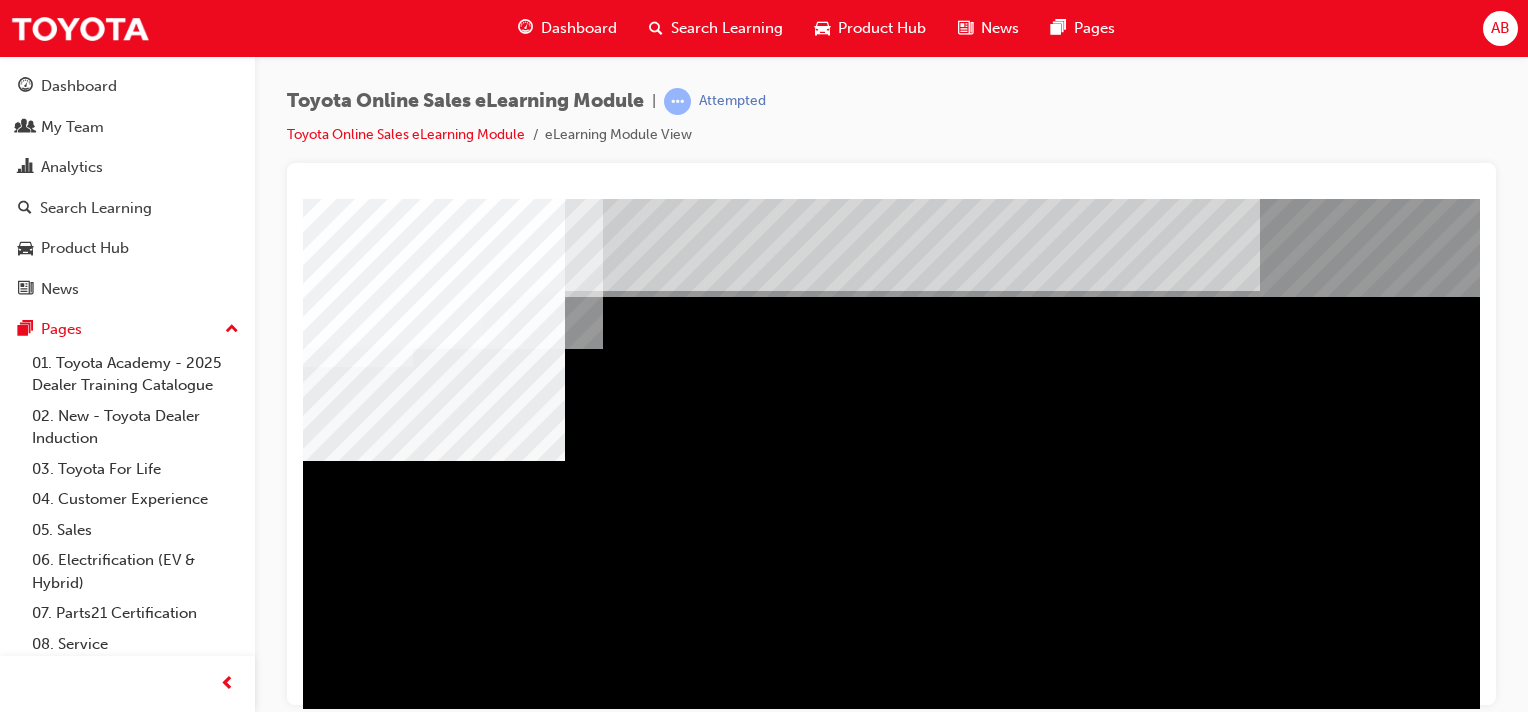 click at bounding box center [413, 1268] 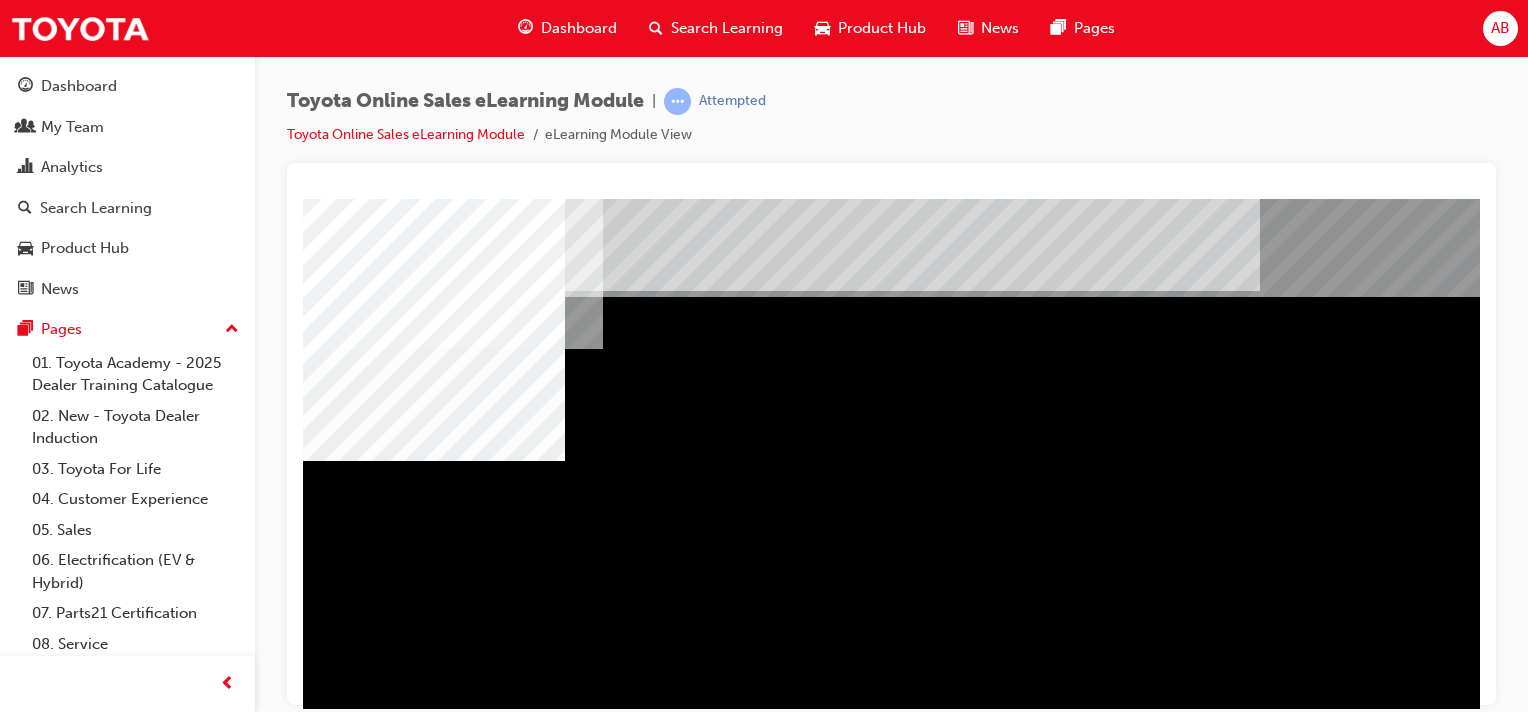 click at bounding box center [392, 1654] 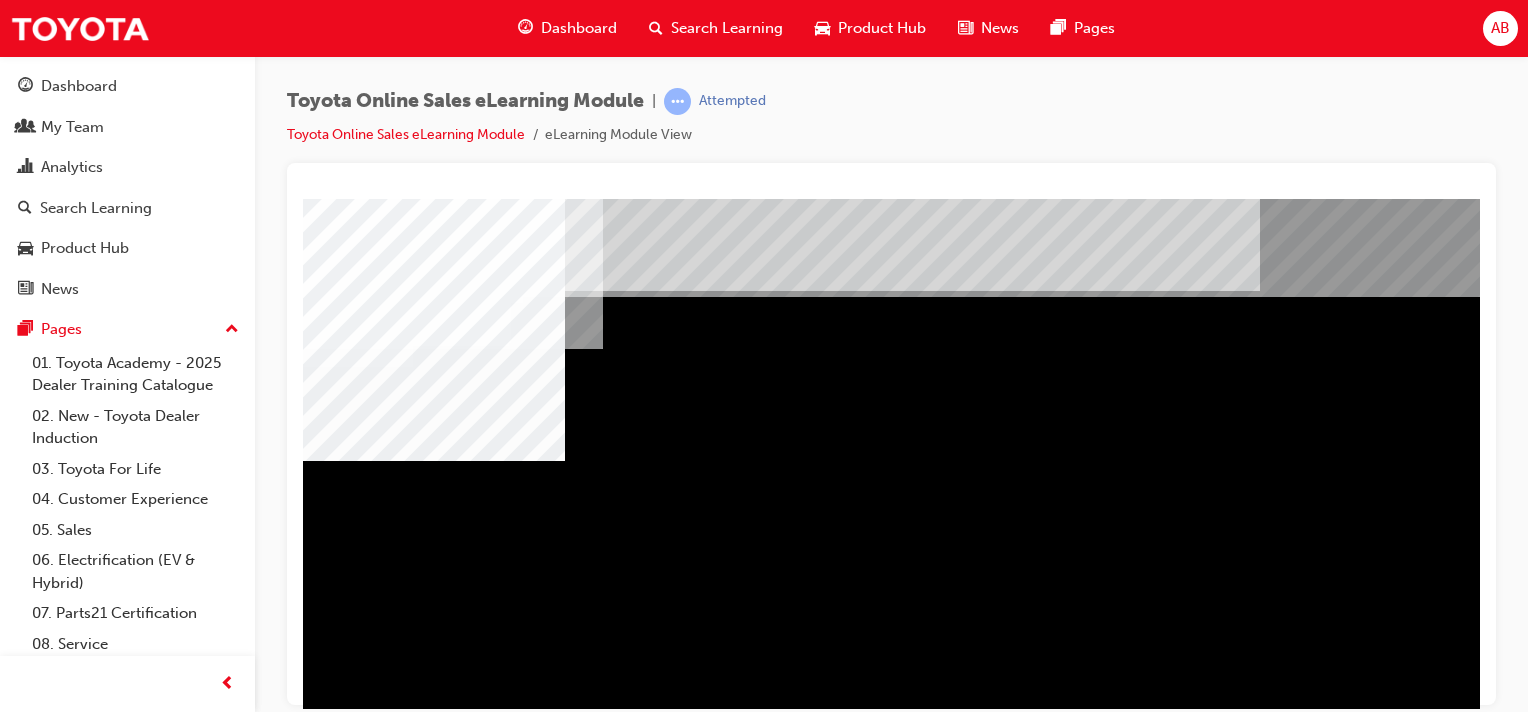 click at bounding box center [406, 2062] 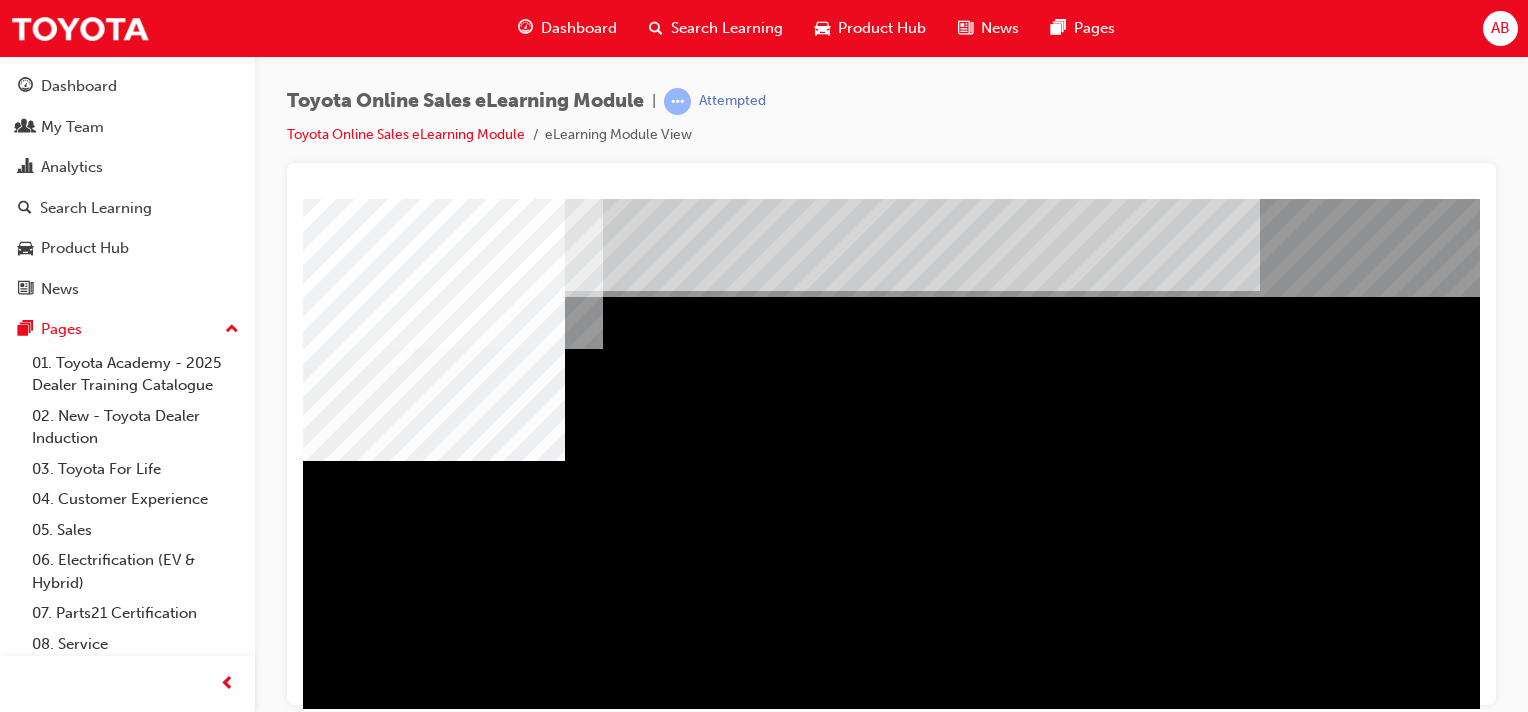 click at bounding box center [358, 2482] 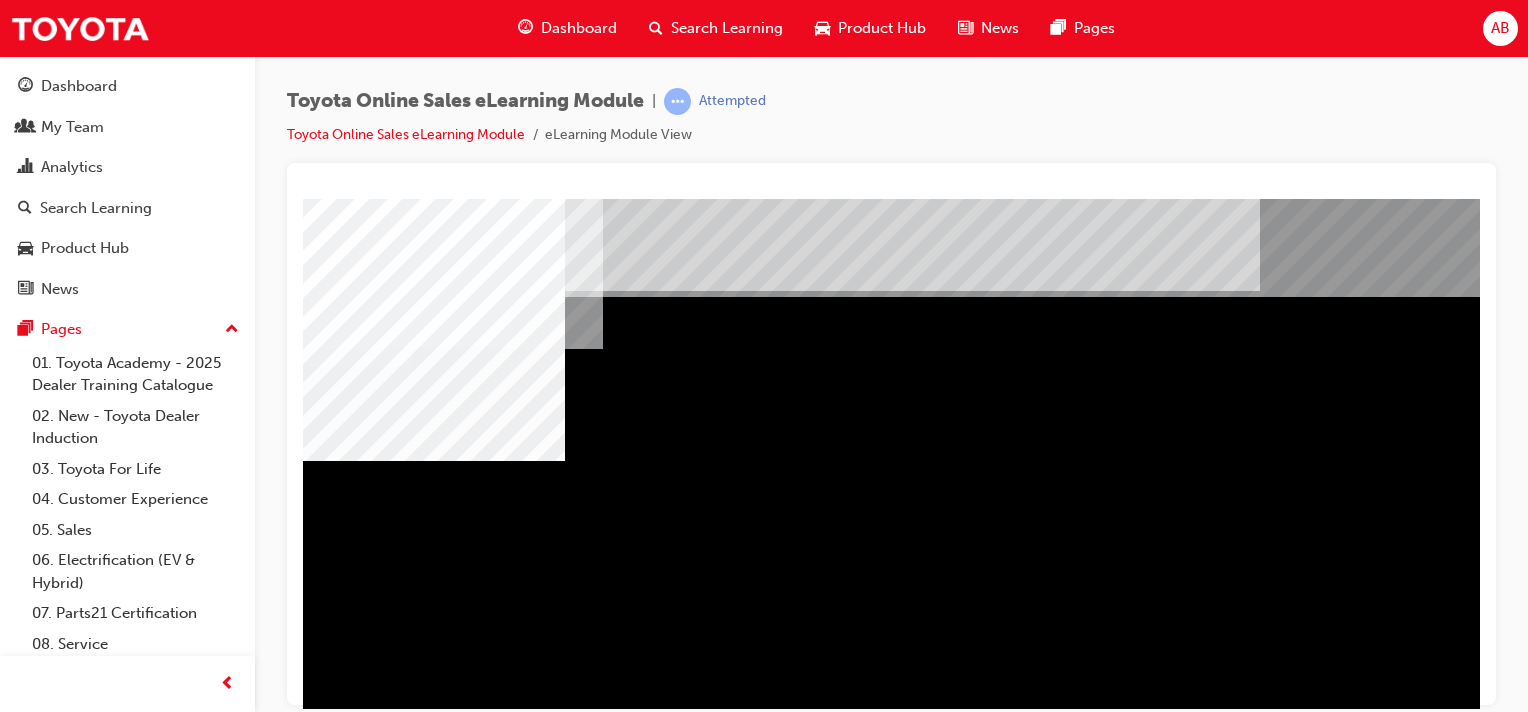 drag, startPoint x: 1234, startPoint y: 694, endPoint x: 1338, endPoint y: 667, distance: 107.44766 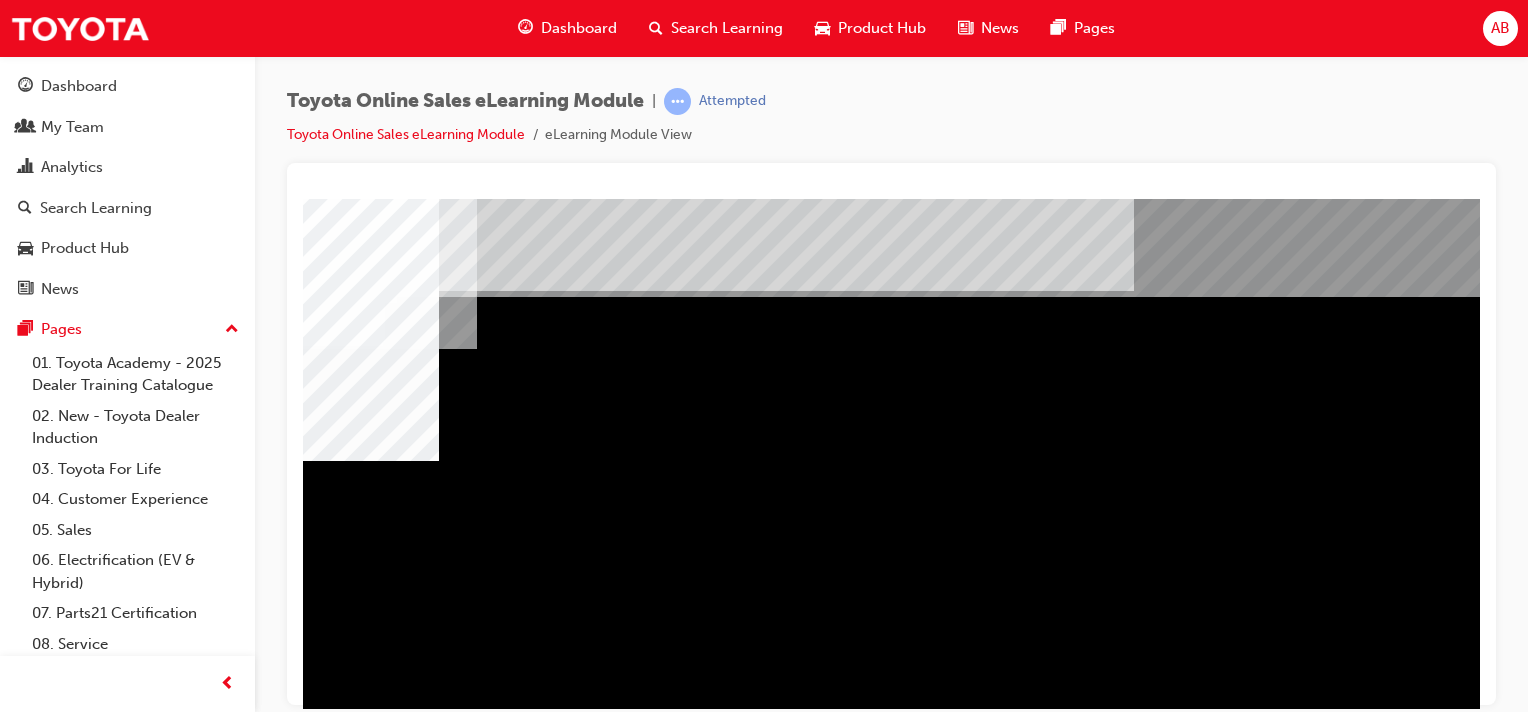 scroll, scrollTop: 255, scrollLeft: 126, axis: both 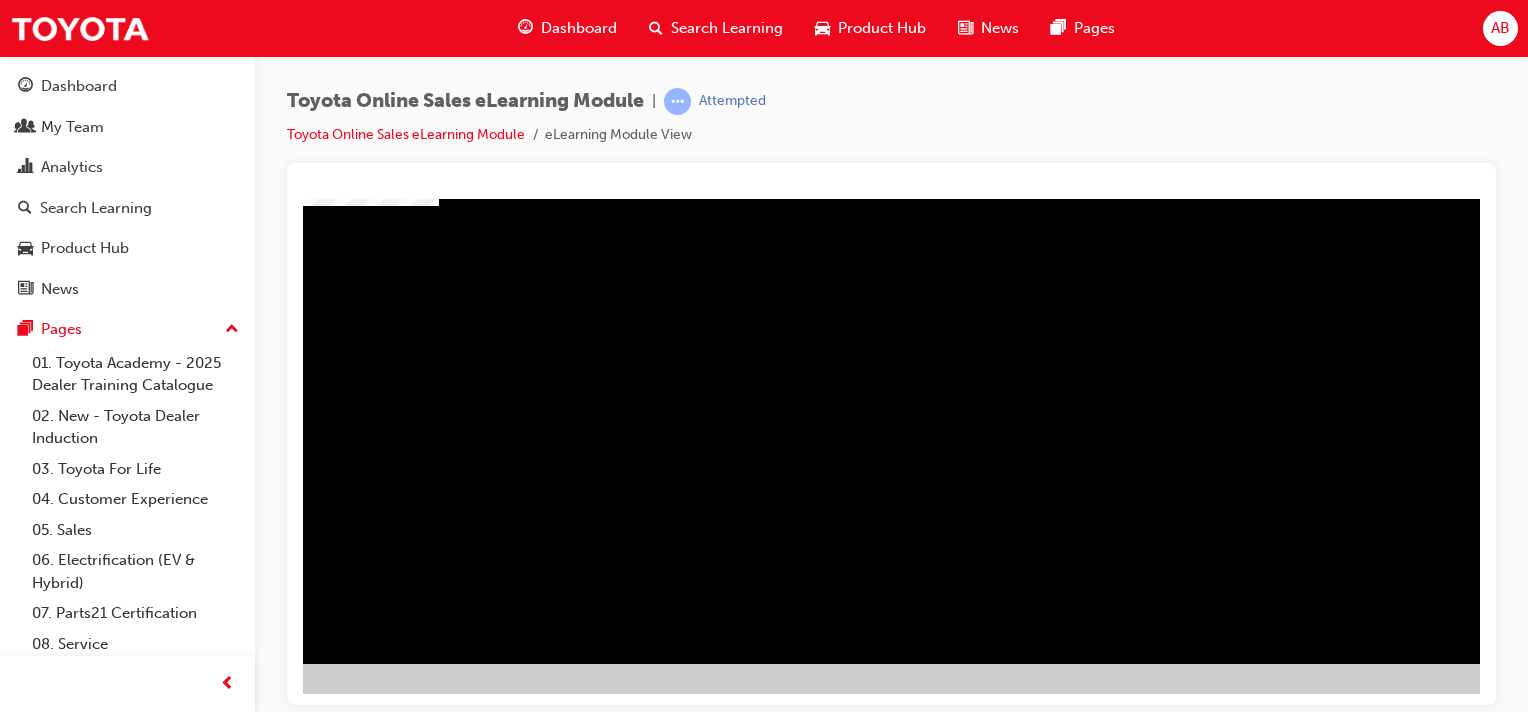 click at bounding box center [240, 2917] 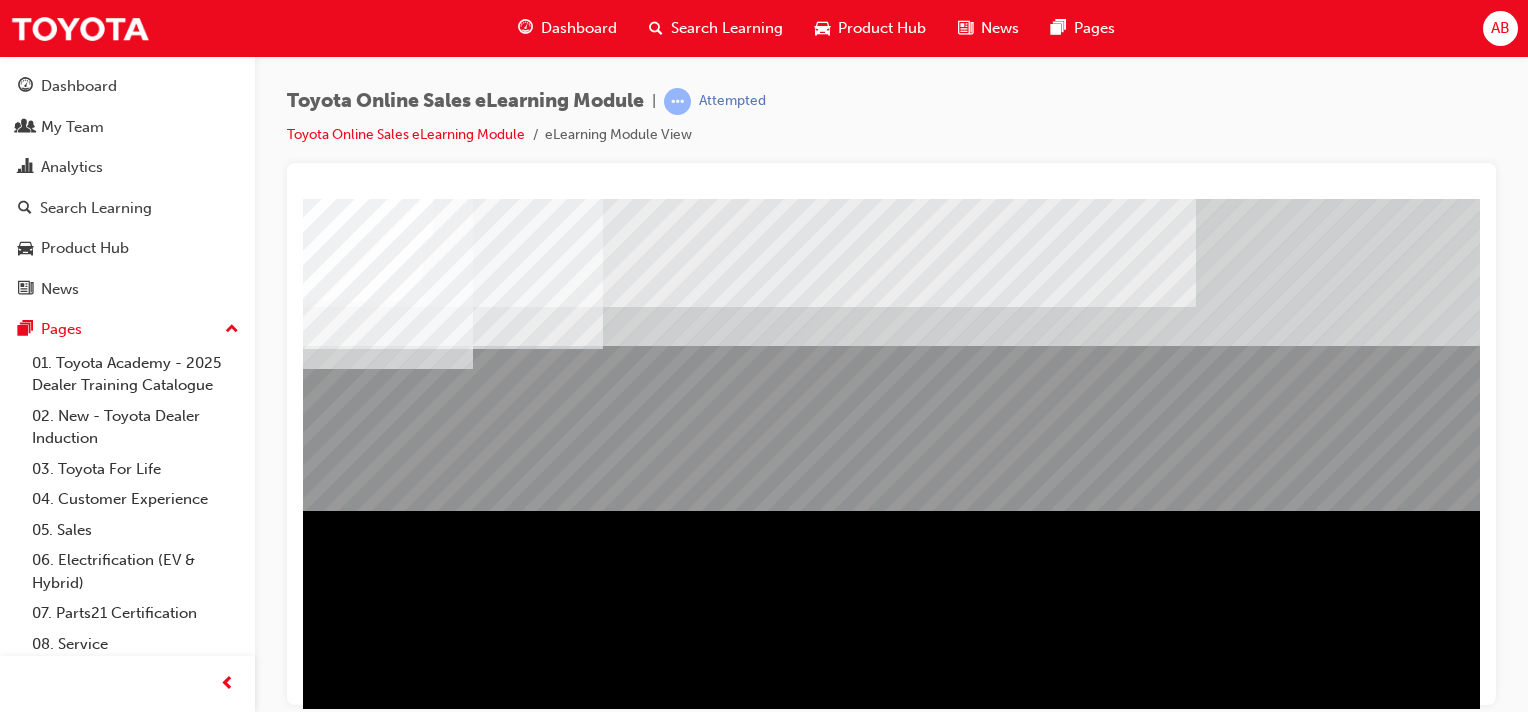 scroll, scrollTop: 255, scrollLeft: 0, axis: vertical 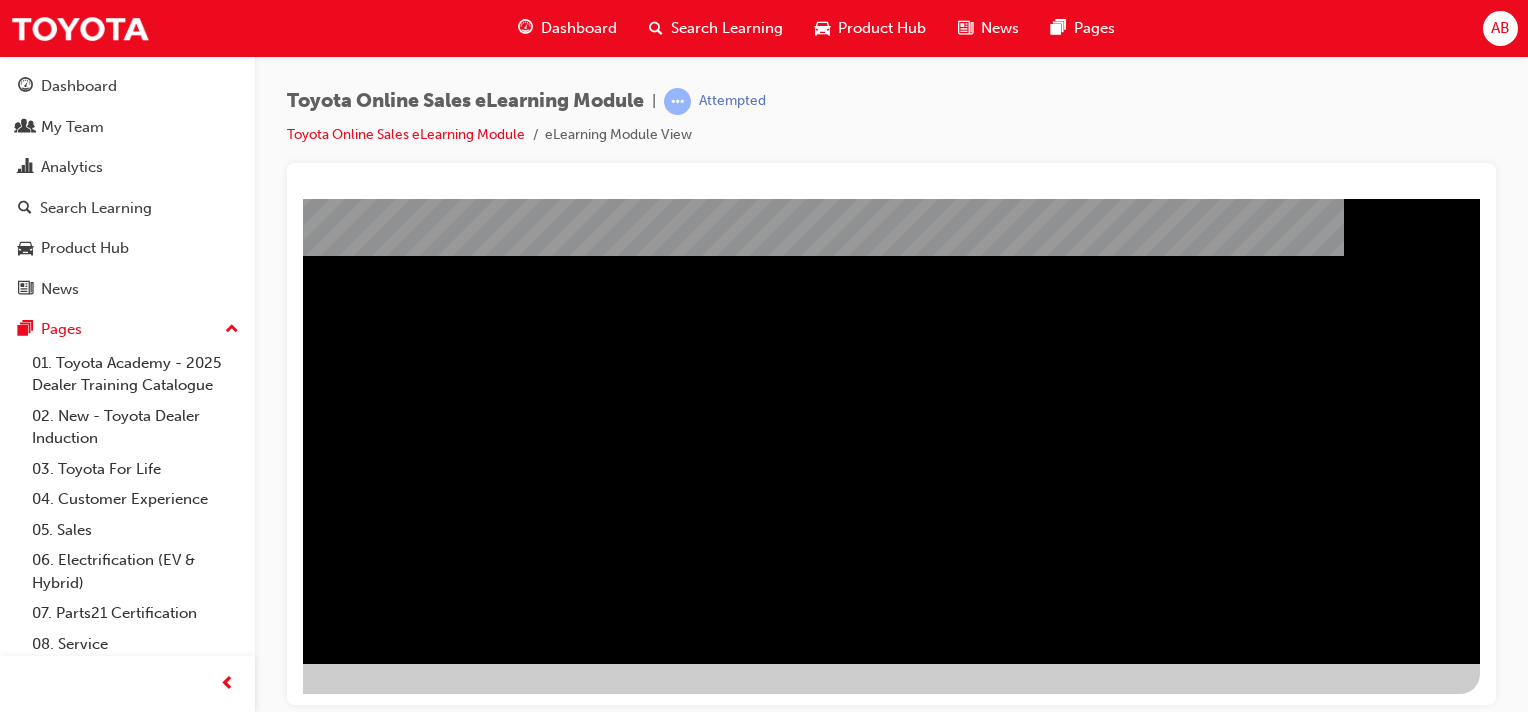 click at bounding box center [183, 1236] 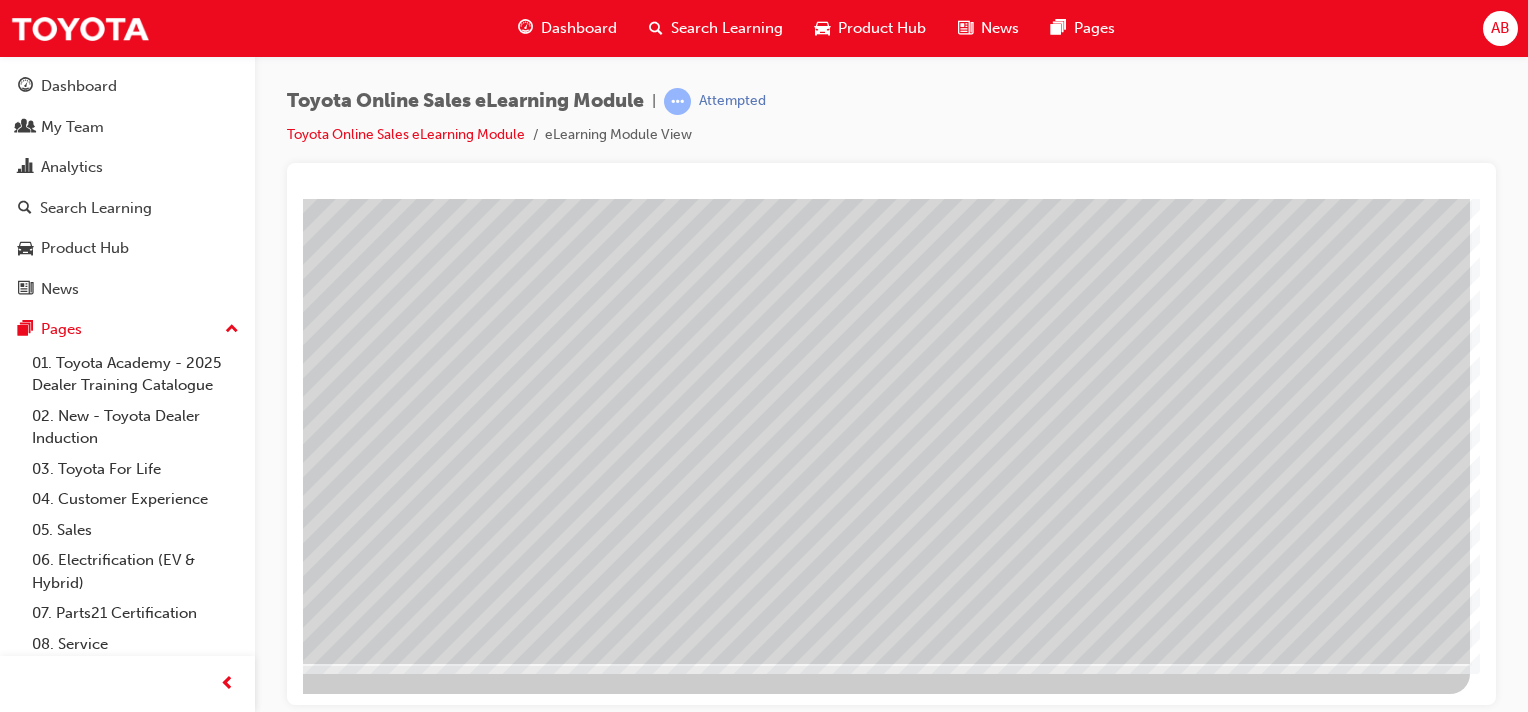 scroll, scrollTop: 0, scrollLeft: 0, axis: both 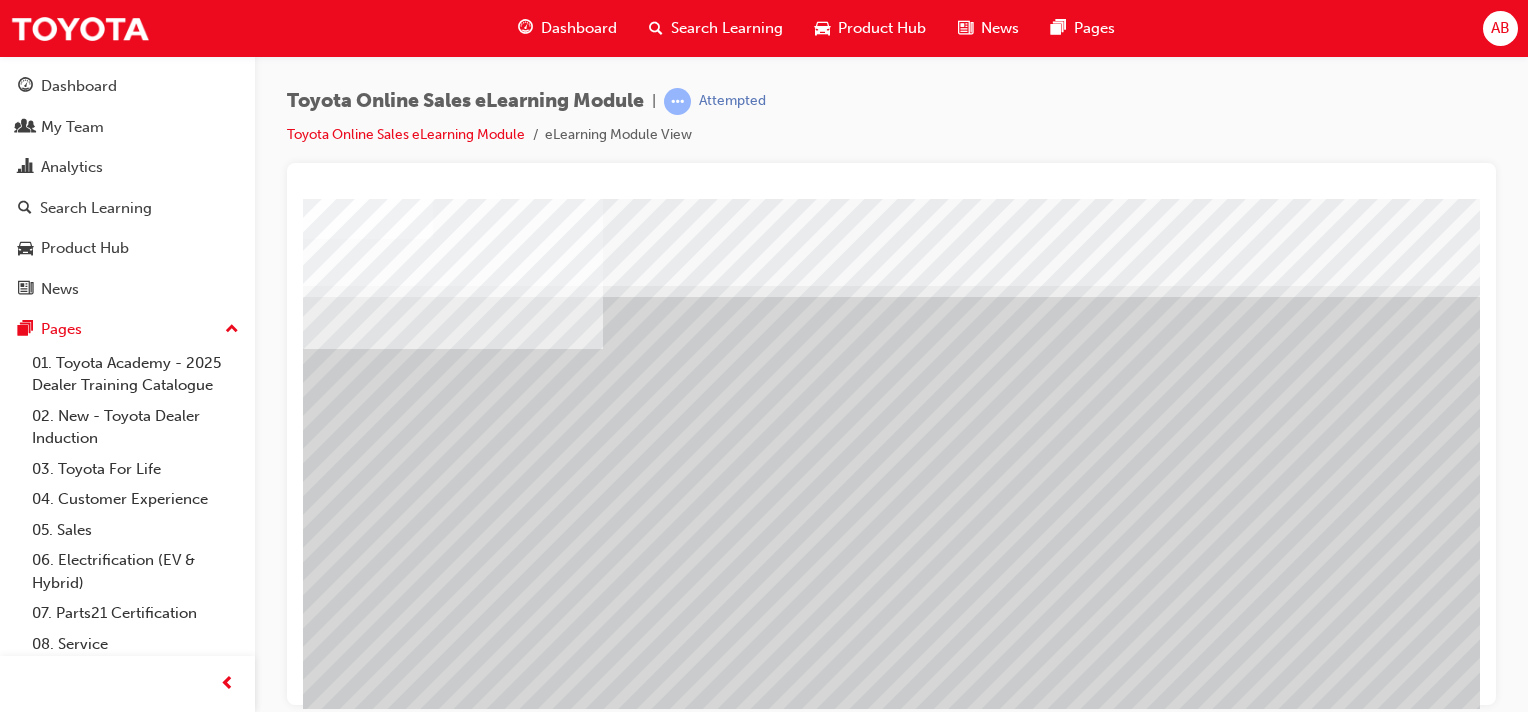 drag, startPoint x: 660, startPoint y: 580, endPoint x: 706, endPoint y: 577, distance: 46.09772 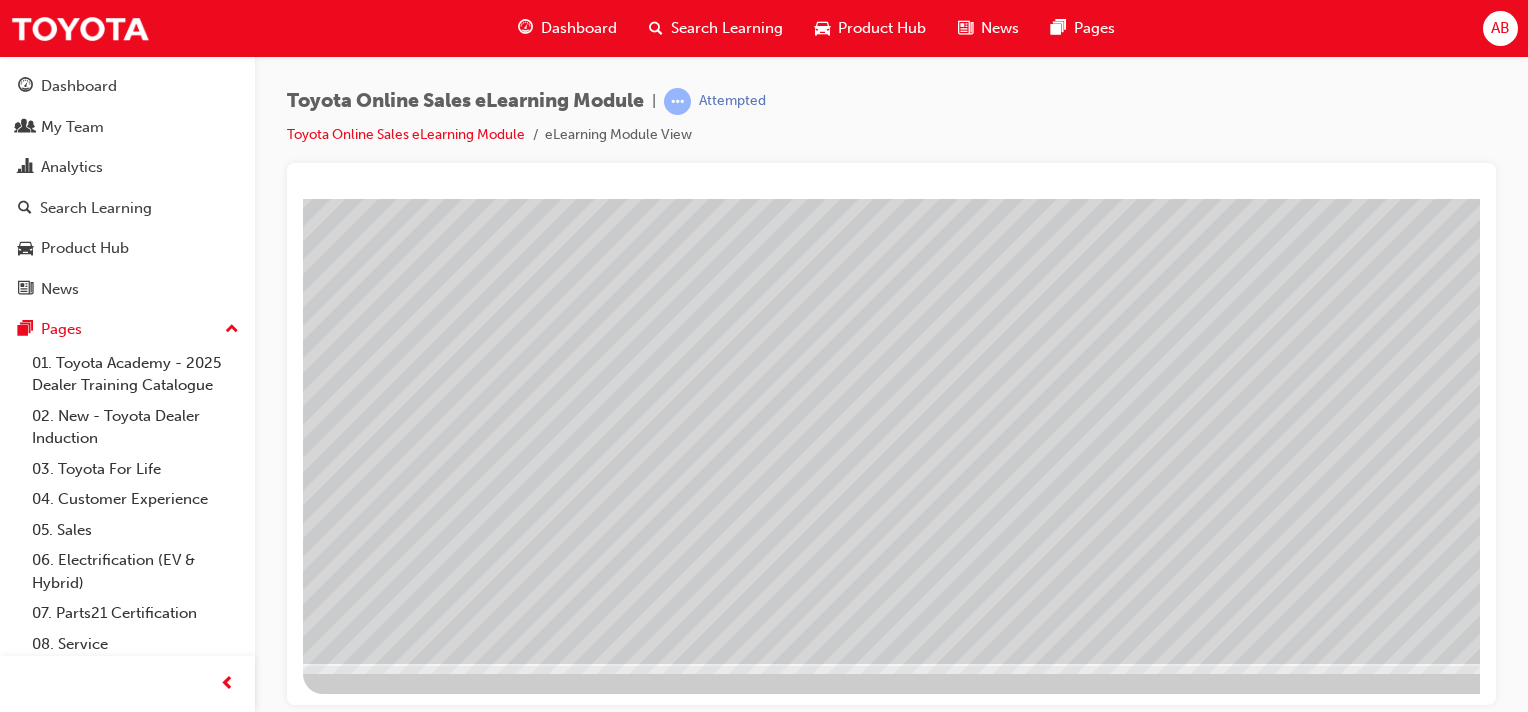 drag, startPoint x: 925, startPoint y: 457, endPoint x: 1285, endPoint y: 445, distance: 360.19995 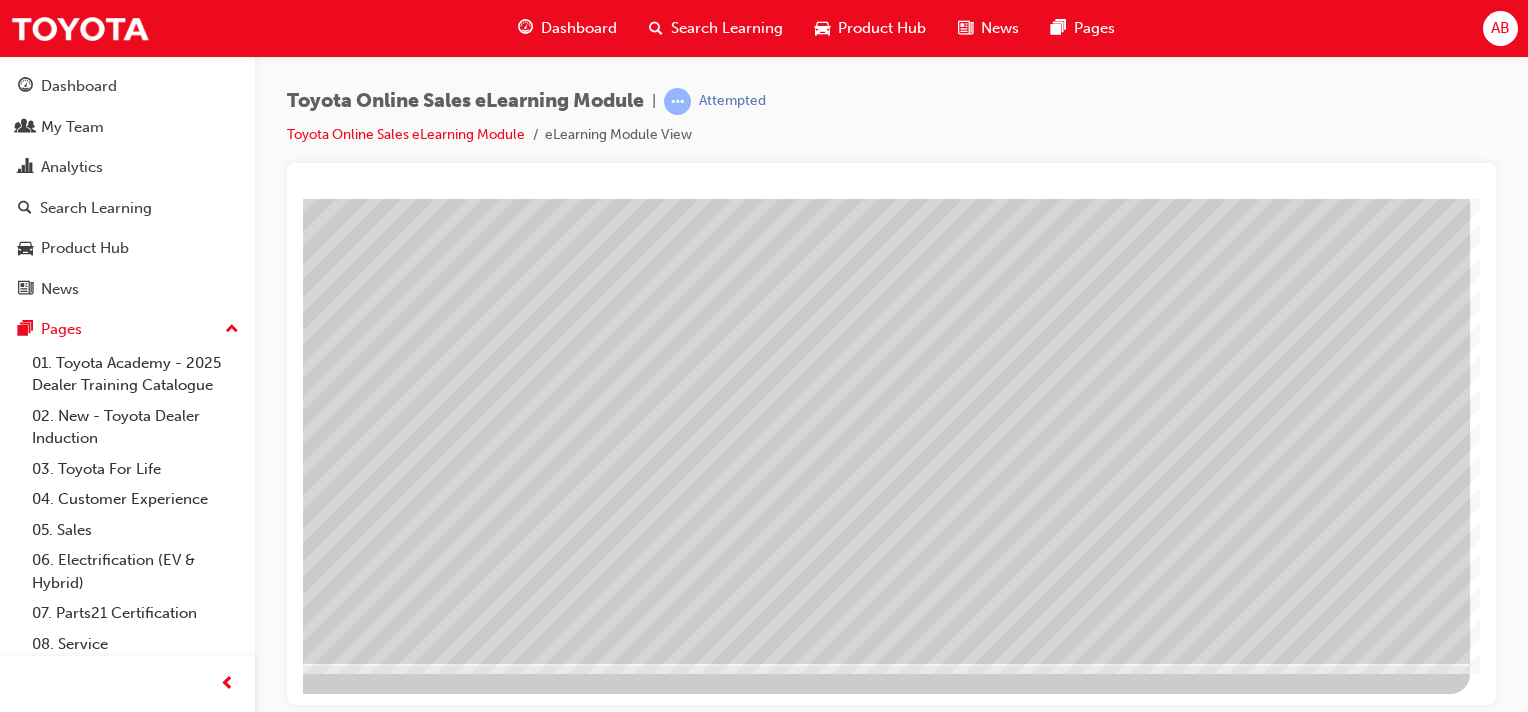 click at bounding box center (173, 2382) 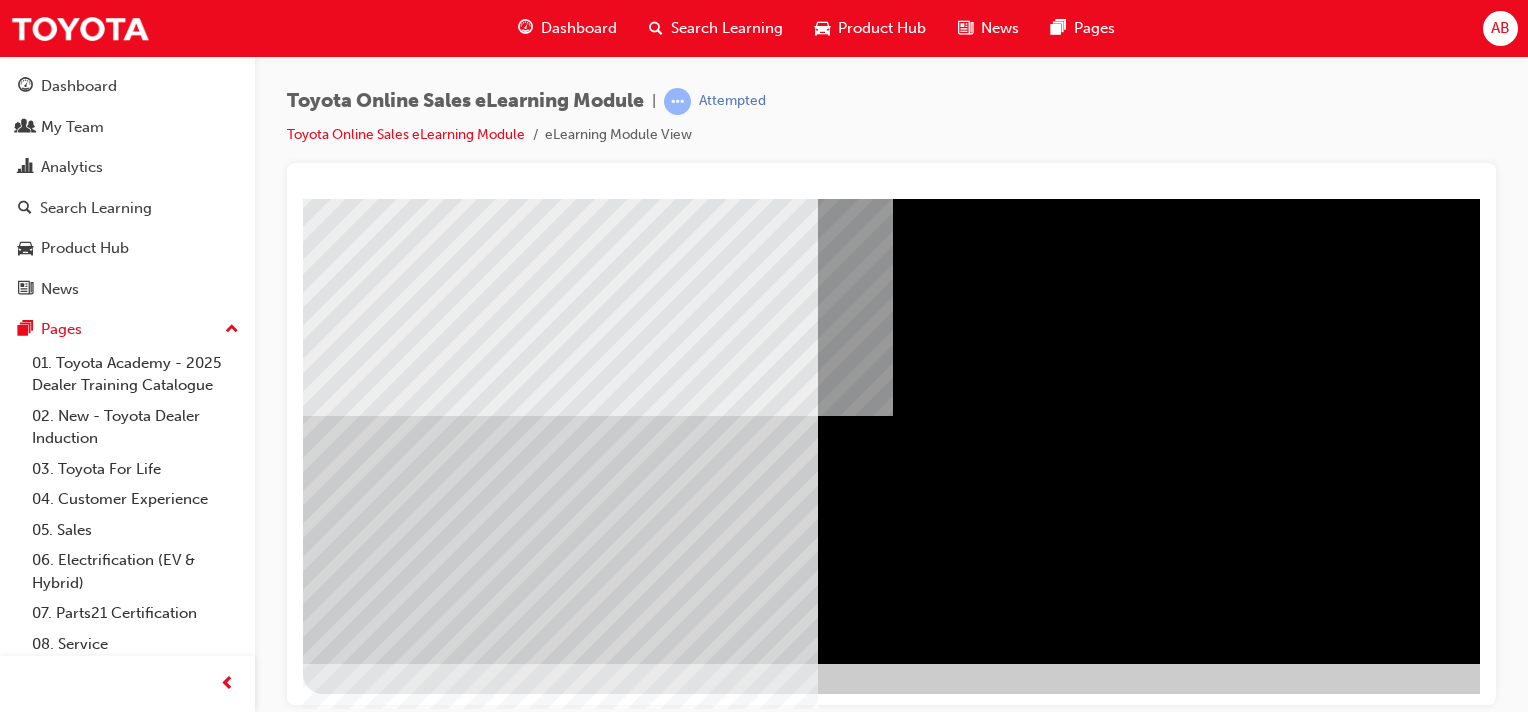 scroll, scrollTop: 255, scrollLeft: 198, axis: both 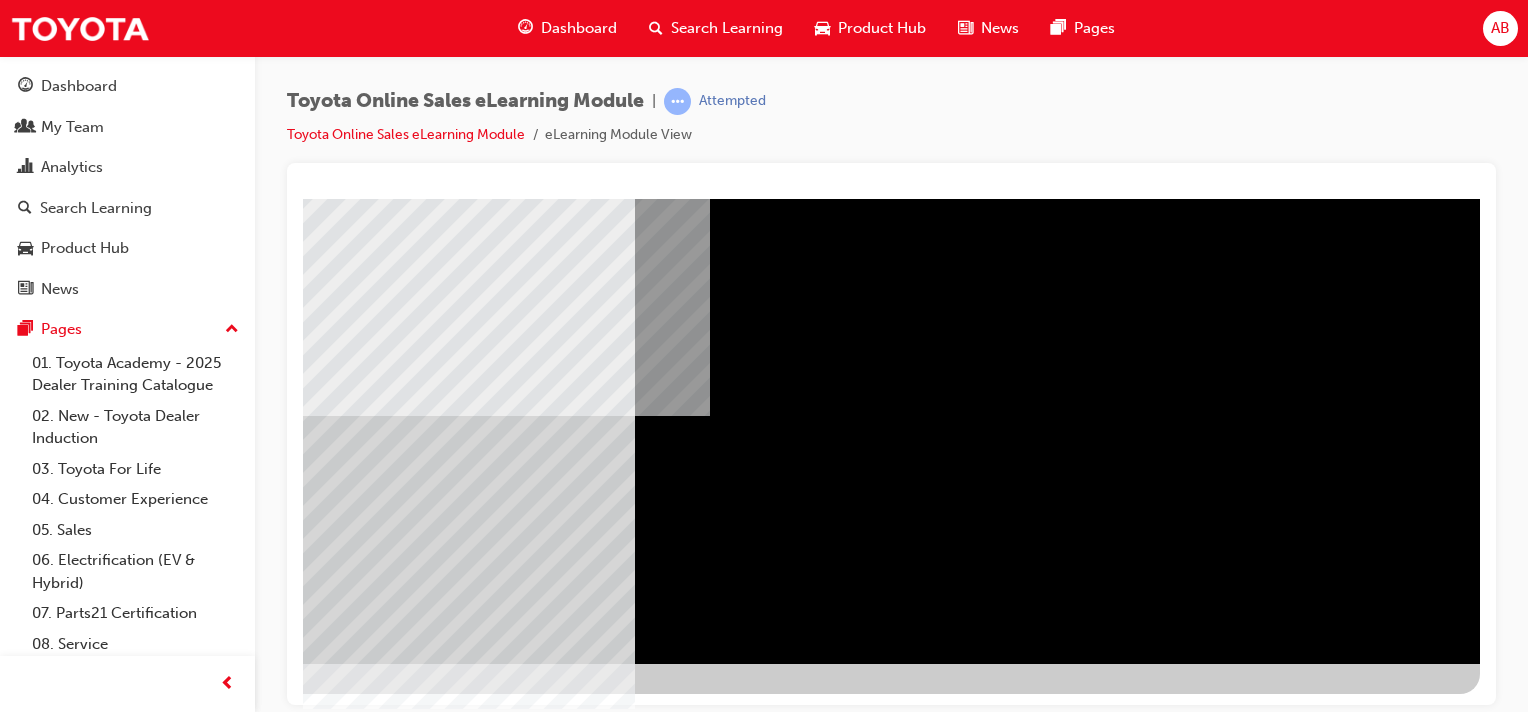 click at bounding box center (183, 2007) 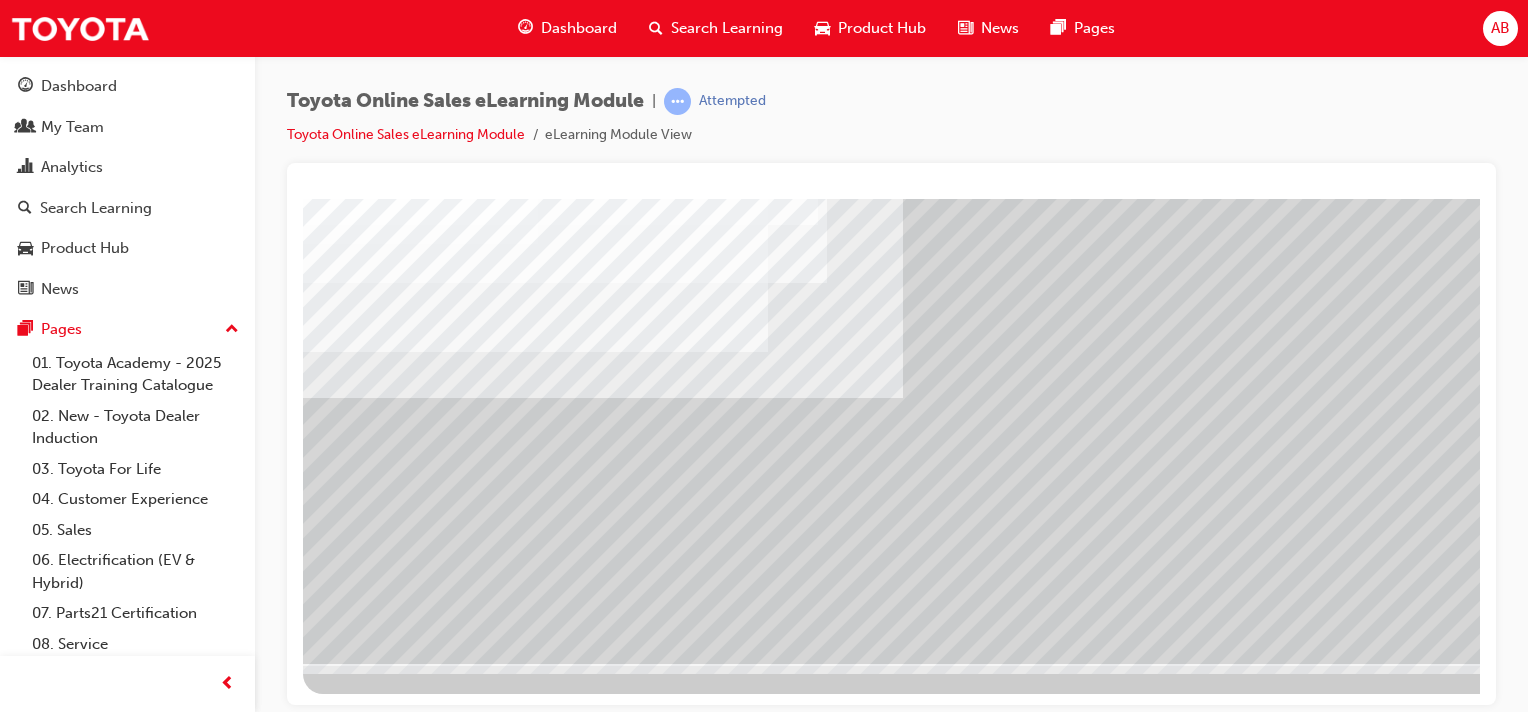 scroll, scrollTop: 255, scrollLeft: 198, axis: both 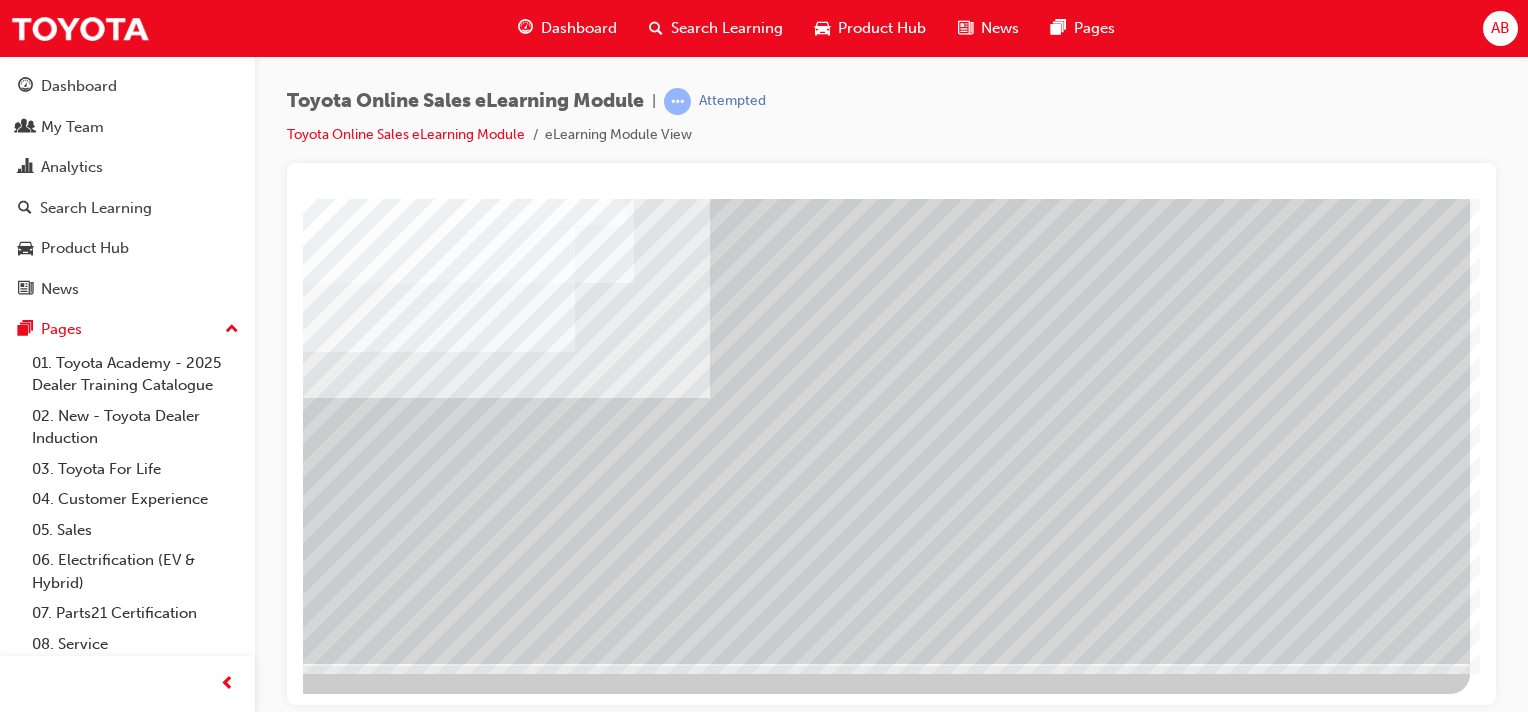 drag, startPoint x: 668, startPoint y: 381, endPoint x: 641, endPoint y: 322, distance: 64.884514 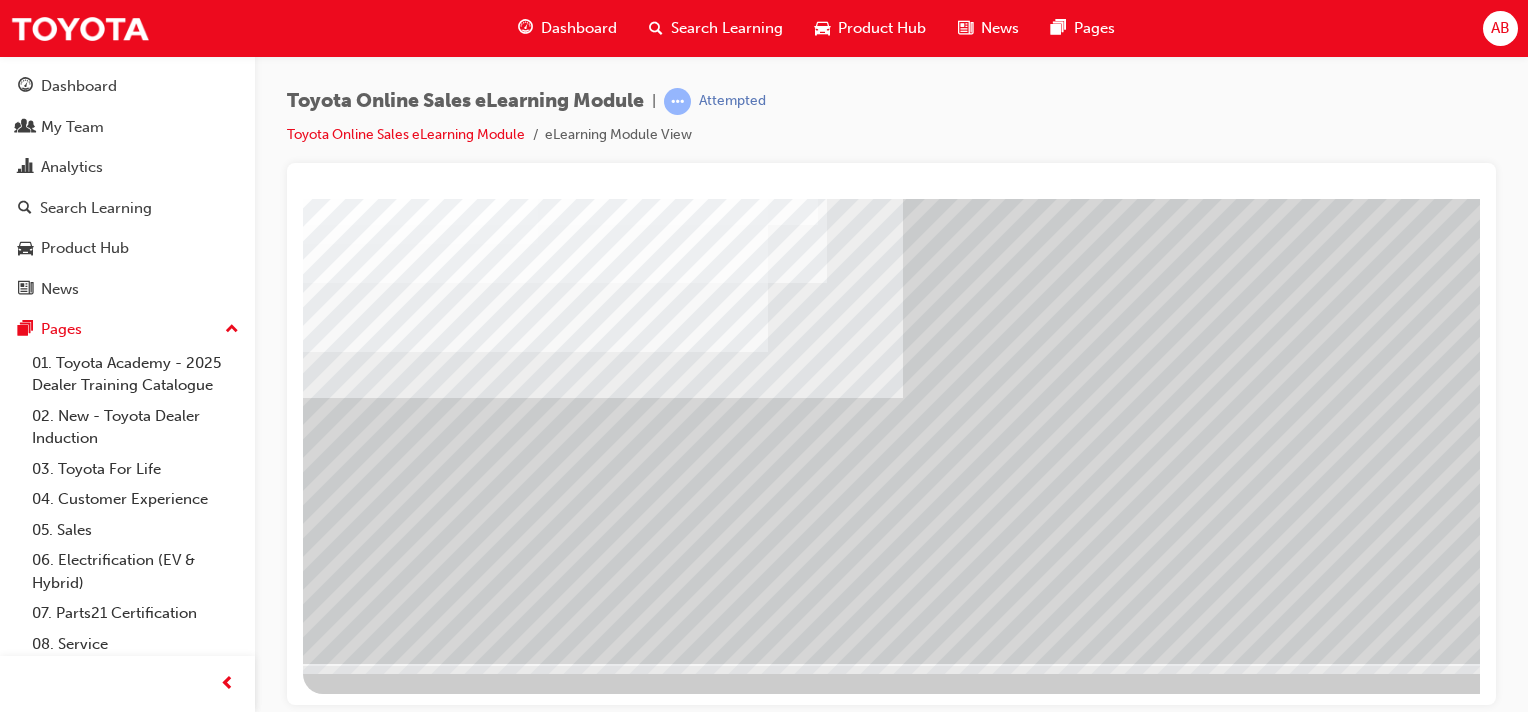 scroll, scrollTop: 0, scrollLeft: 0, axis: both 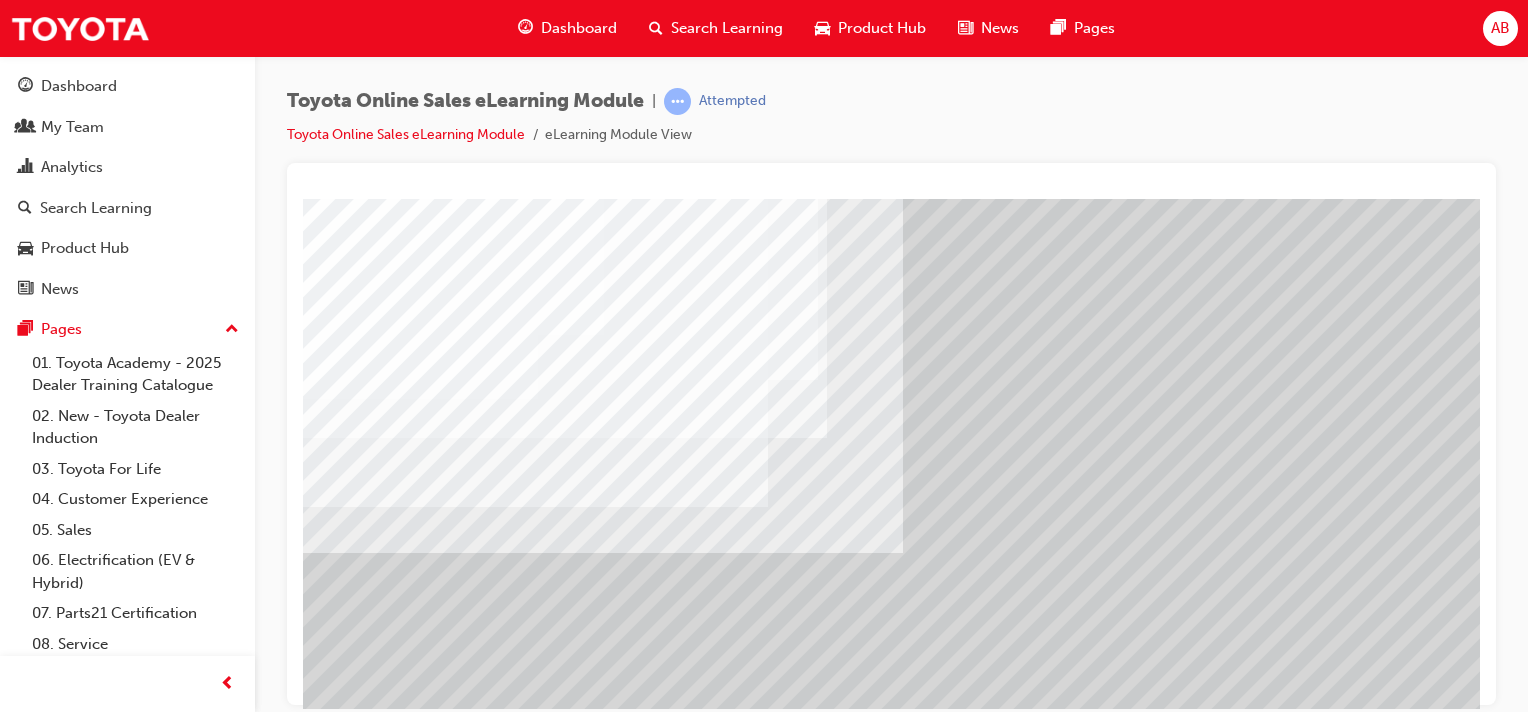 click at bounding box center (328, 5410) 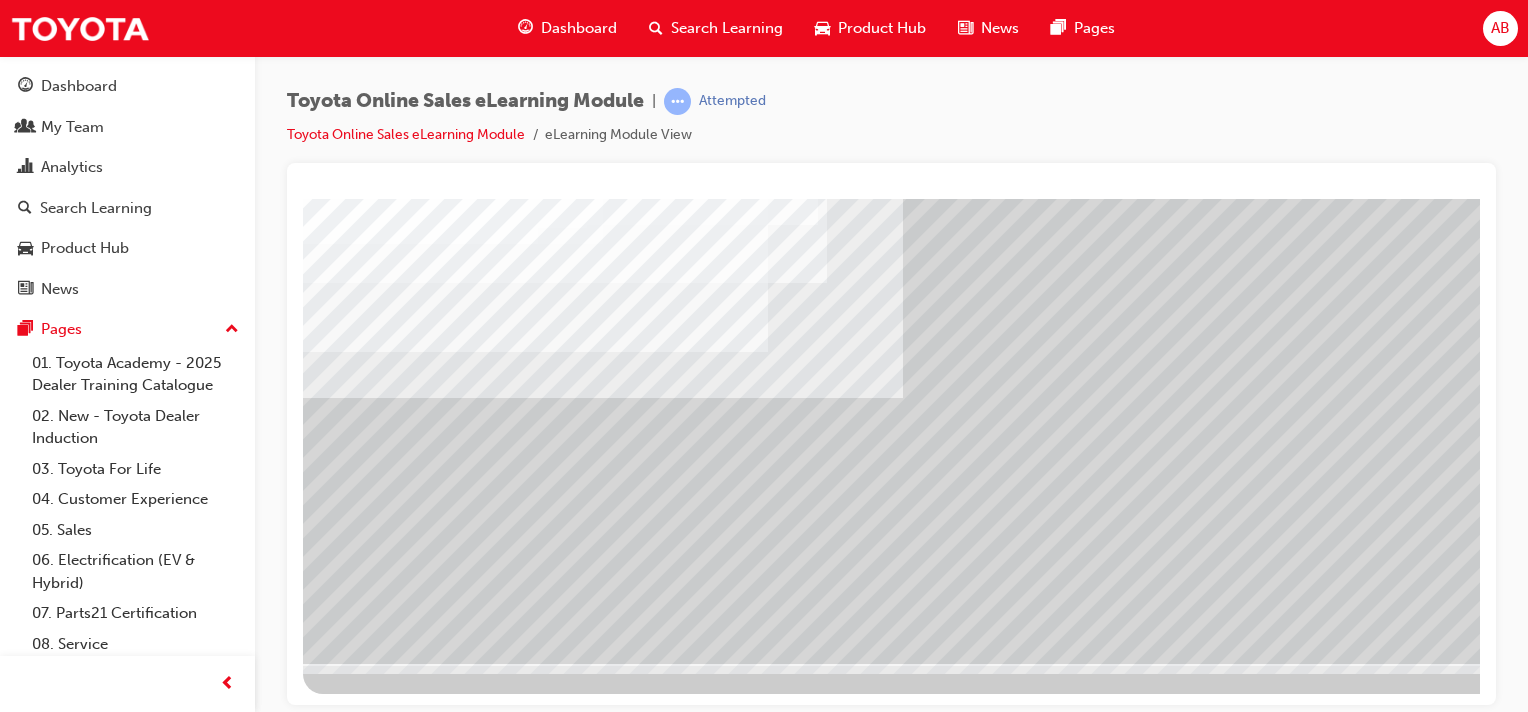 scroll, scrollTop: 255, scrollLeft: 198, axis: both 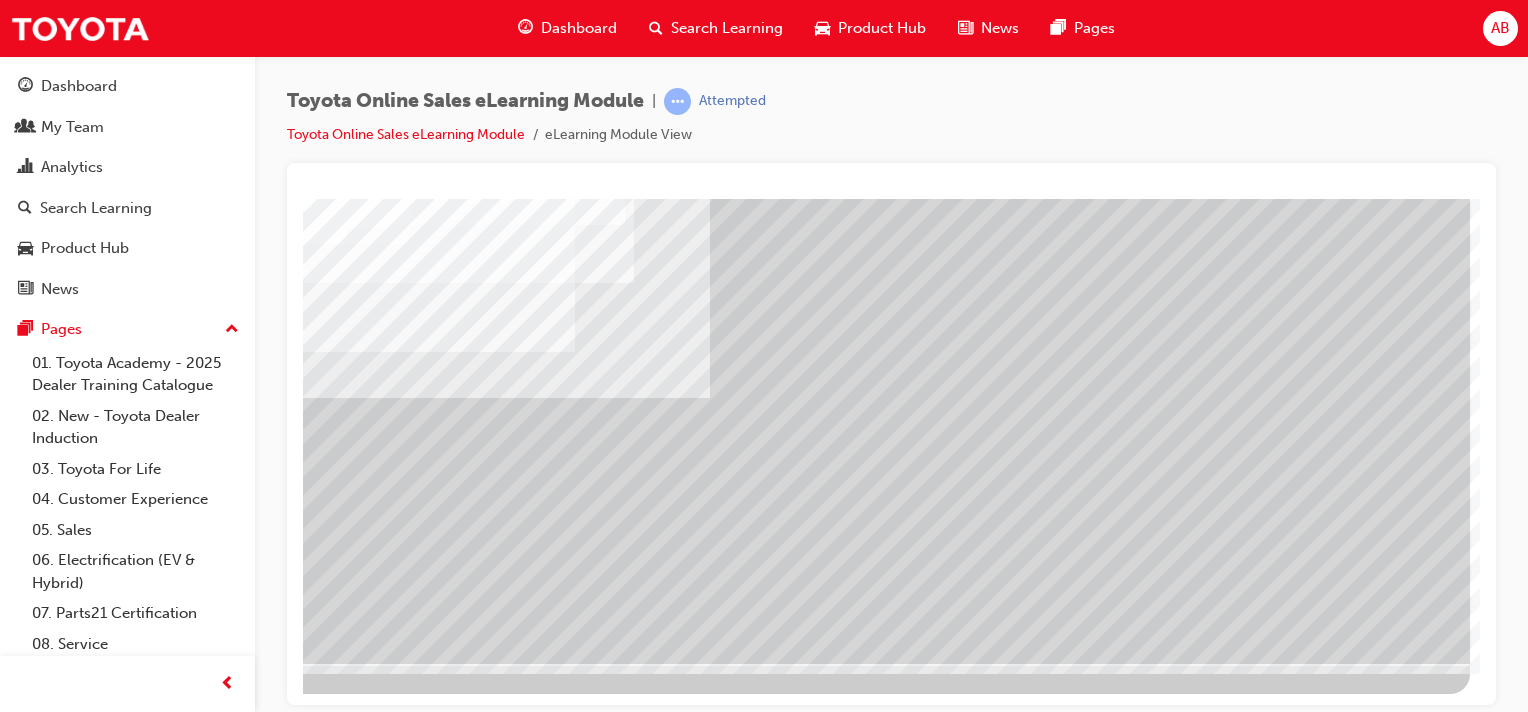 click at bounding box center [173, 3059] 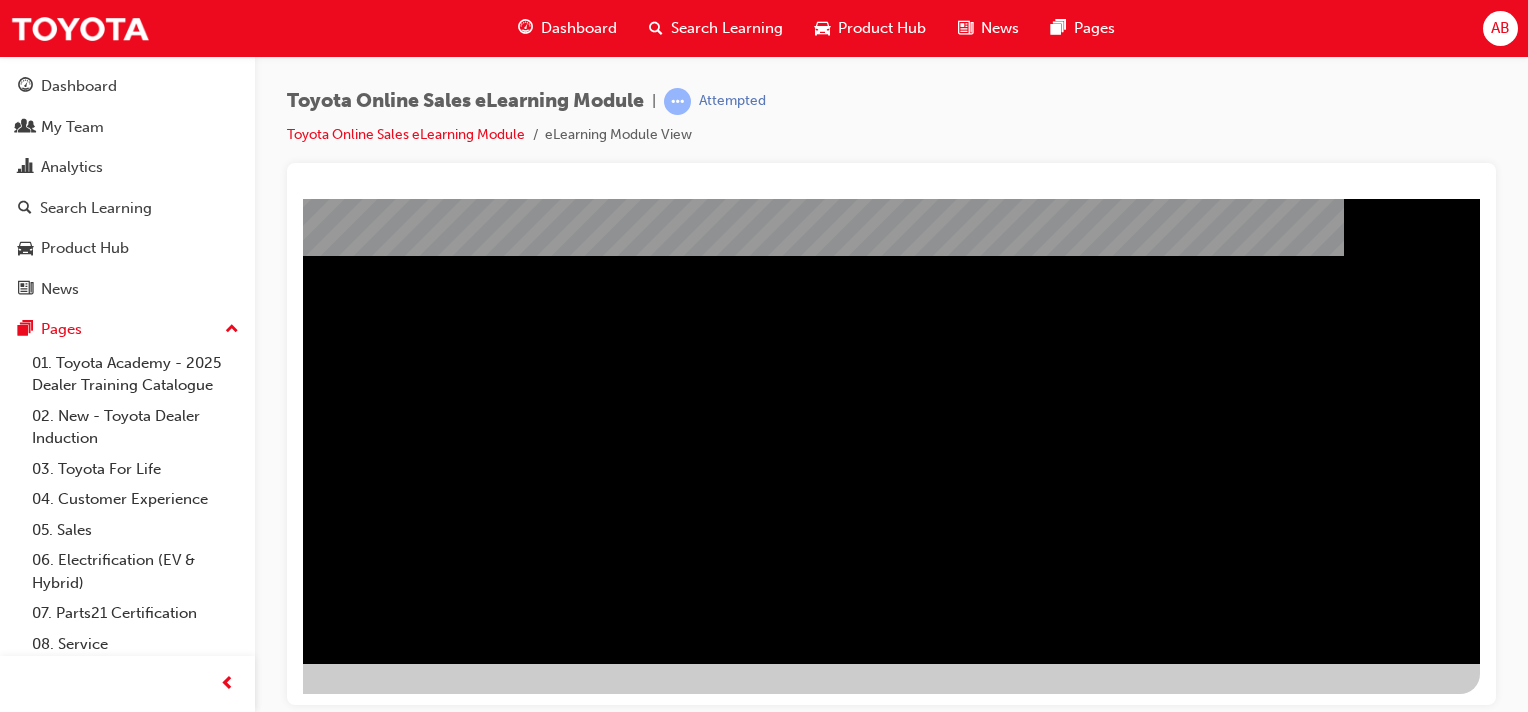 scroll, scrollTop: 0, scrollLeft: 0, axis: both 